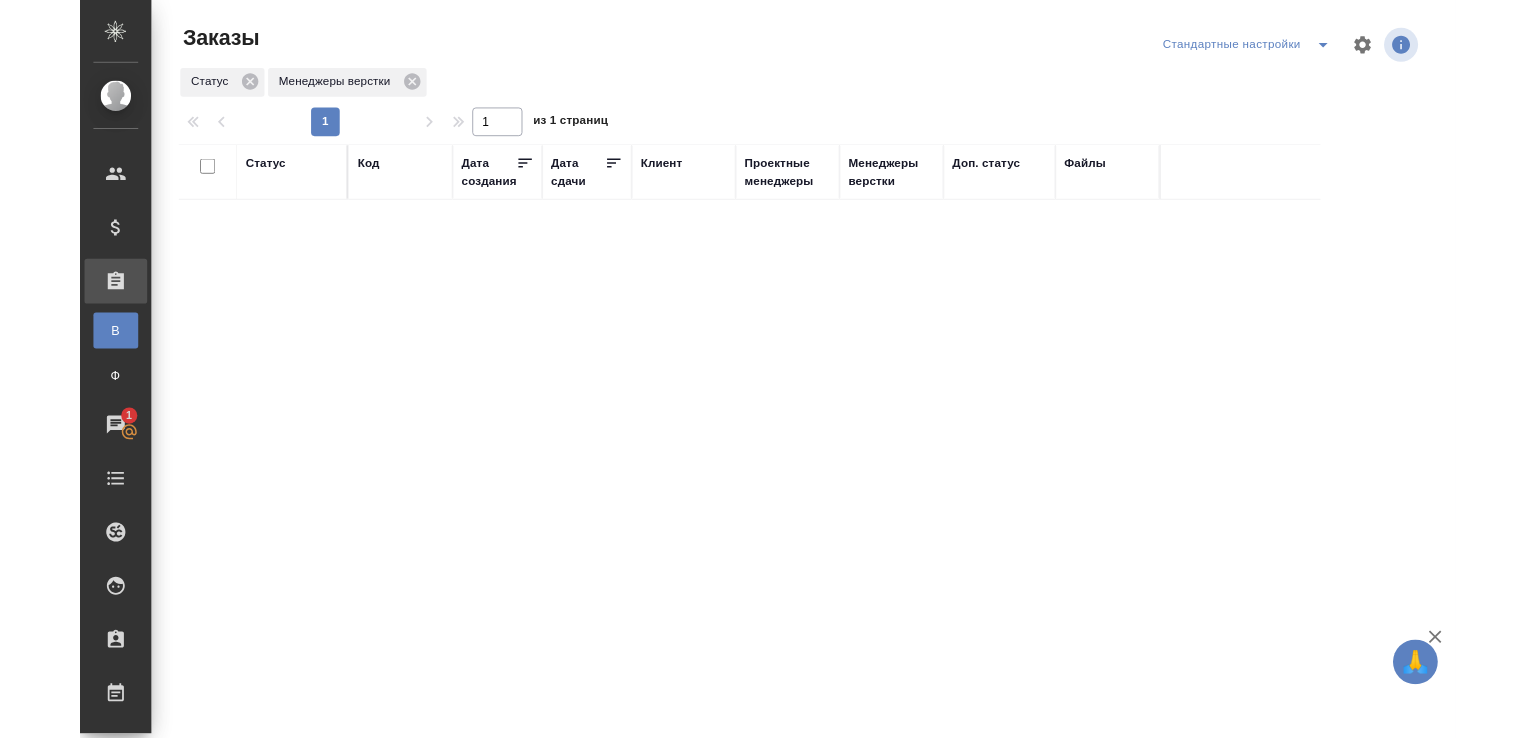 scroll, scrollTop: 0, scrollLeft: 0, axis: both 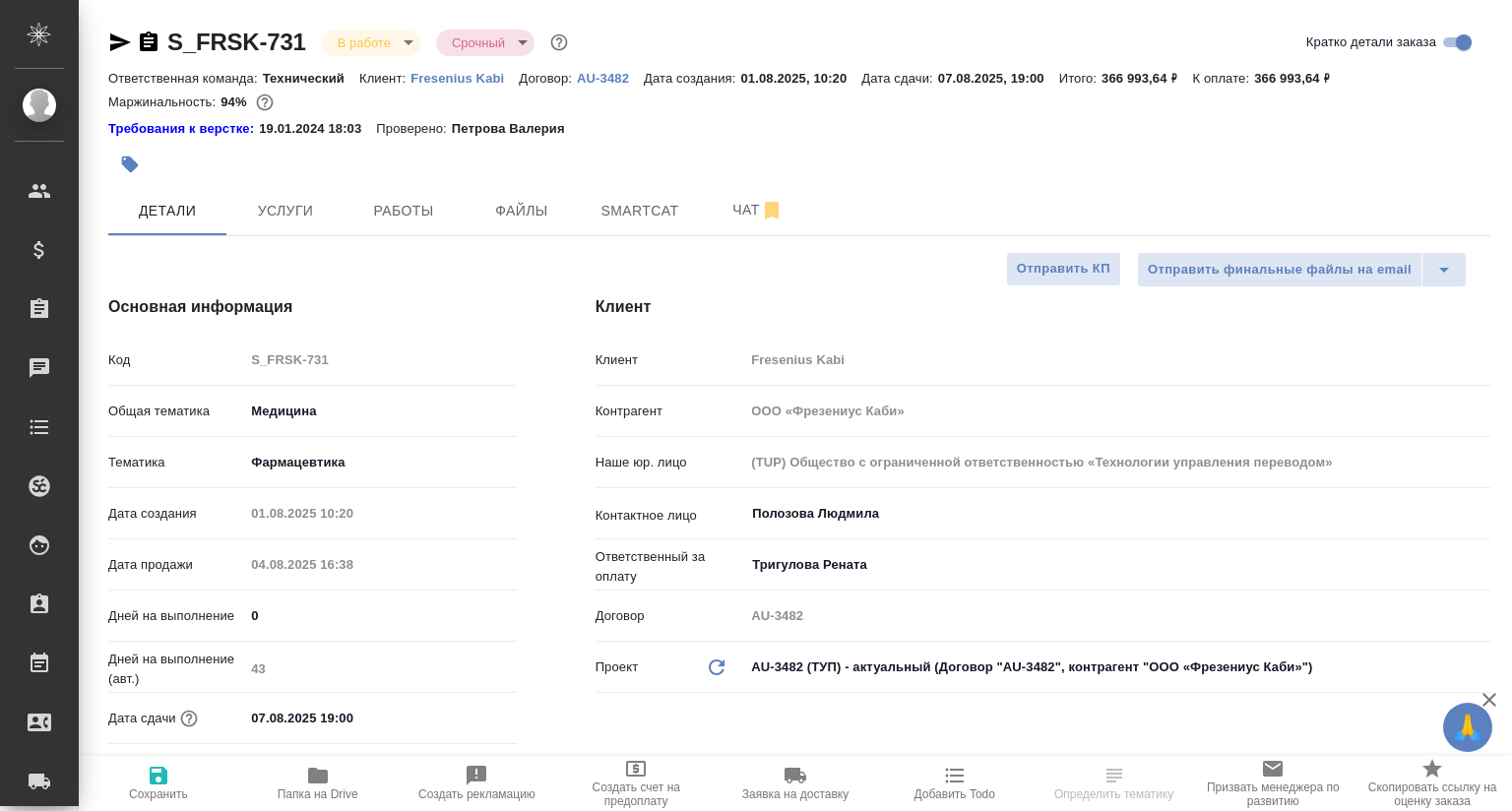 select on "RU" 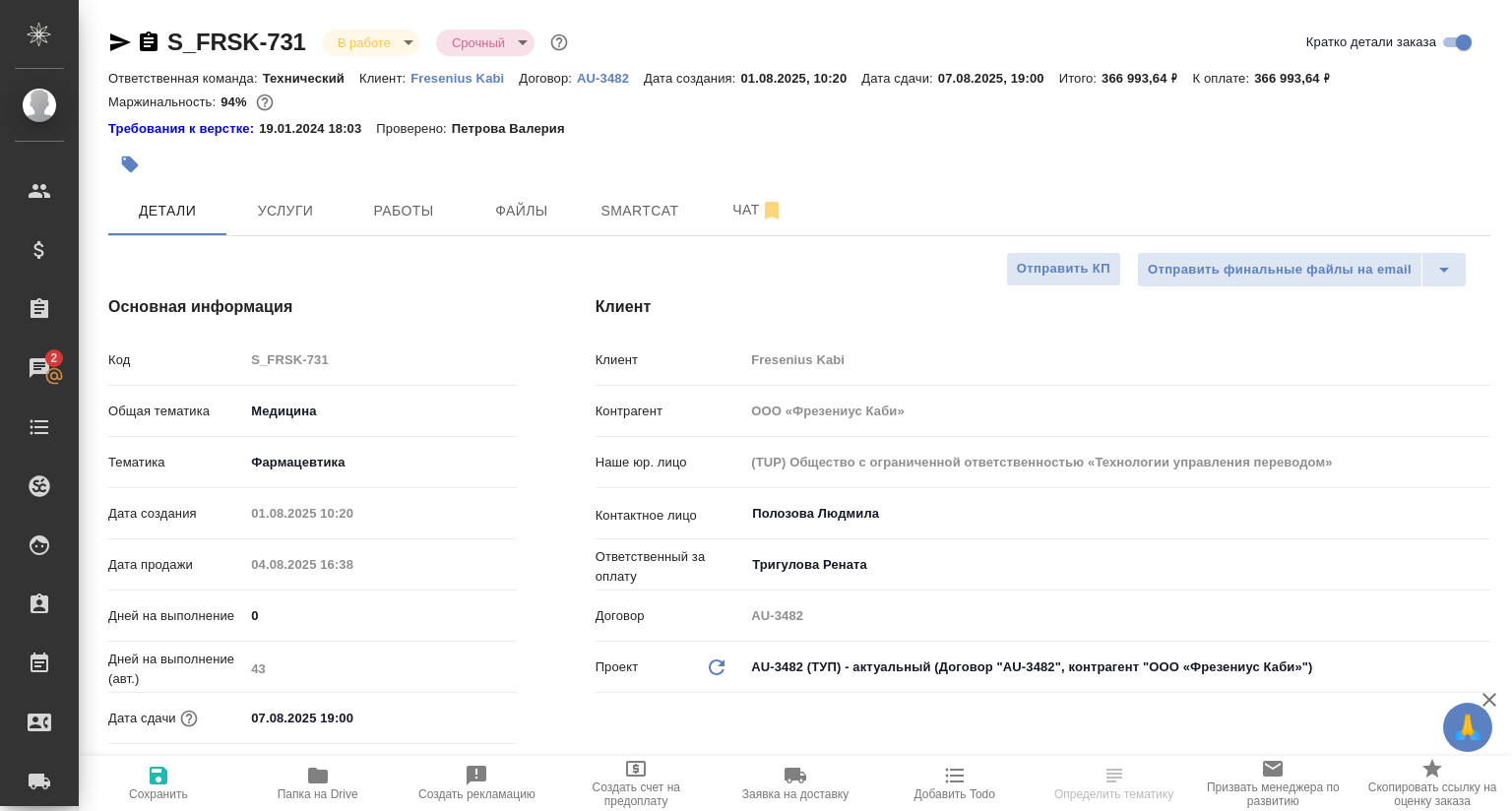 select on "RU" 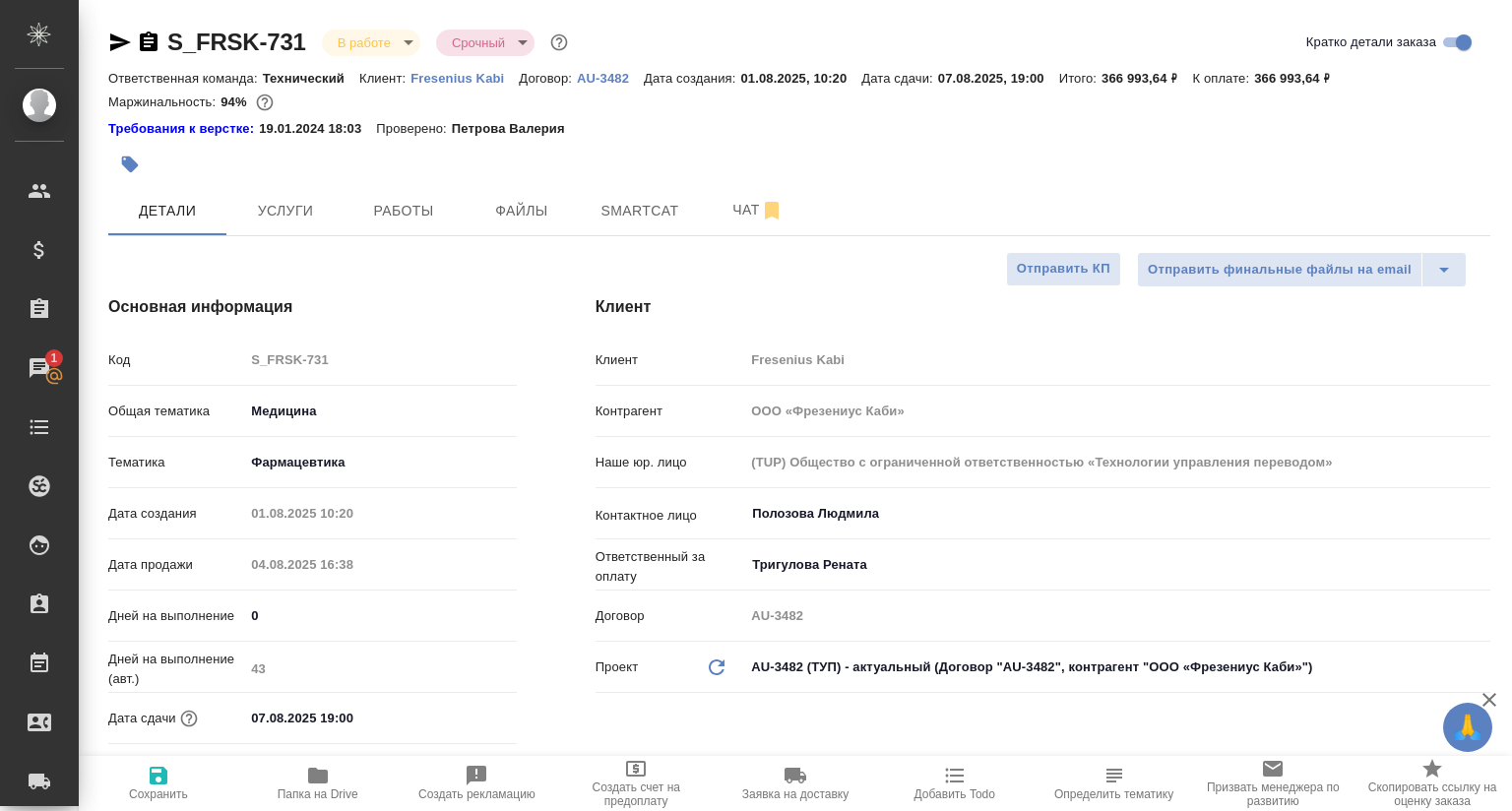 scroll, scrollTop: 0, scrollLeft: 0, axis: both 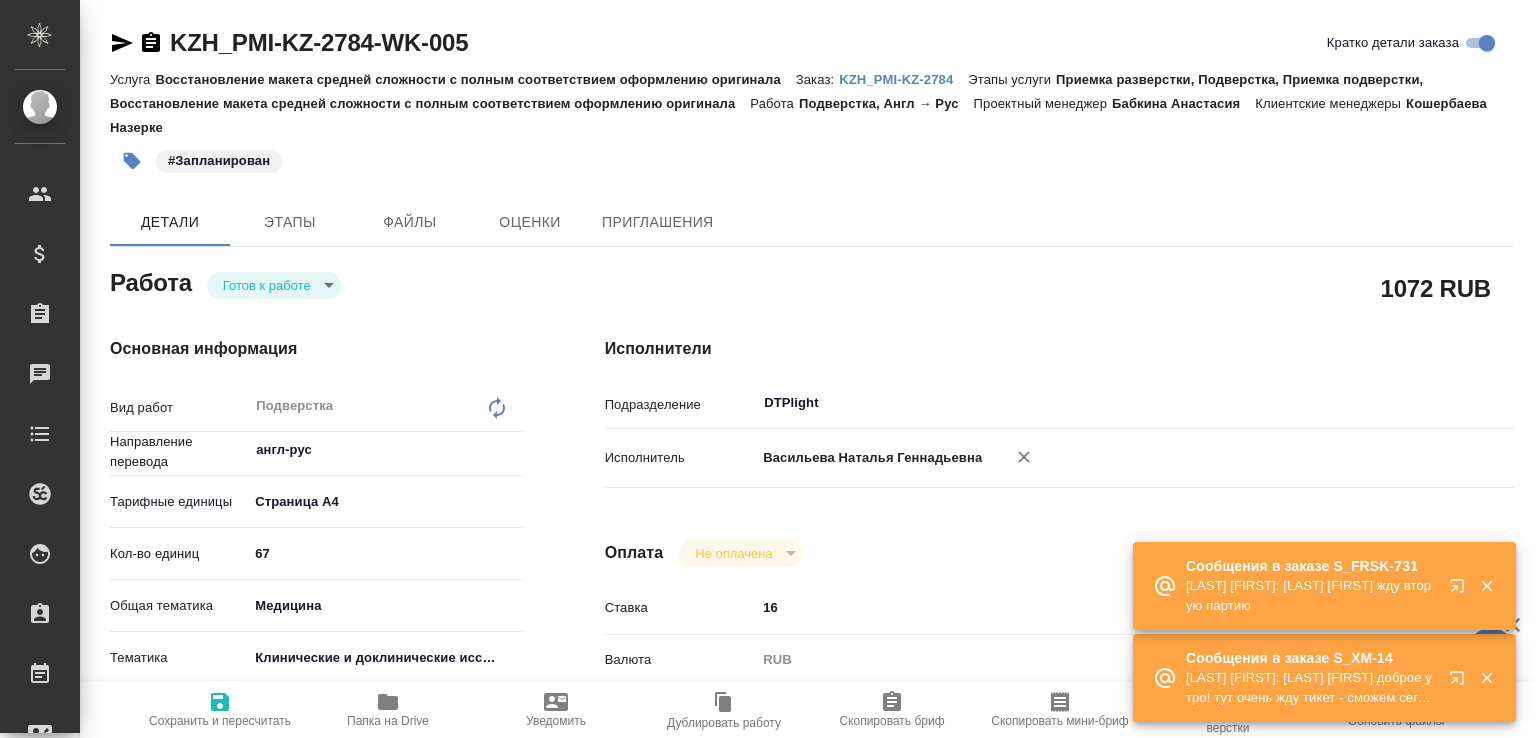 type on "x" 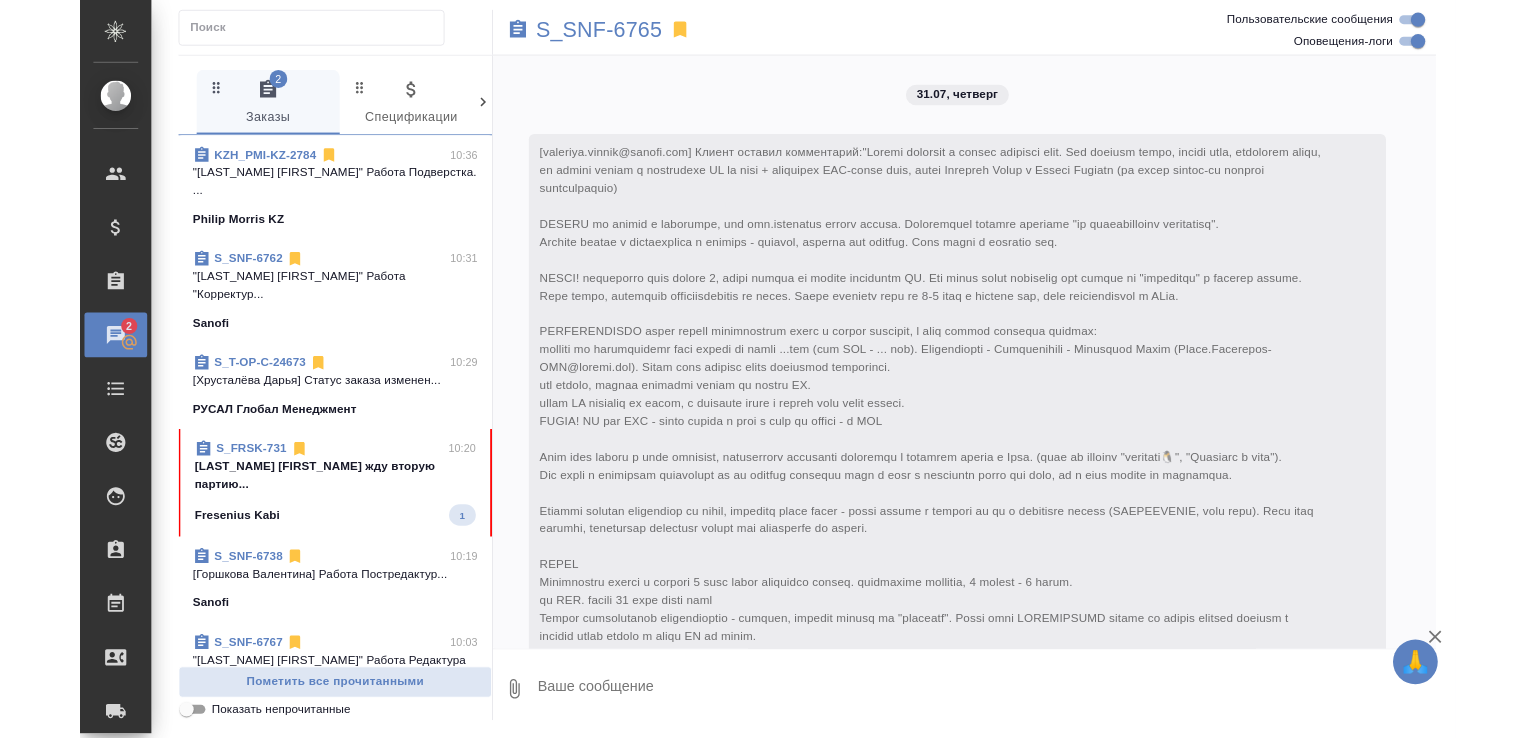 scroll, scrollTop: 0, scrollLeft: 0, axis: both 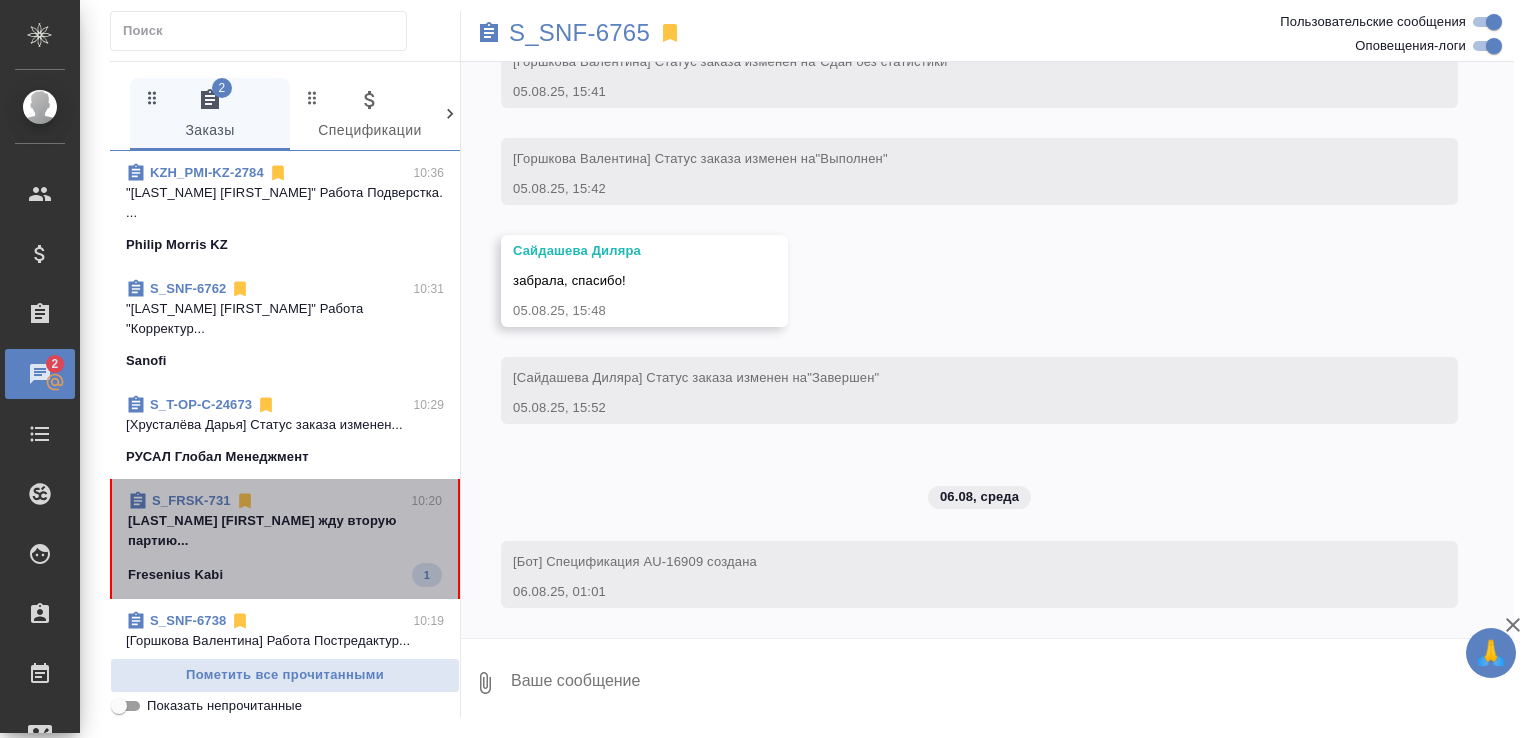 click on "Fresenius Kabi 1" 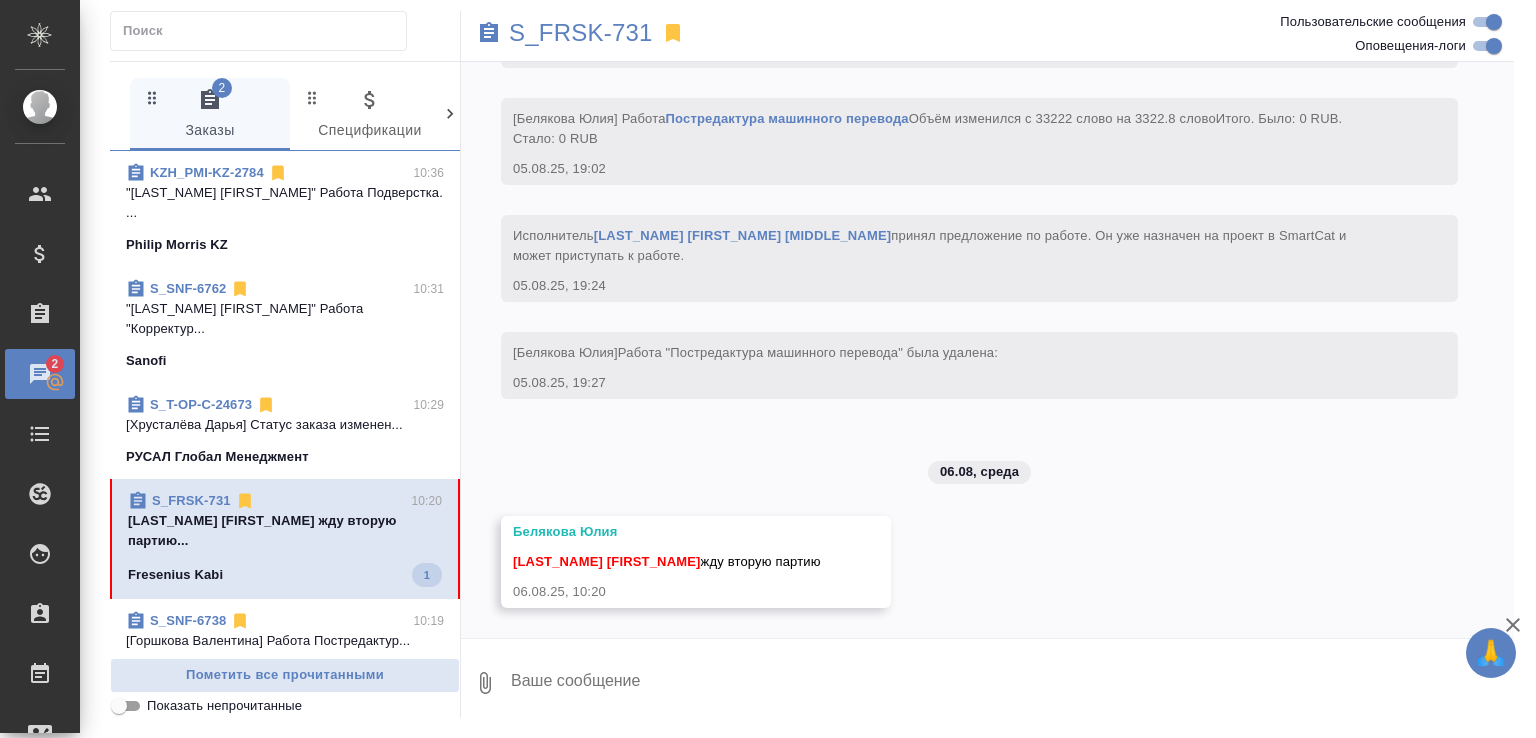 scroll, scrollTop: 13264, scrollLeft: 0, axis: vertical 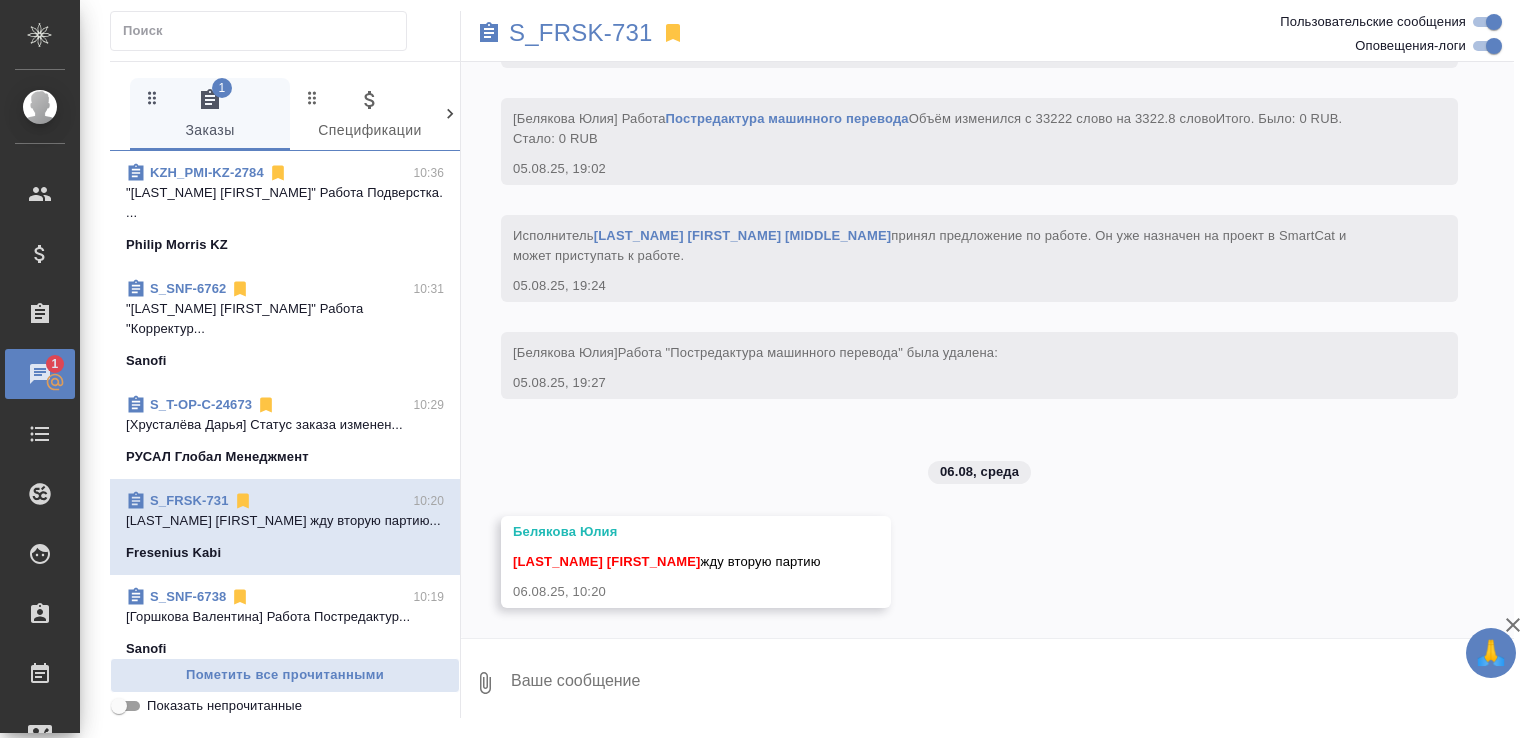 click on "S_FRSK-731" at bounding box center [189, 500] 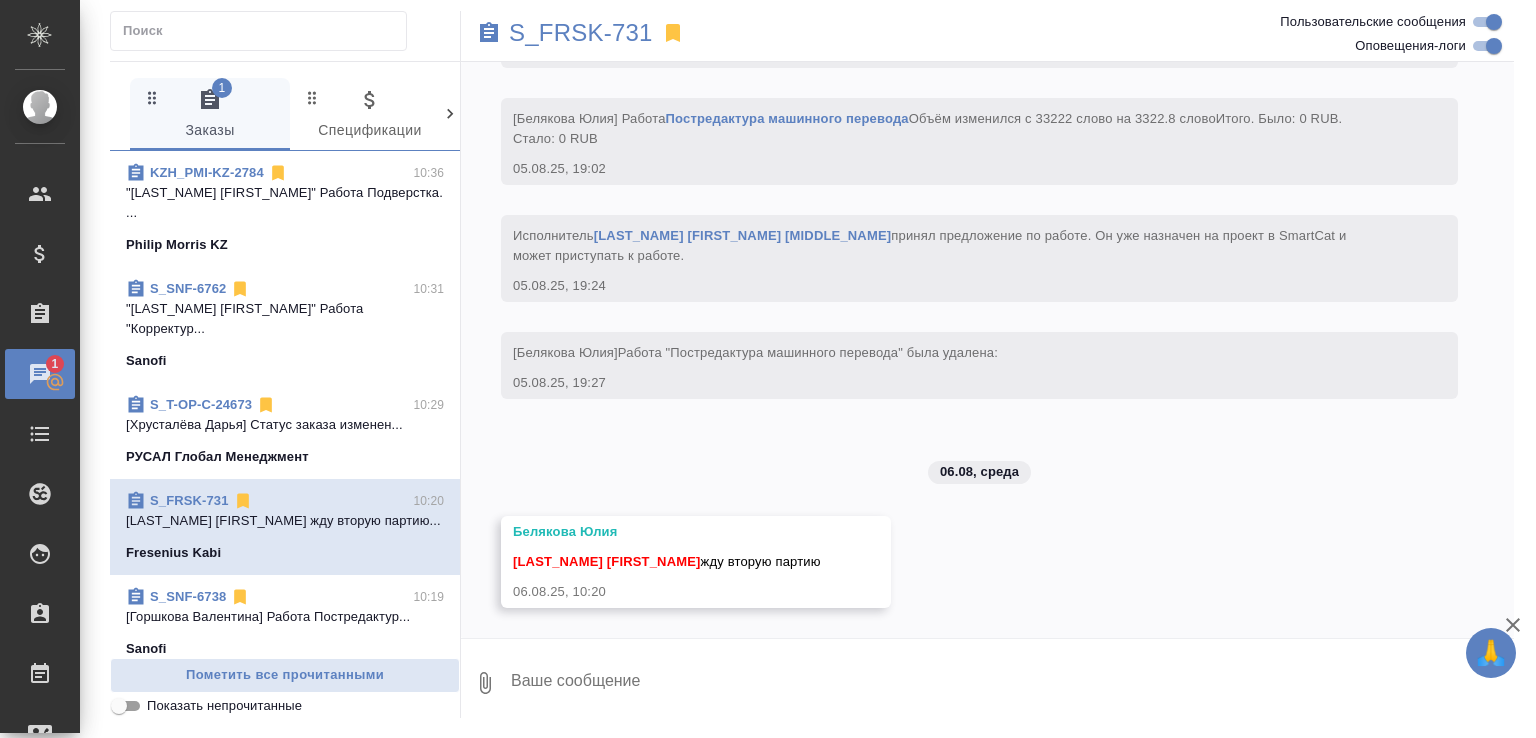 click at bounding box center (1011, 683) 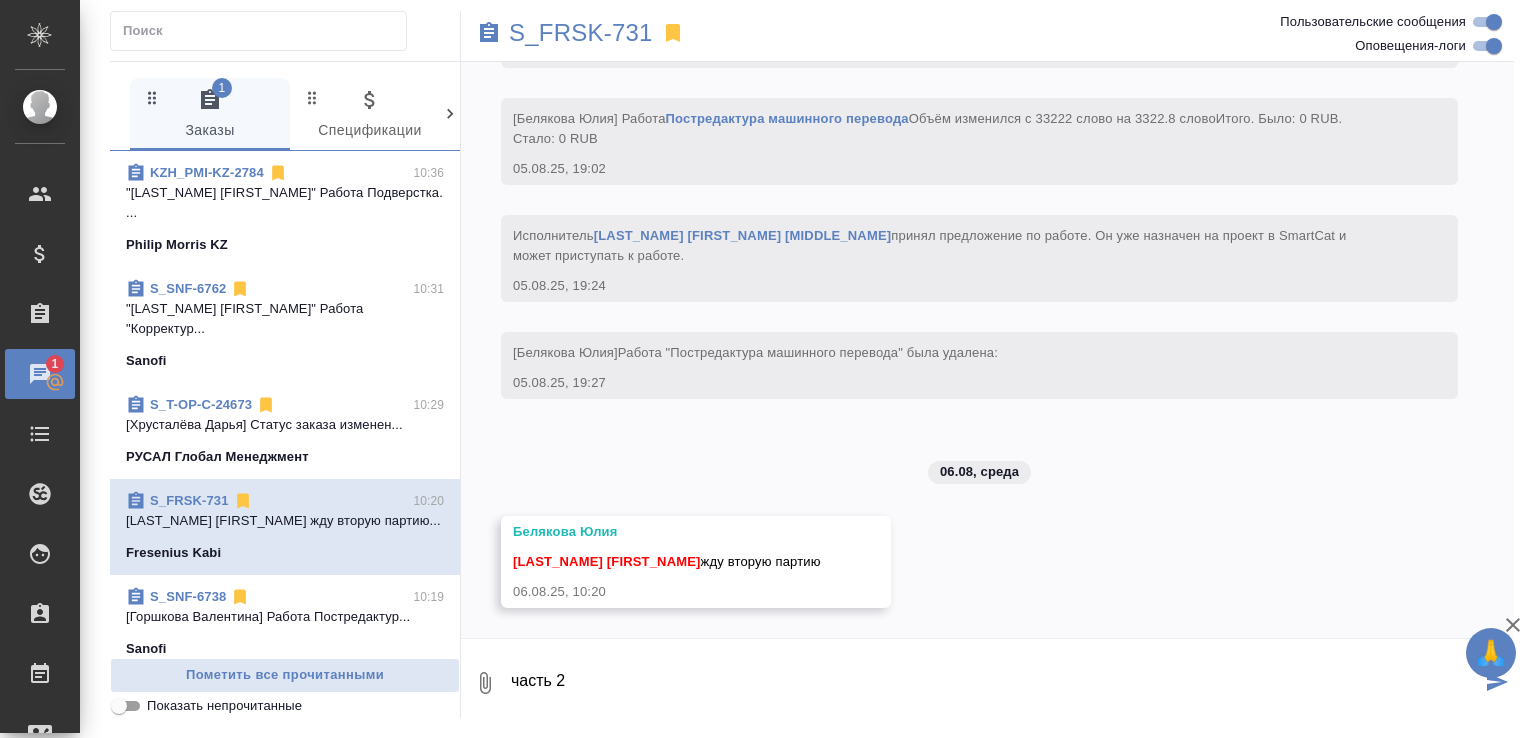paste on "https://drive.awatera.com/f/10036644" 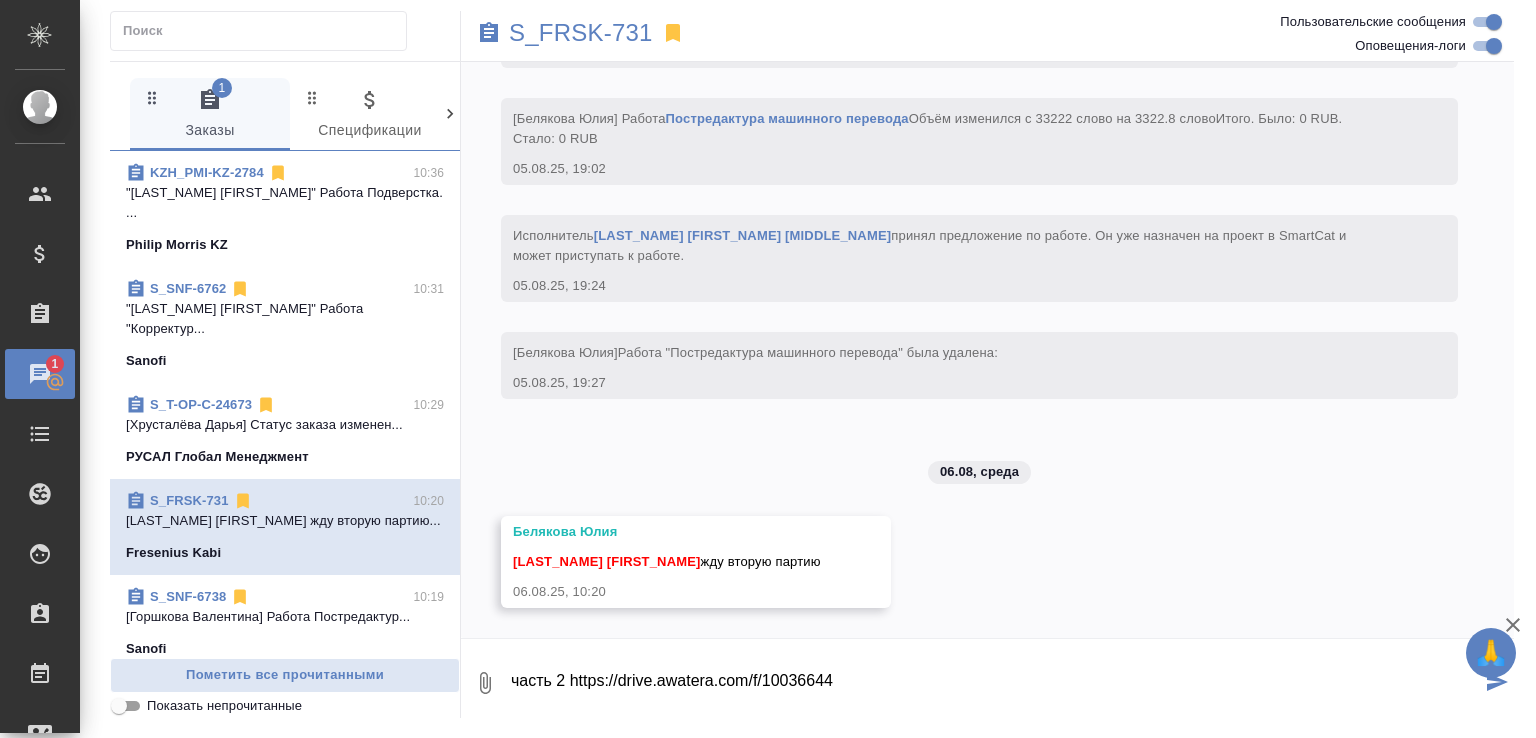 type on "часть 2 https://drive.awatera.com/f/10036644" 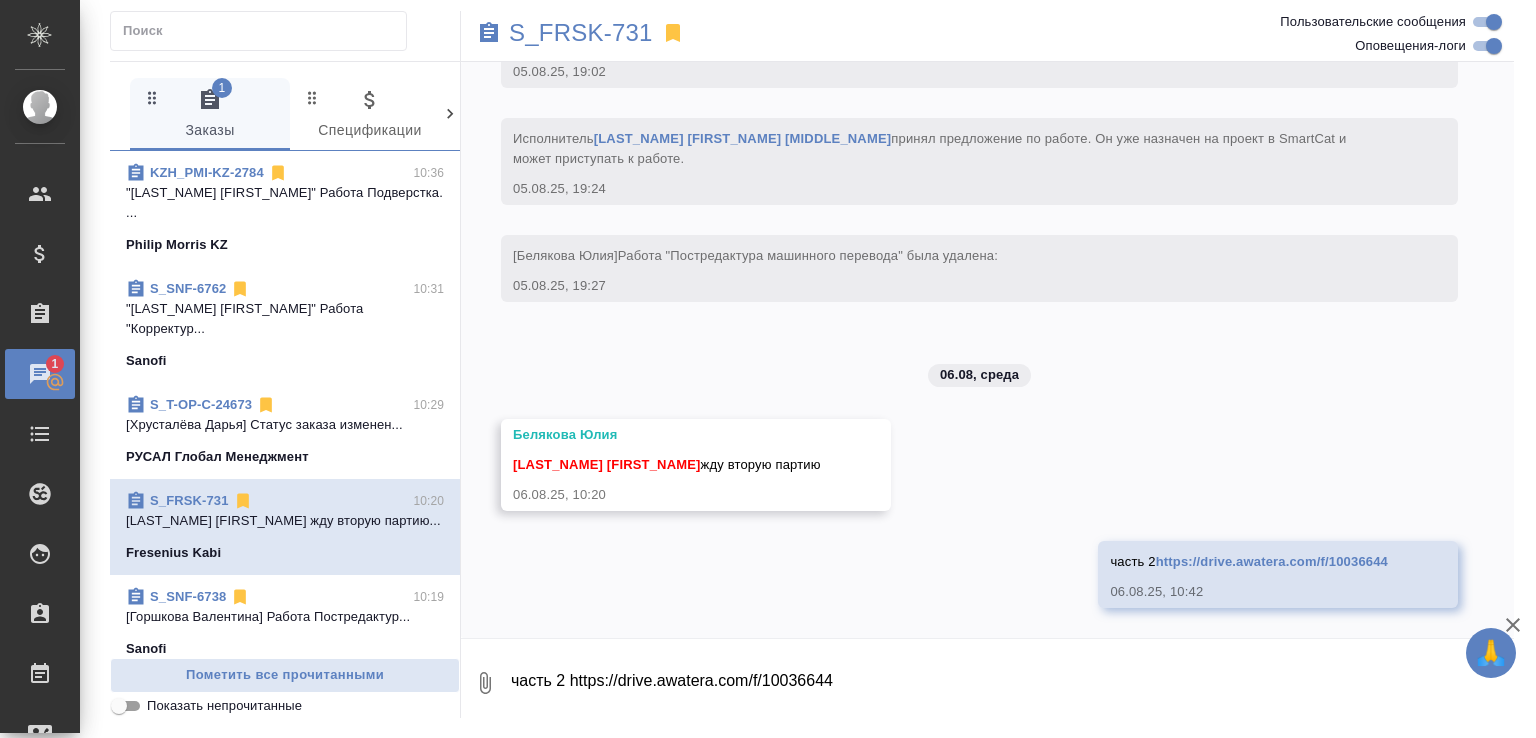 scroll, scrollTop: 13360, scrollLeft: 0, axis: vertical 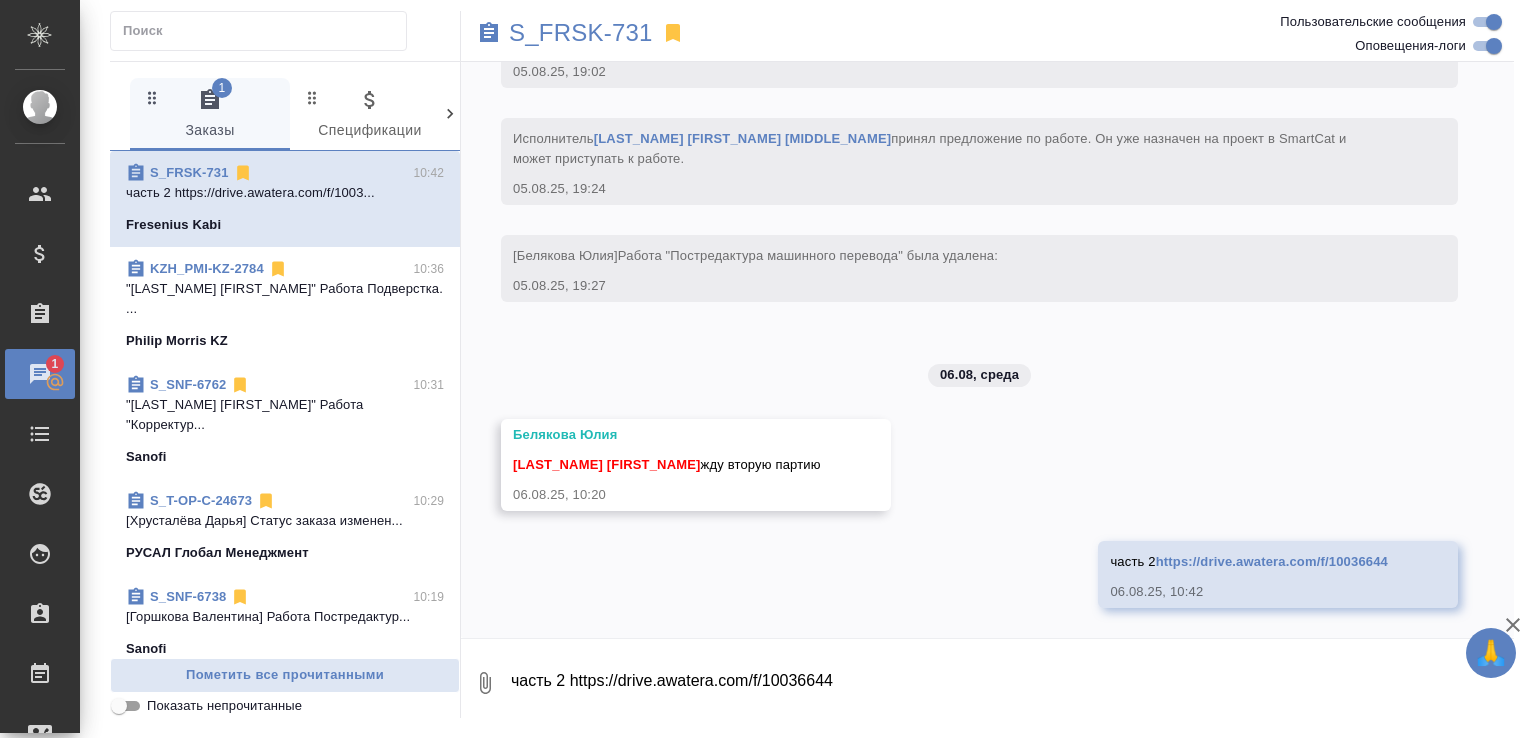 click on "Показать непрочитанные" at bounding box center (224, 706) 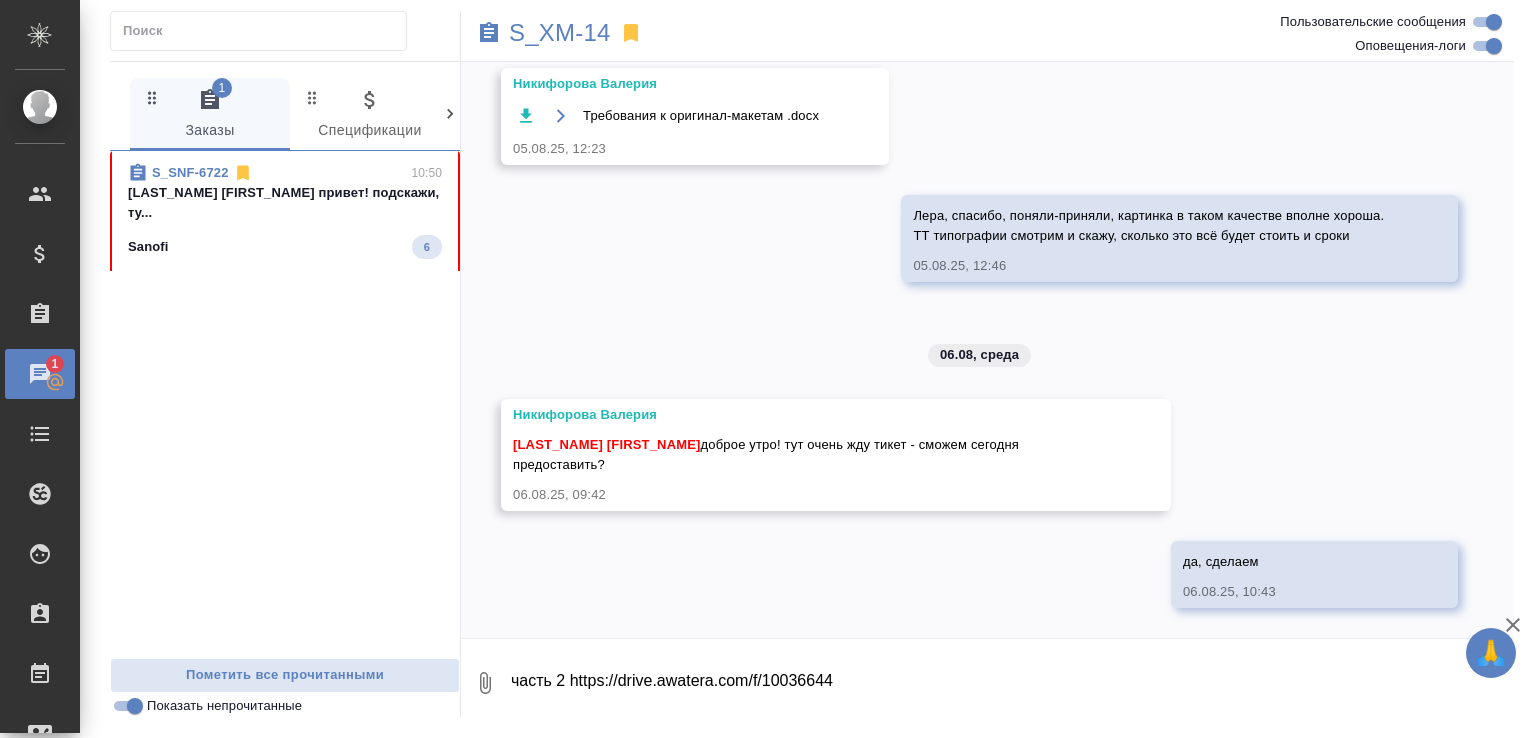 scroll, scrollTop: 17016, scrollLeft: 0, axis: vertical 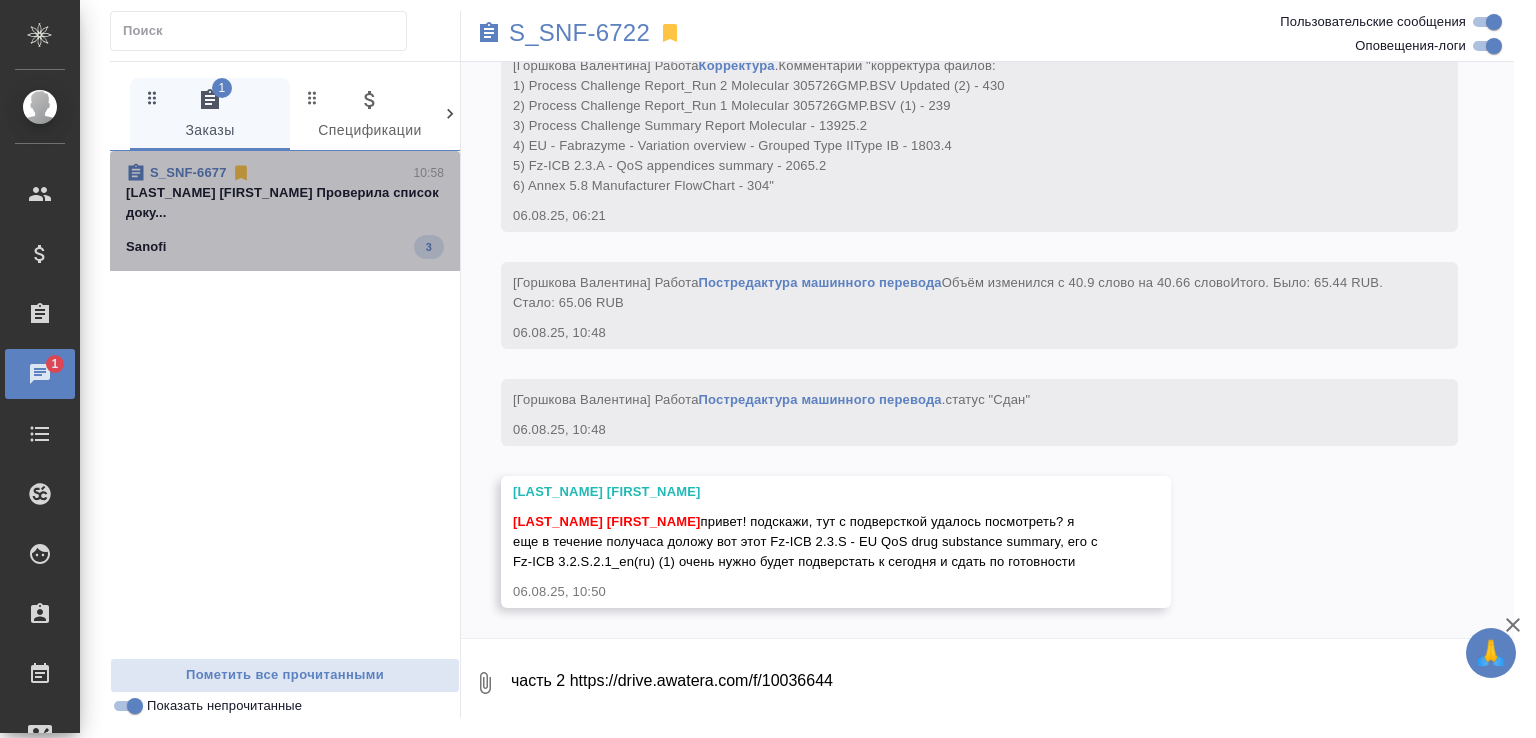 click on "S_SNF-6677 10:58 Горшкова Валентина Проверила список доку... Sanofi 3" at bounding box center (285, 211) 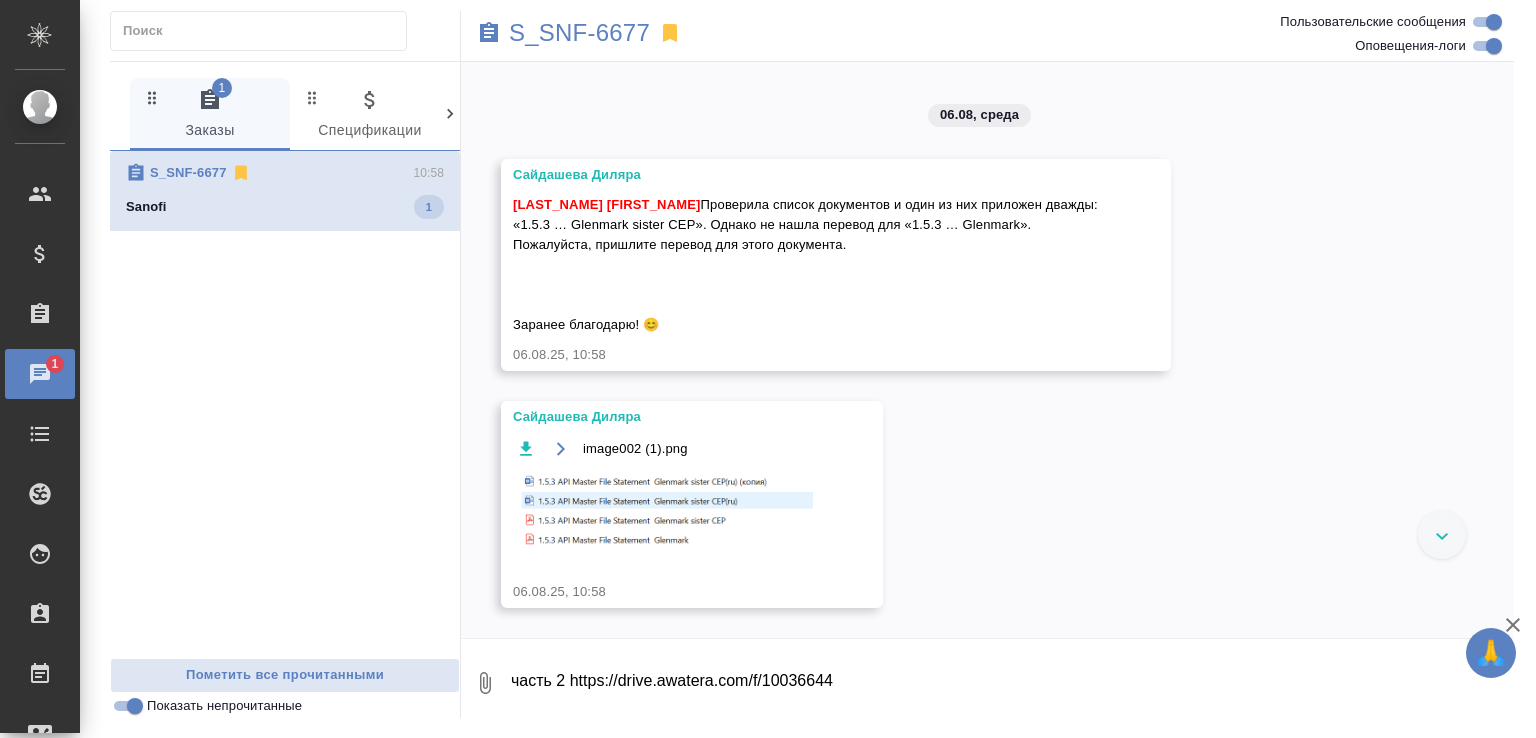 scroll, scrollTop: 22099, scrollLeft: 0, axis: vertical 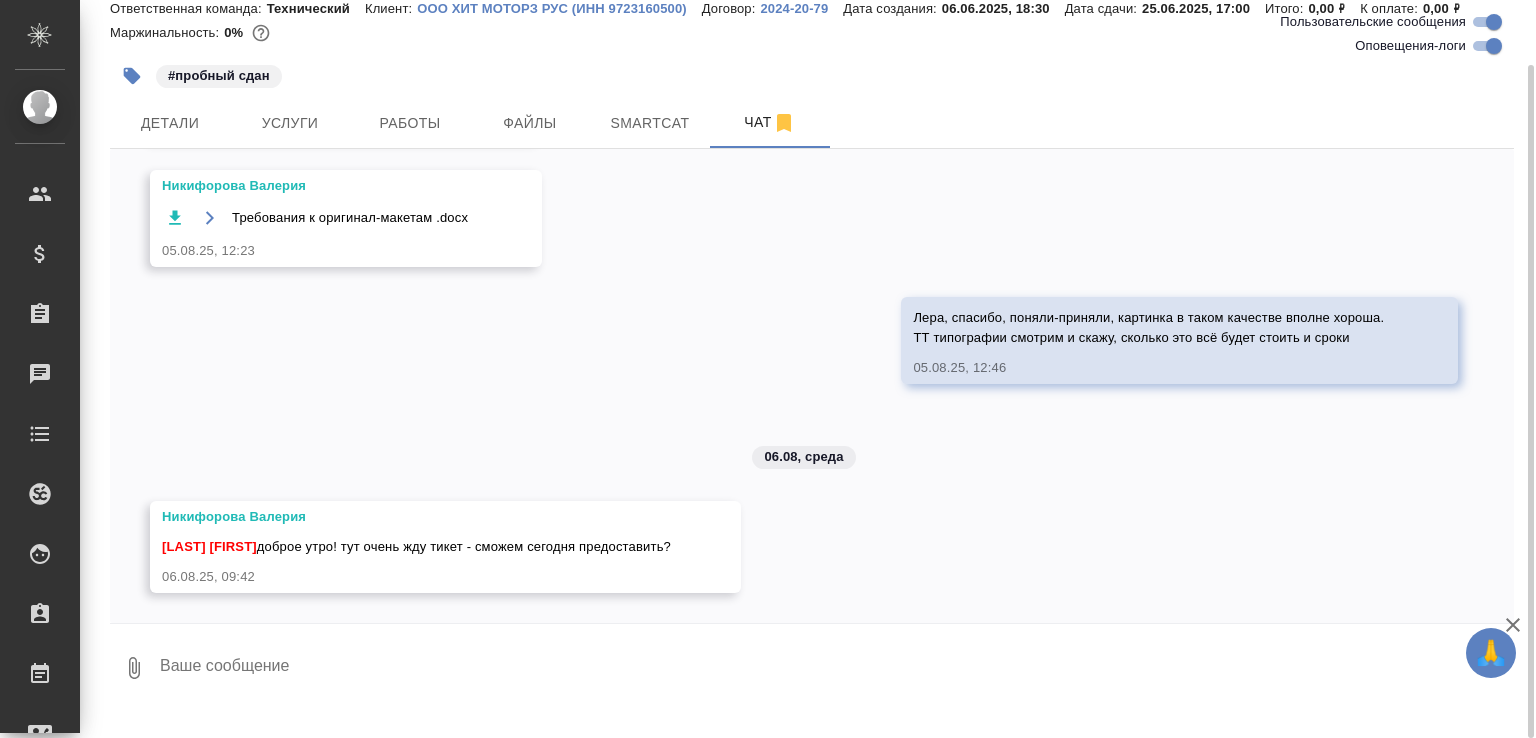 click on "S_XM-14 Сдан без статистики distributed Святая троица holyTrinity Ответственная команда: Технический Клиент: ООО ХИТ МОТОРЗ РУС (ИНН 9723160500) Договор: 2024-20-79 Дата создания: 06.06.2025, 18:30 Дата сдачи: 25.06.2025, 17:00 Итого: 0,00 ₽ К оплате: 0,00 ₽ Маржинальность: 0% #пробный сдан Детали Услуги Работы Файлы Smartcat Чат Пользовательские сообщения Оповещения-логи 06.06, пятница [Никифорова Валерия] Клиент оставил комментарий:   "экспертный по стоимости как проф (а то и ниже)
слова с повторами
Указываем цену с НДС и без." 06.06.25, 18:30 [Никифорова Валерия] Статус заказа изменен на  "ТЗ" 06.06.25, 18:32 06.06.25, 18:50 ." at bounding box center [812, 321] 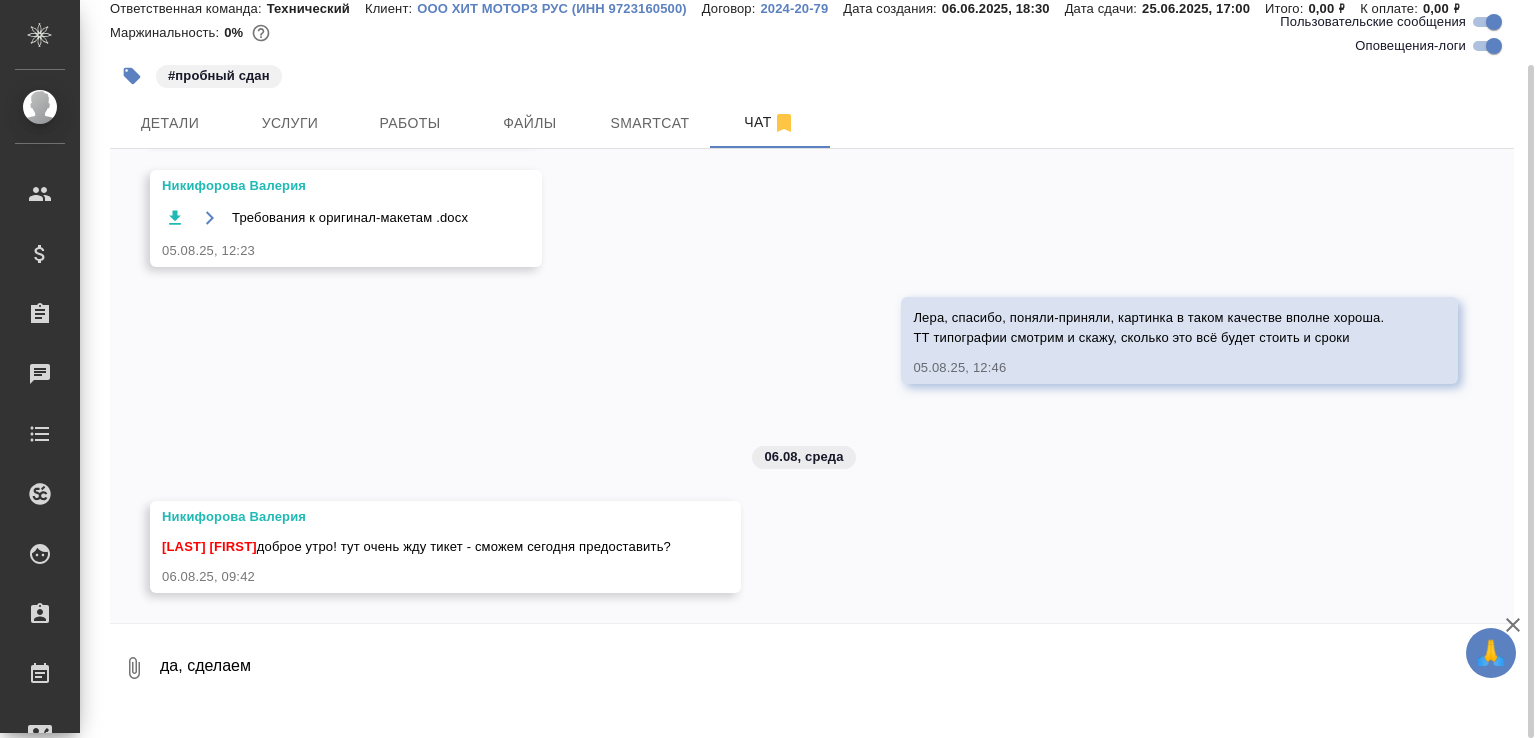 type on "да, сделаем" 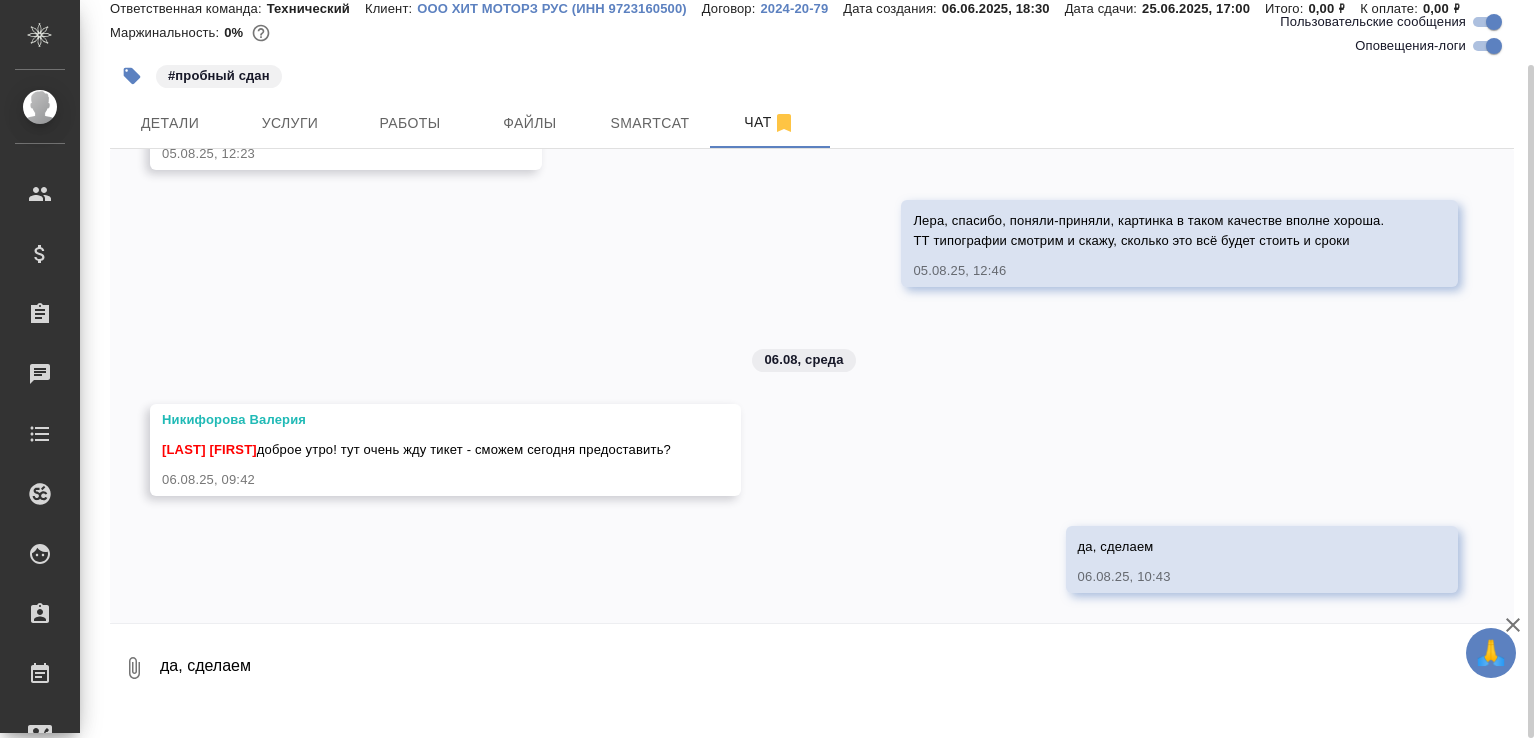 scroll, scrollTop: 16299, scrollLeft: 0, axis: vertical 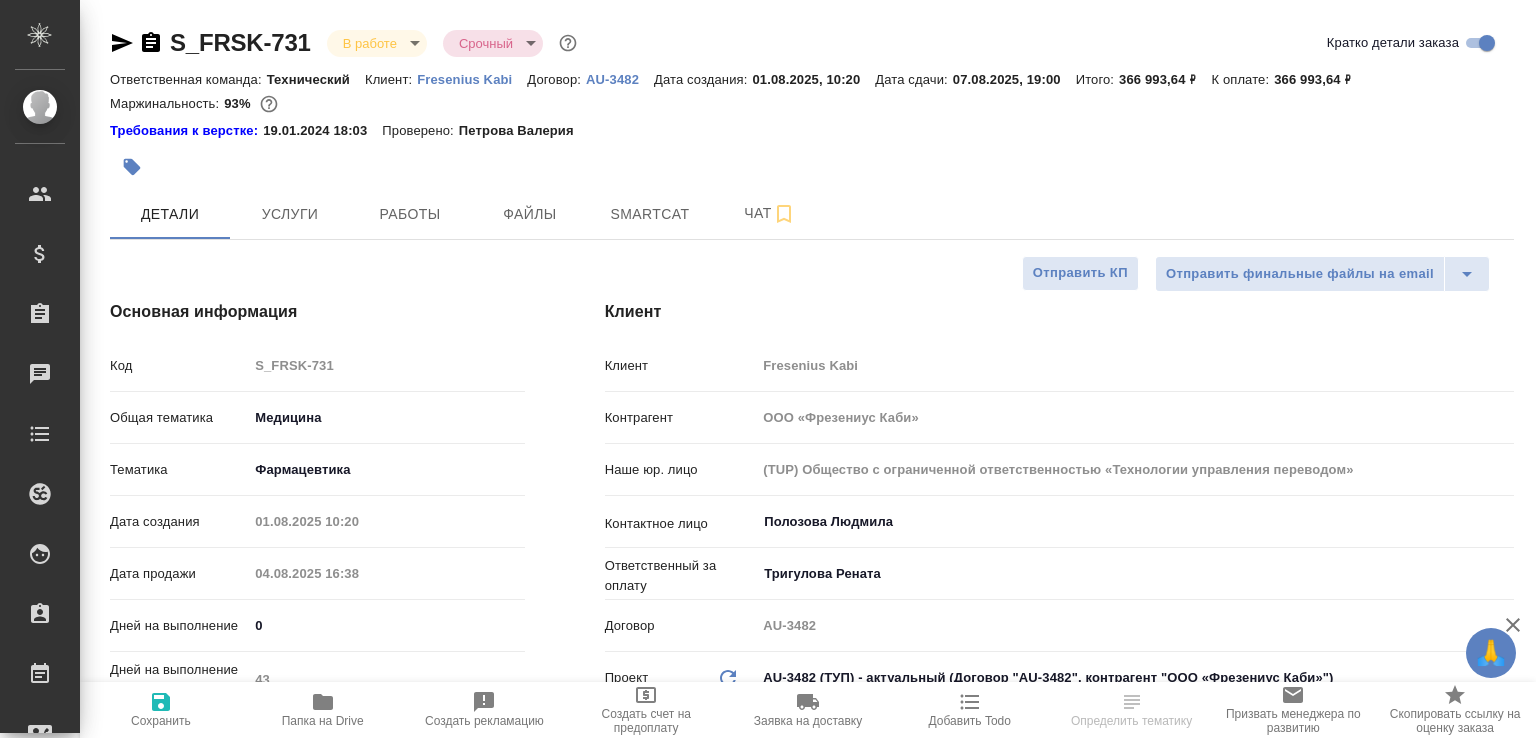 select on "RU" 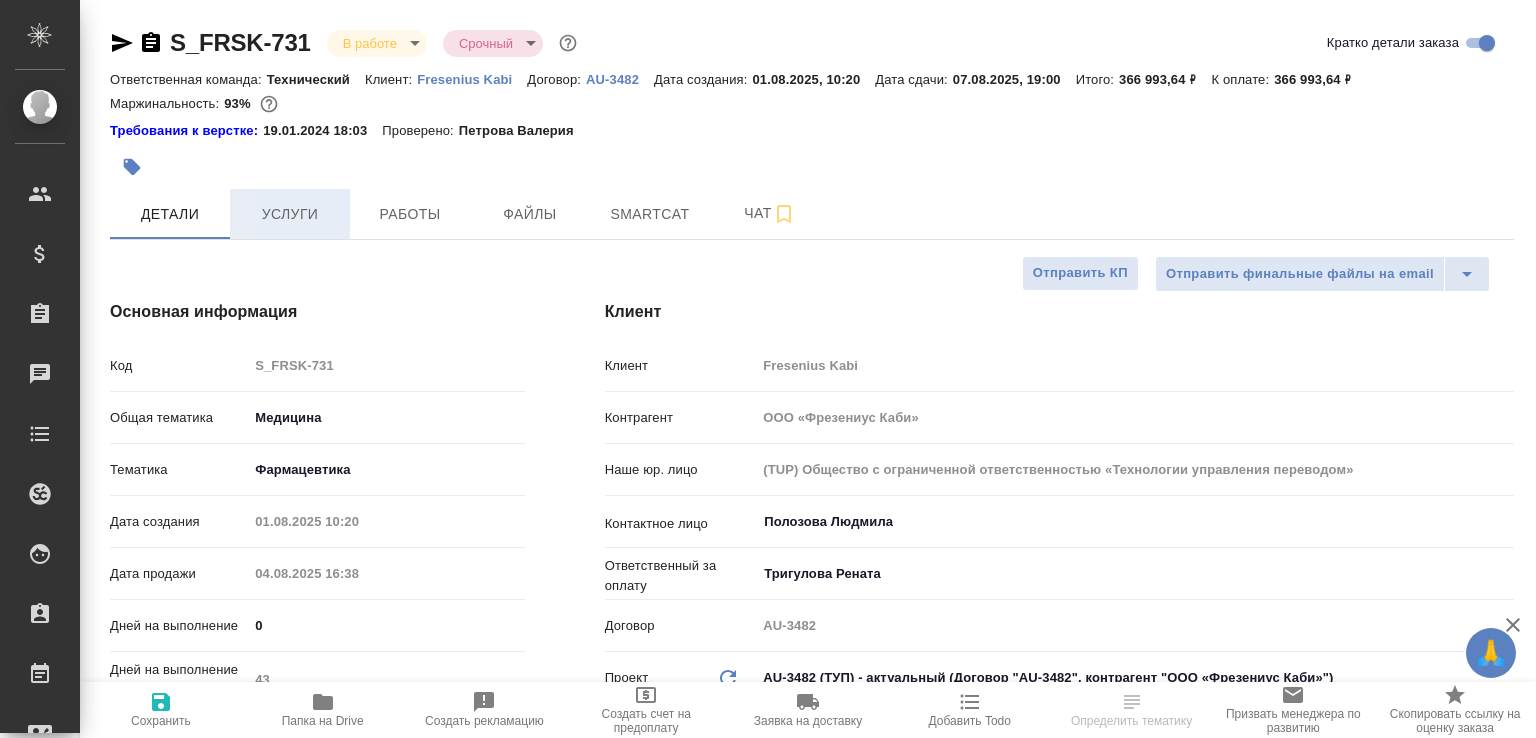 scroll, scrollTop: 0, scrollLeft: 0, axis: both 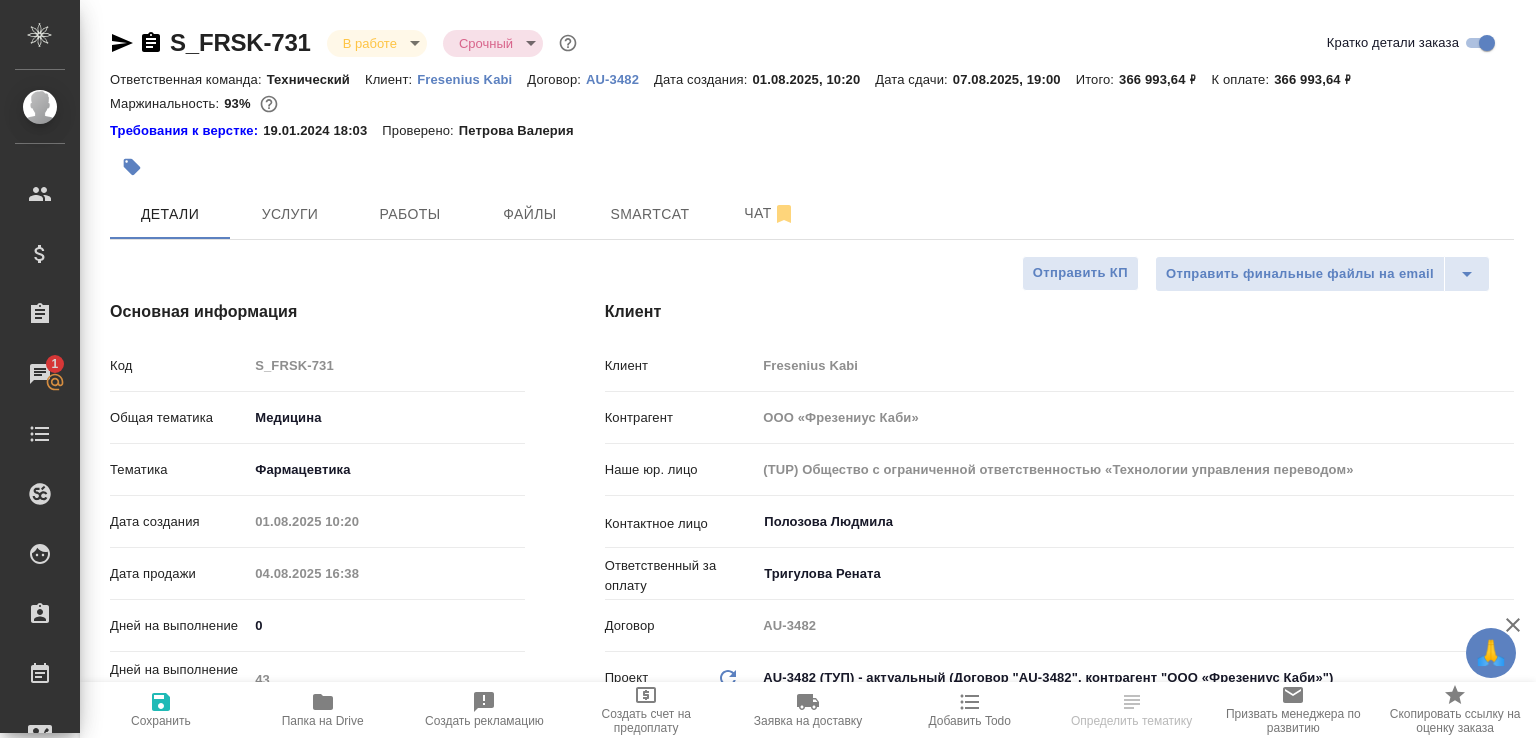 select on "RU" 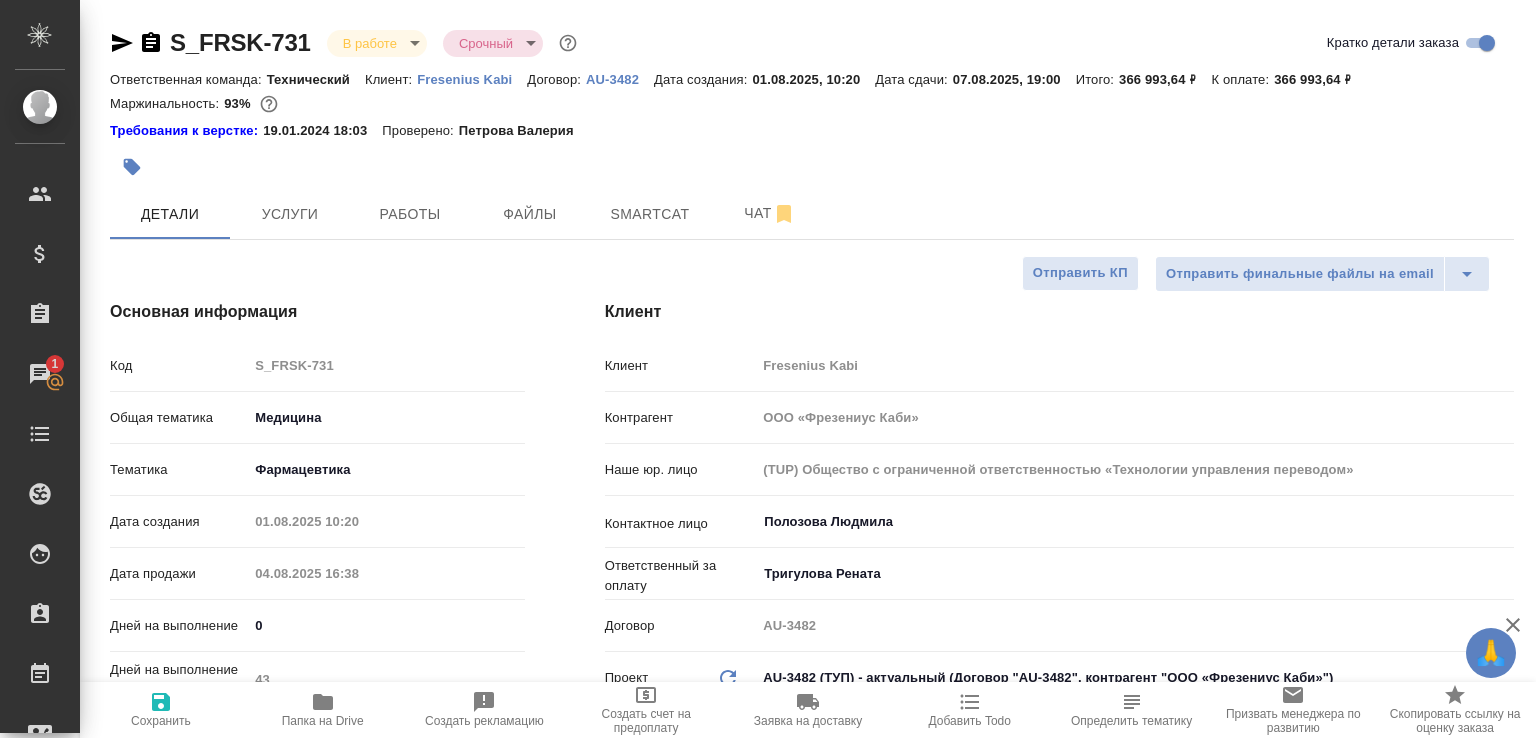 type on "x" 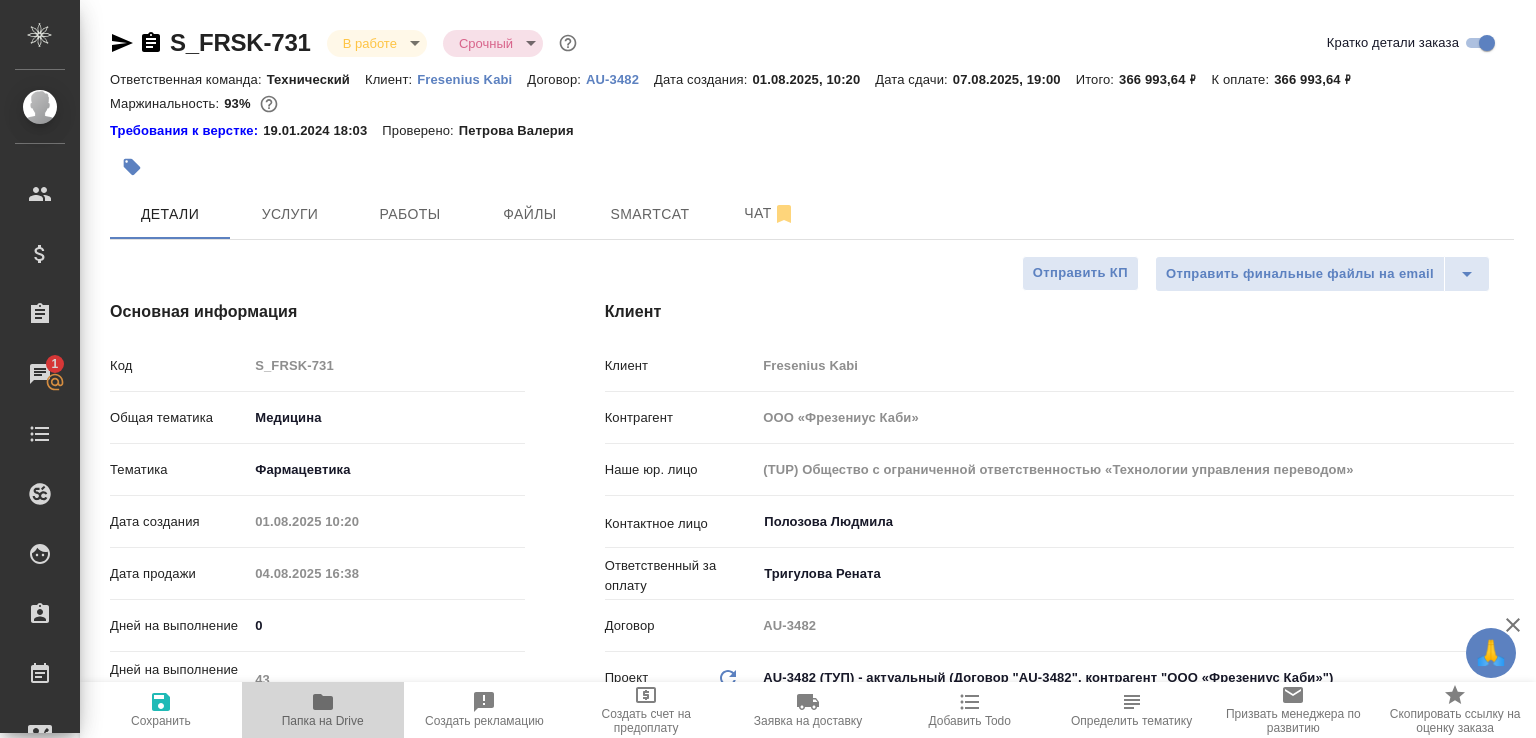 click 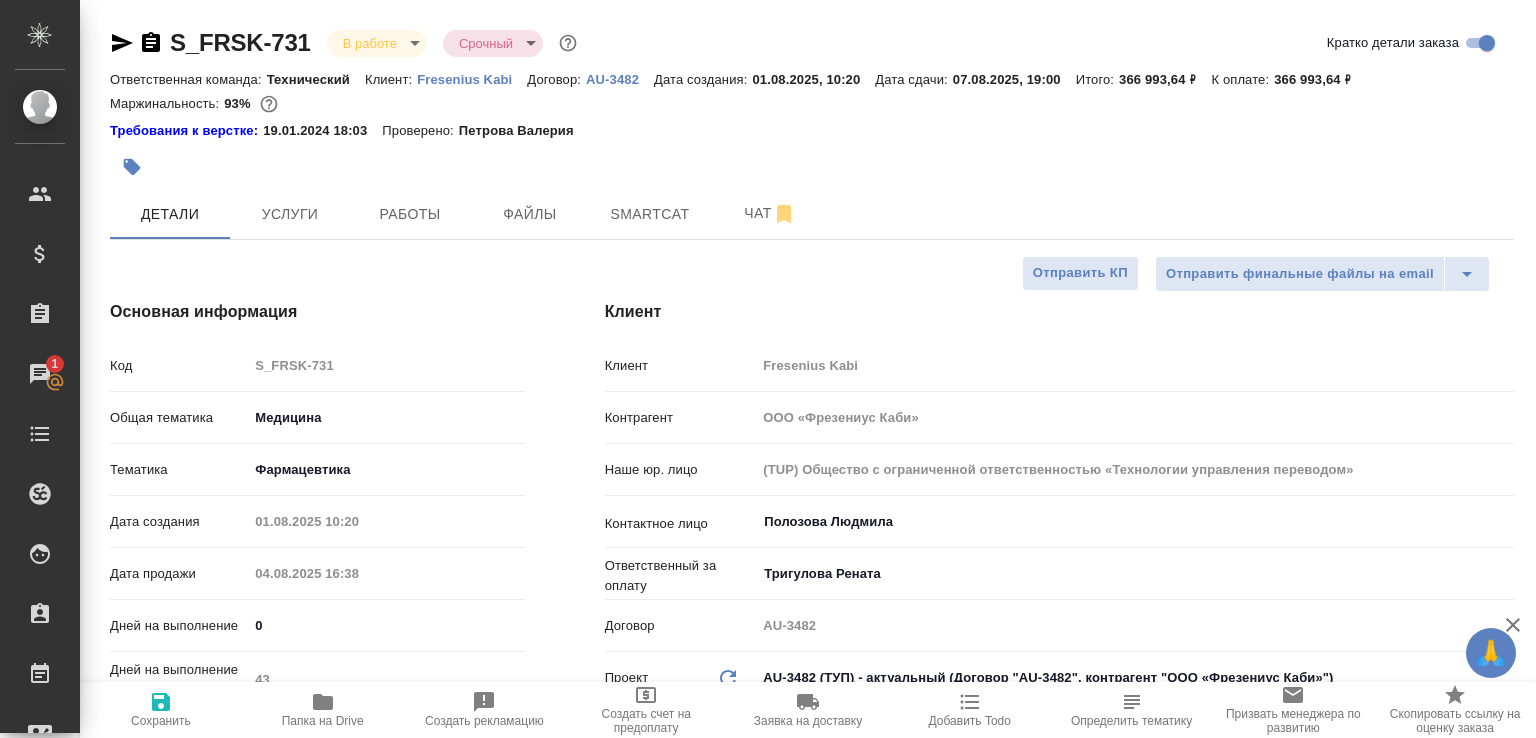 type on "x" 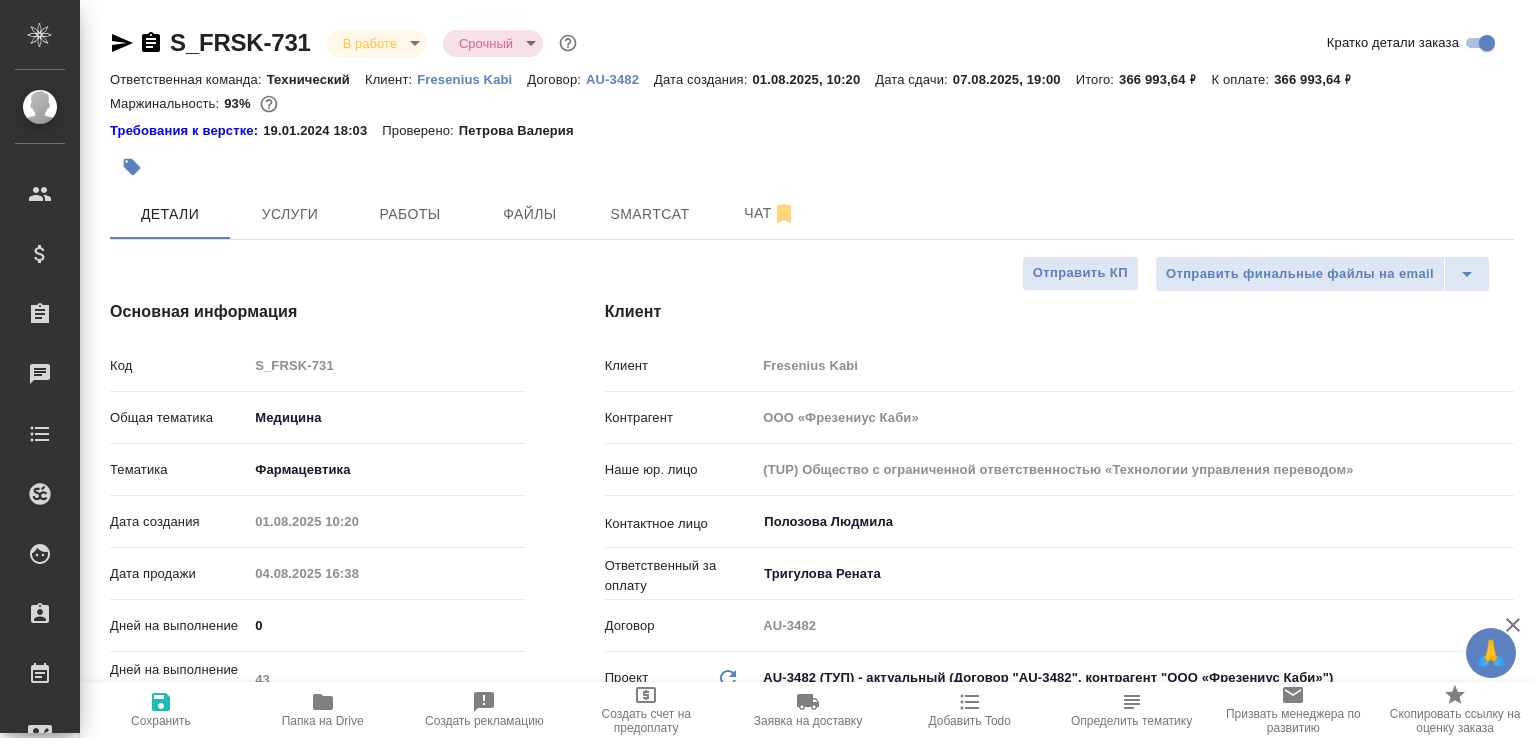 type on "x" 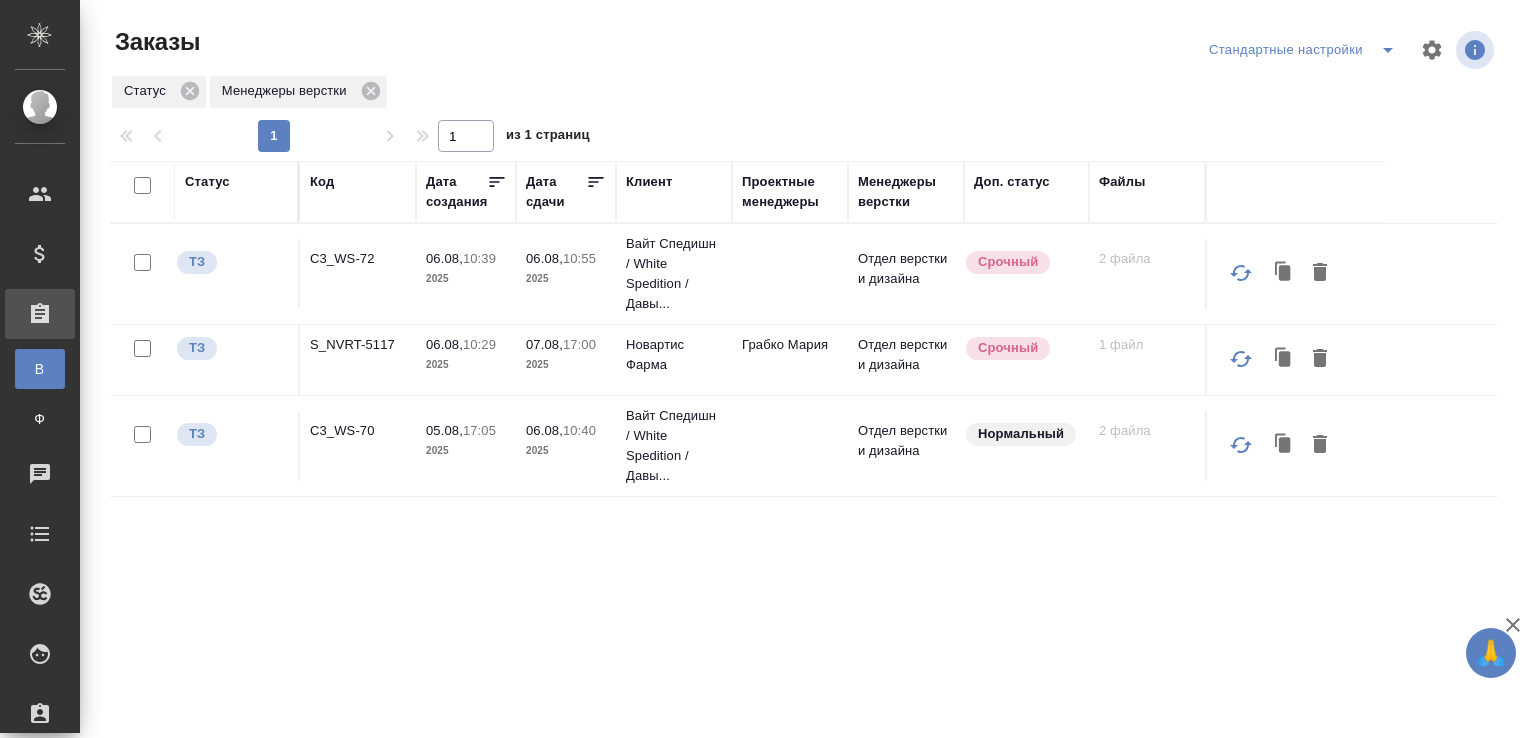 scroll, scrollTop: 0, scrollLeft: 0, axis: both 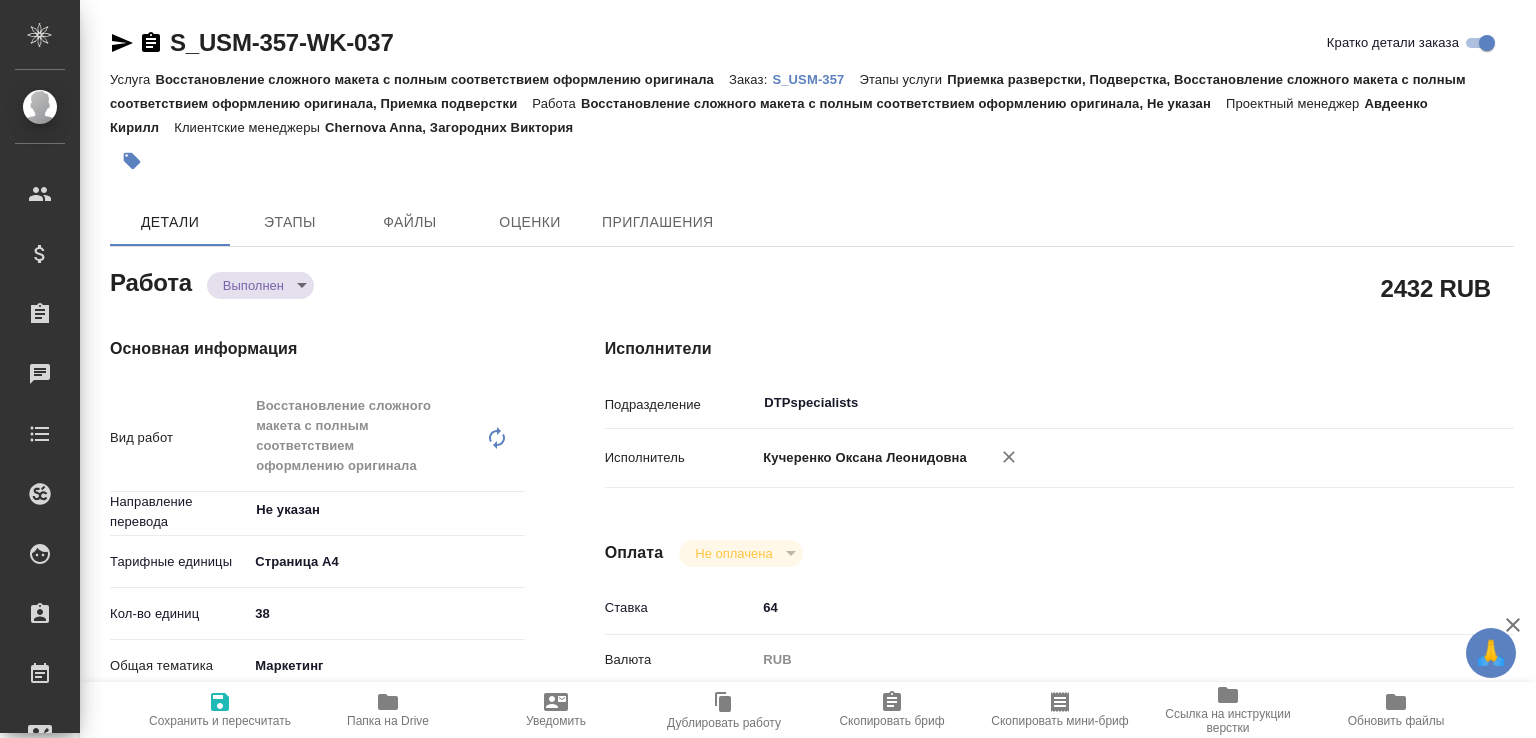 type on "x" 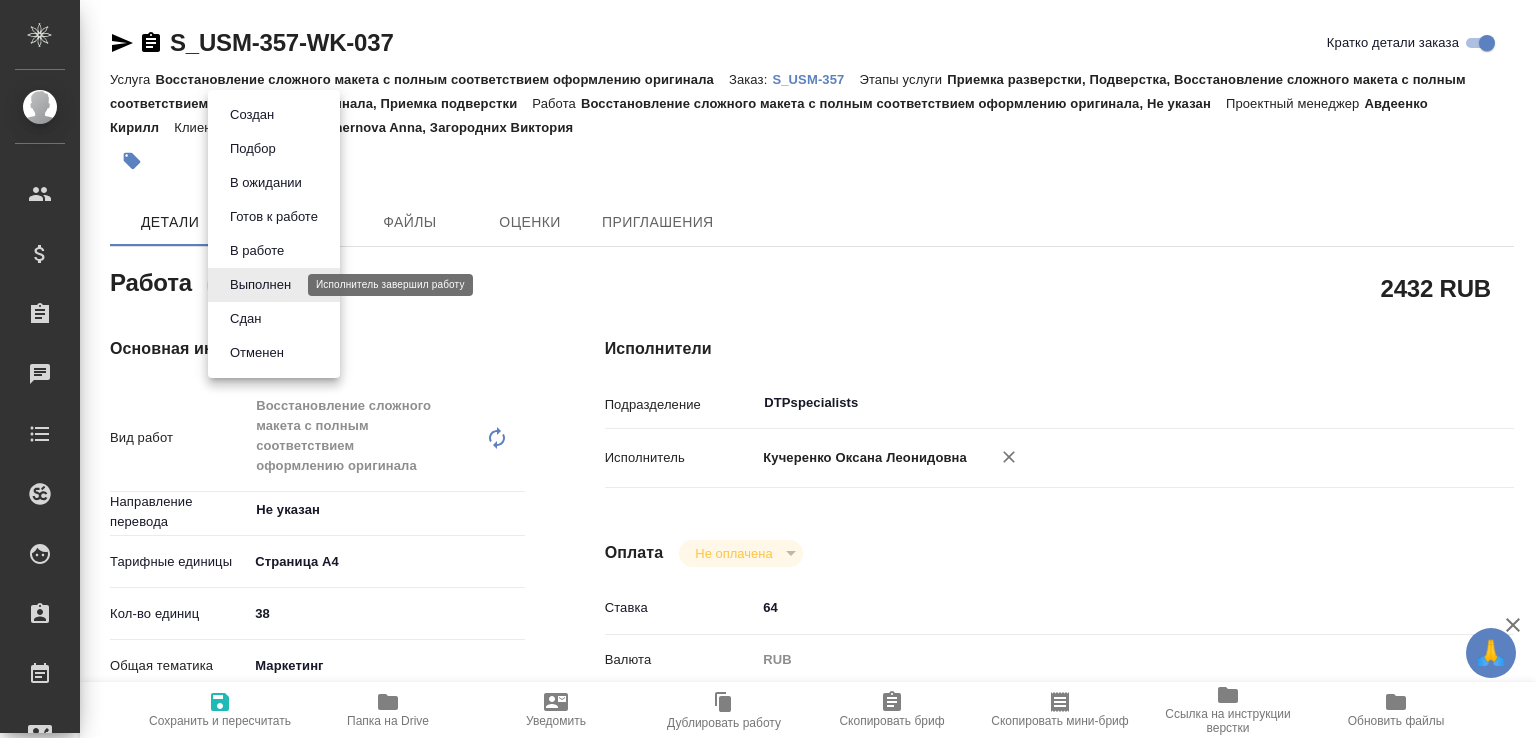 click on "🙏 .cls-1
fill:#fff;
AWATERA Малофеева Екатерина e.malofeeva Клиенты Спецификации Заказы Чаты Todo Проекты SC Исполнители Кандидаты Работы Входящие заявки Заявки на доставку Рекламации Проекты процессинга Конференции Выйти S_USM-357-WK-037 Кратко детали заказа Услуга Восстановление сложного макета с полным соответствием оформлению оригинала Заказ: S_USM-357 Этапы услуги Приемка разверстки, Подверстка, Восстановление сложного макета с полным соответствием оформлению оригинала, Приемка подверстки Работа Проектный менеджер Авдеенко Кирилл Клиентские менеджеры x" at bounding box center (768, 369) 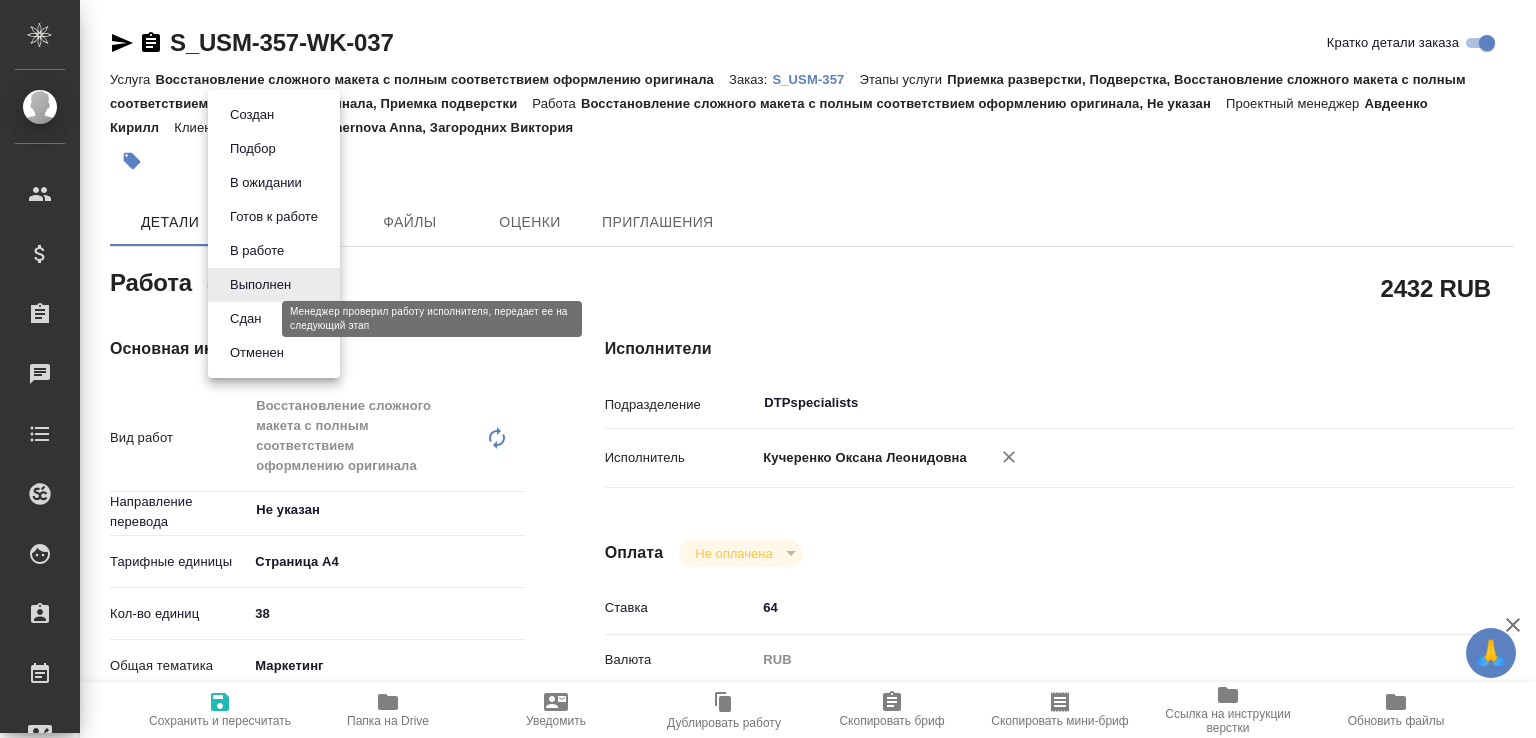 click on "Сдан" at bounding box center [245, 319] 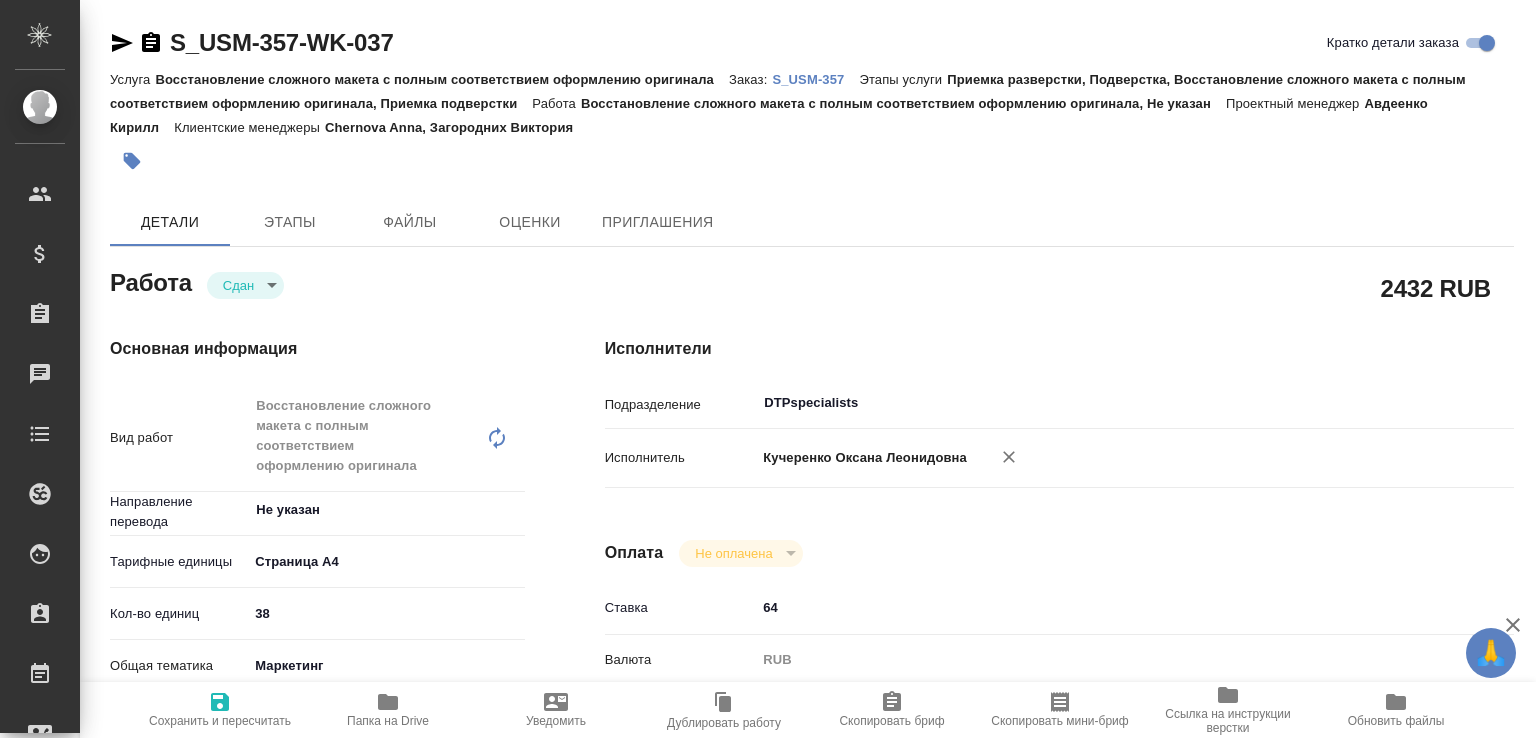 type on "x" 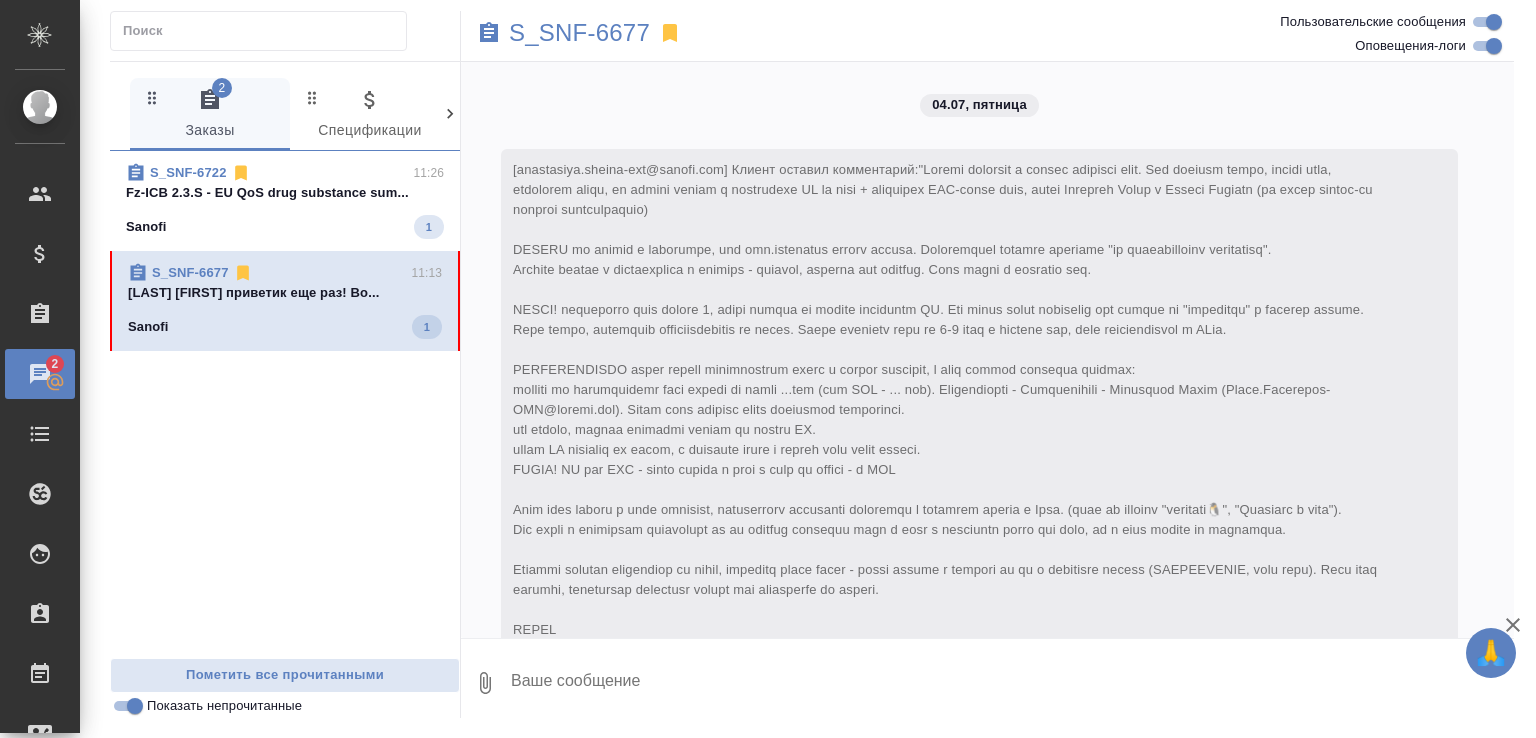 scroll, scrollTop: 0, scrollLeft: 0, axis: both 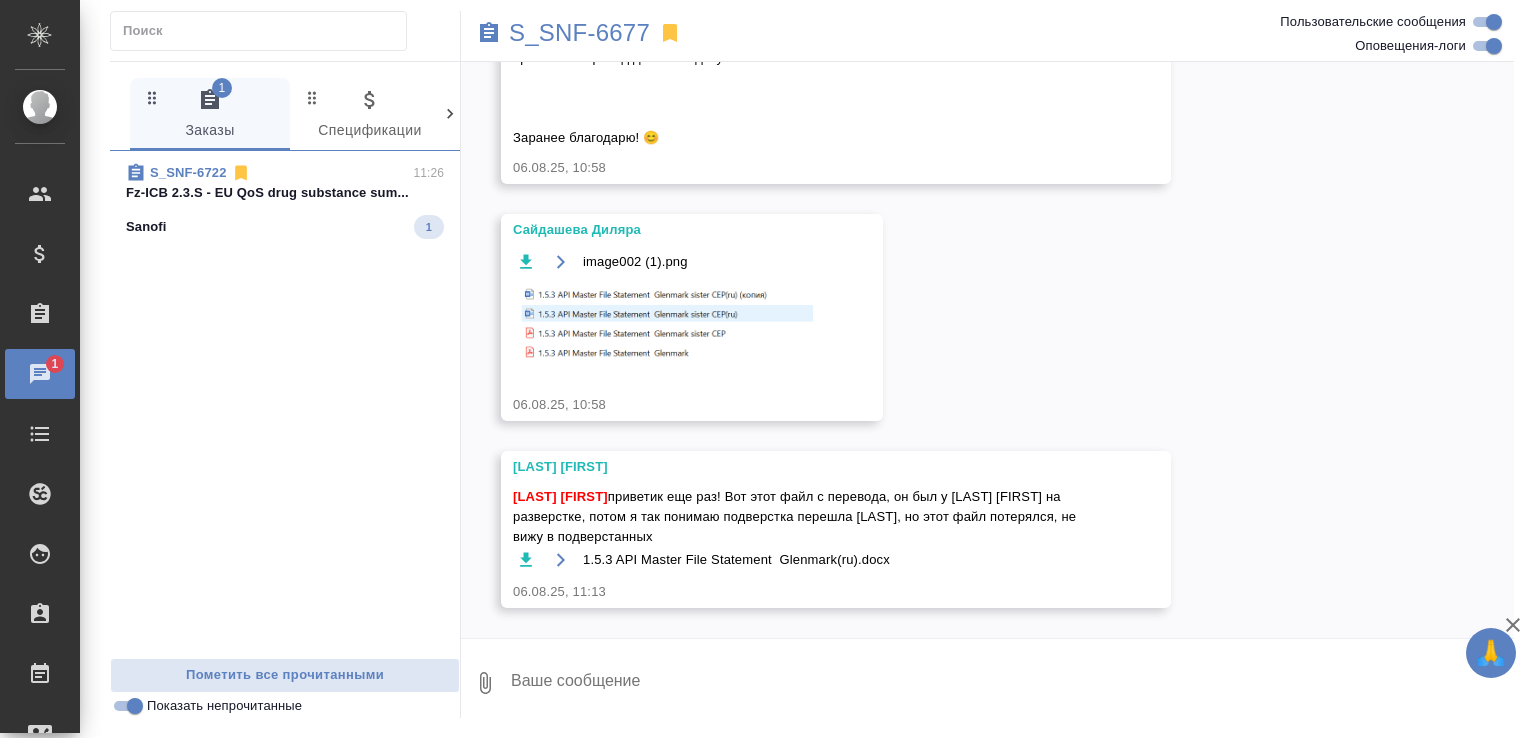 click 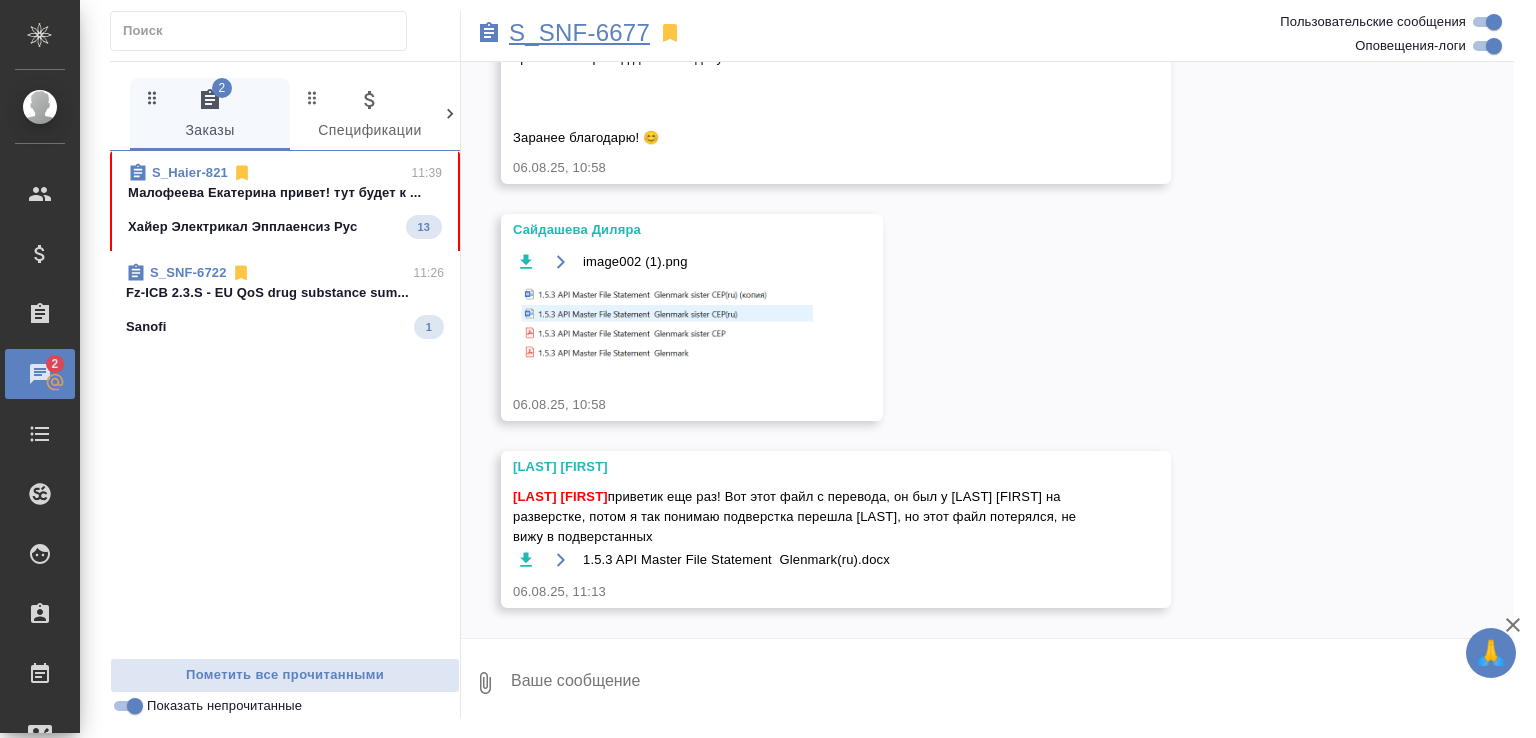 click on "S_SNF-6677" at bounding box center [579, 33] 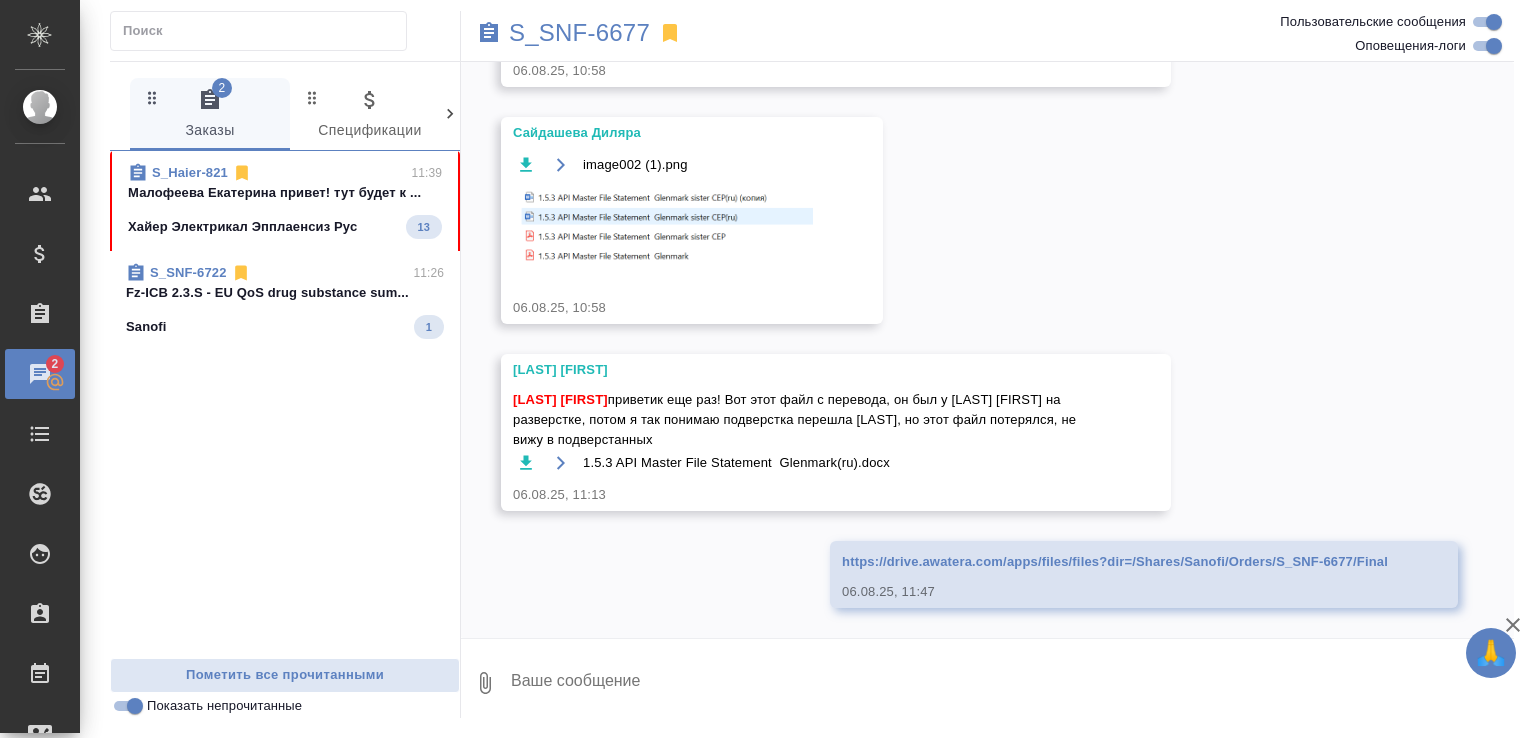 scroll, scrollTop: 22595, scrollLeft: 0, axis: vertical 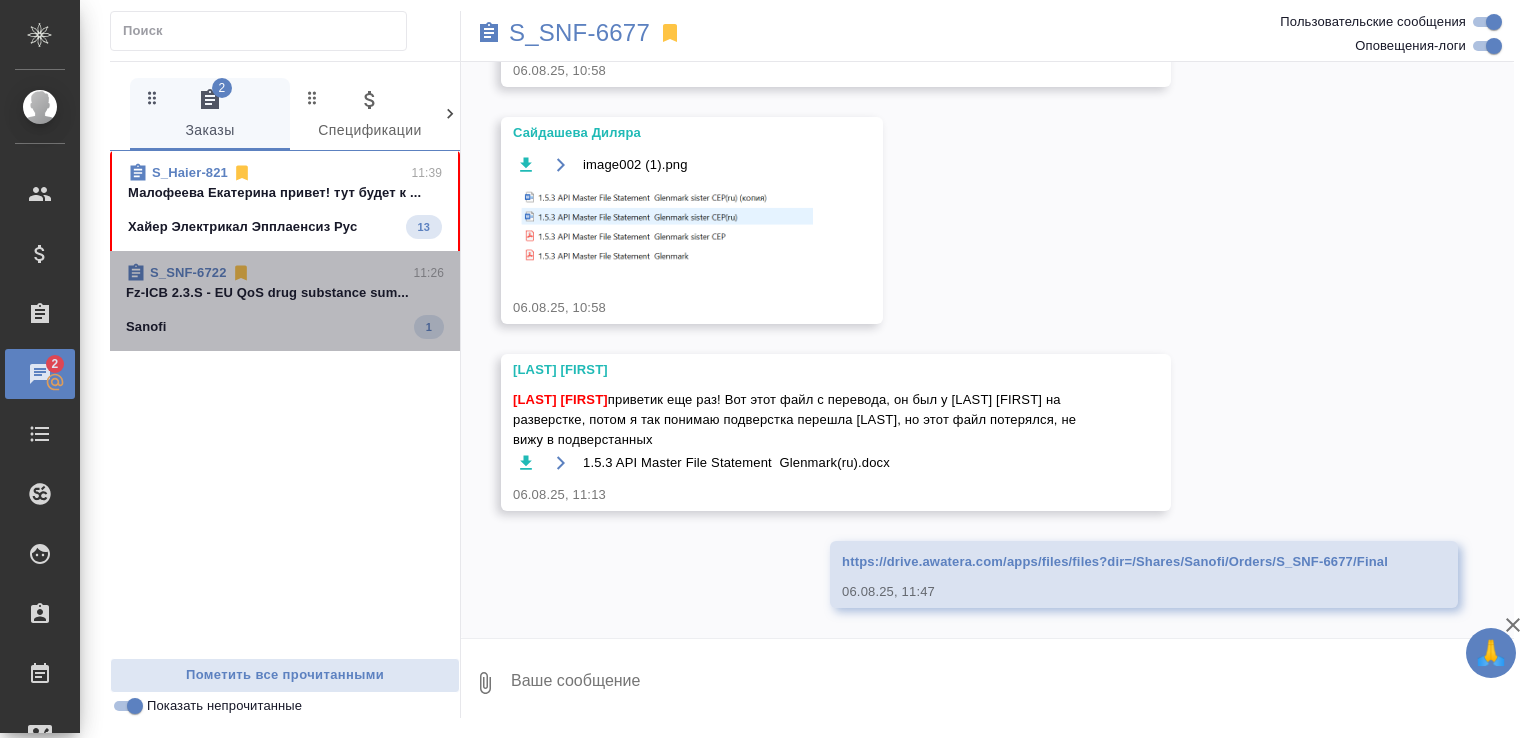 click on "S_SNF-6722 11:26 Fz-ICB 2.3.S - EU QoS drug substance sum... Sanofi 1" at bounding box center (285, 301) 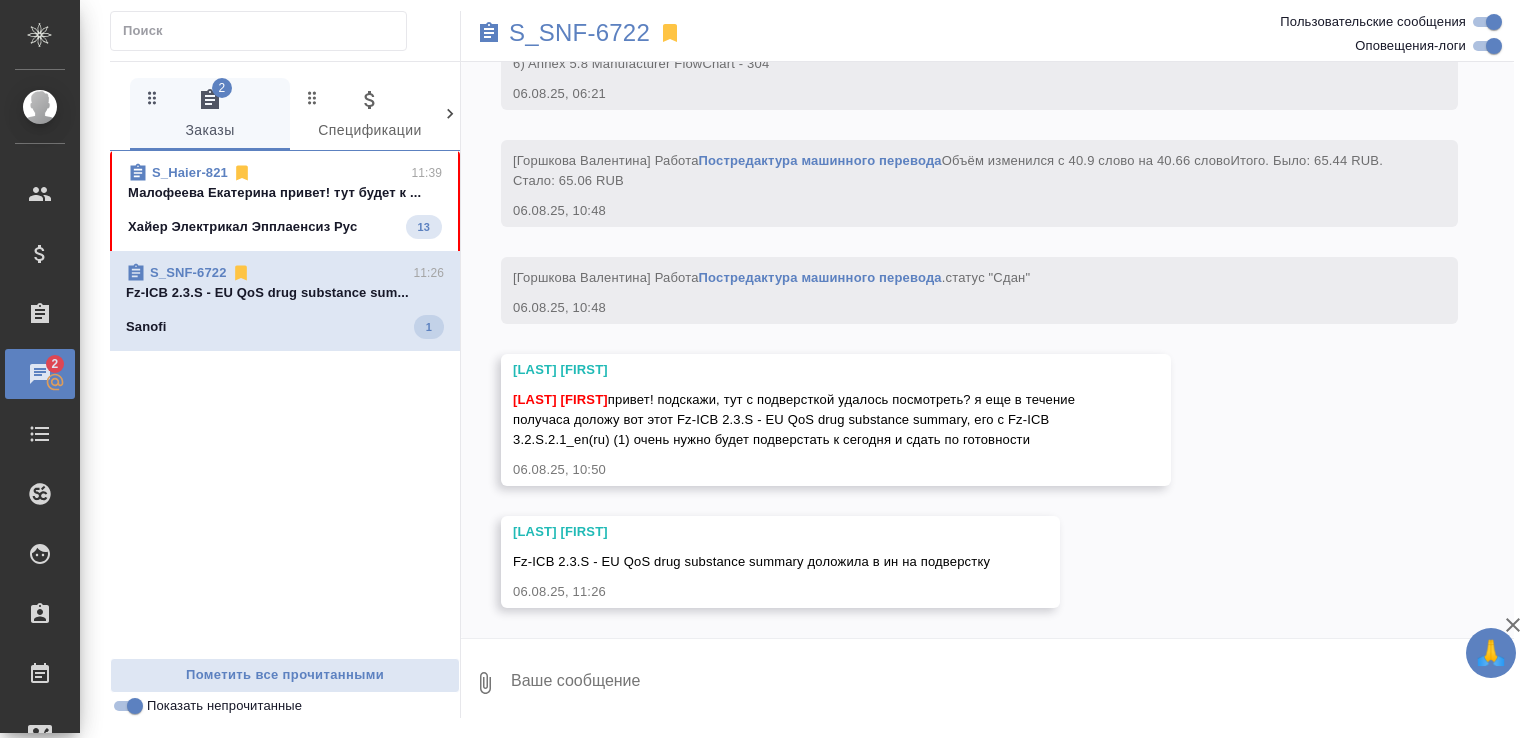 scroll, scrollTop: 21218, scrollLeft: 0, axis: vertical 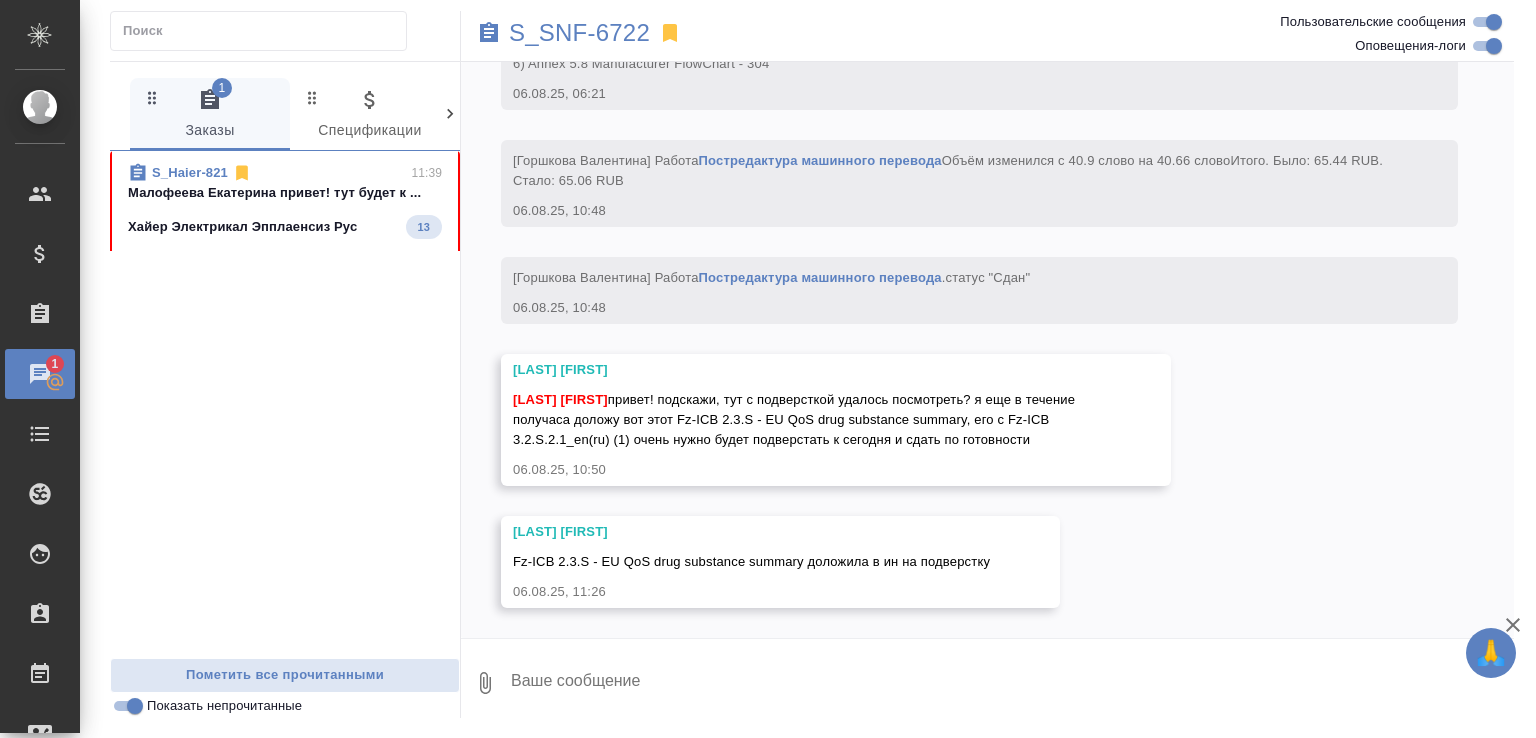 click at bounding box center [1011, 683] 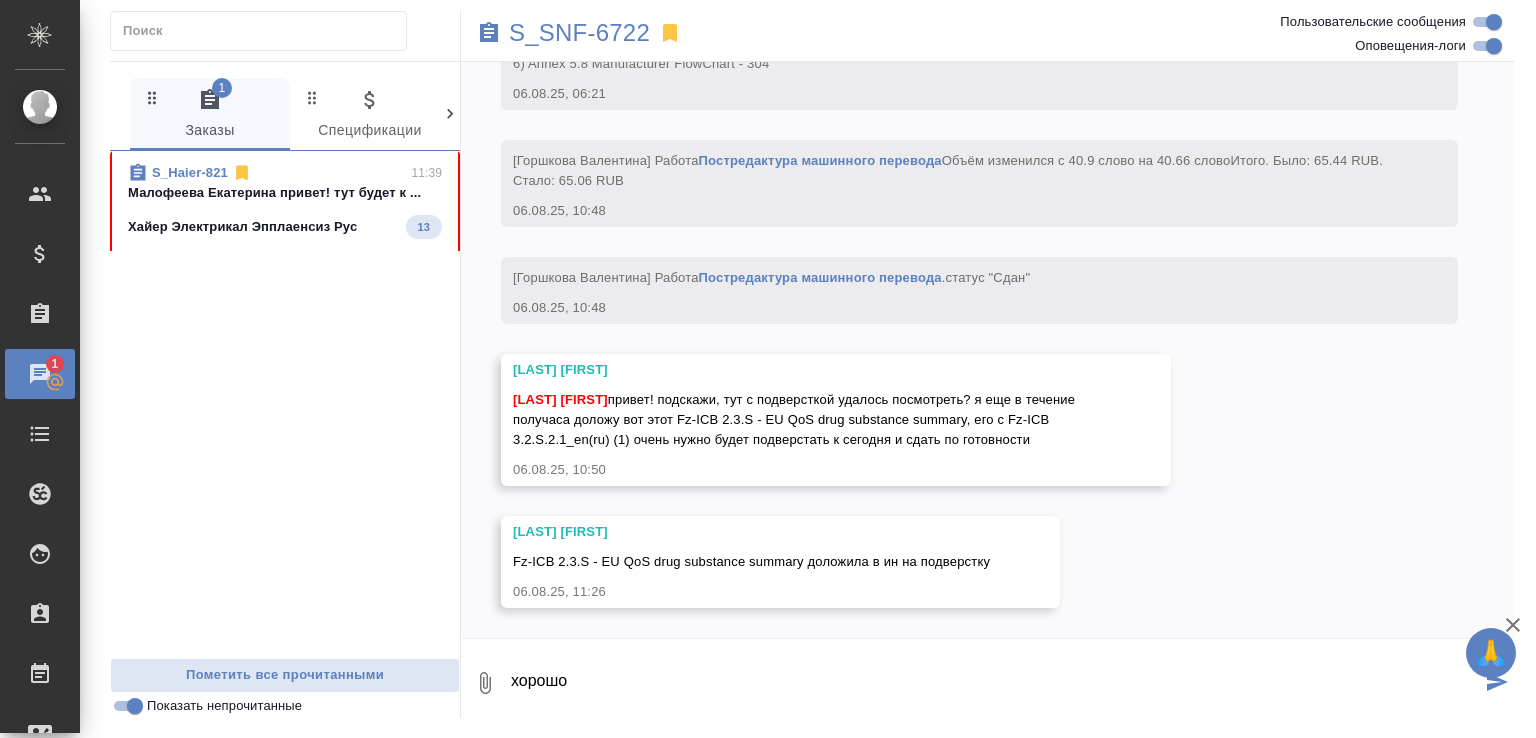 type on "хорошо" 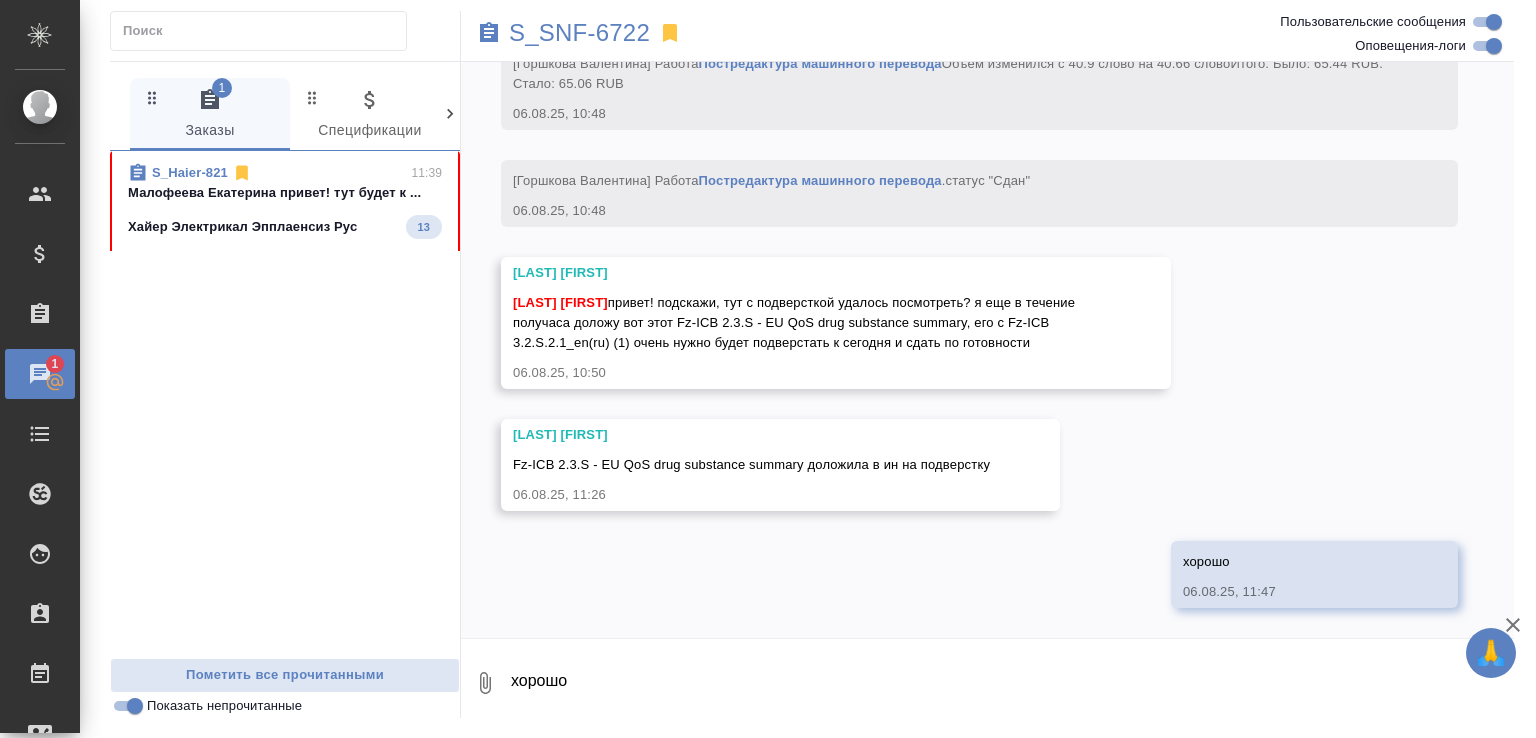 scroll, scrollTop: 21316, scrollLeft: 0, axis: vertical 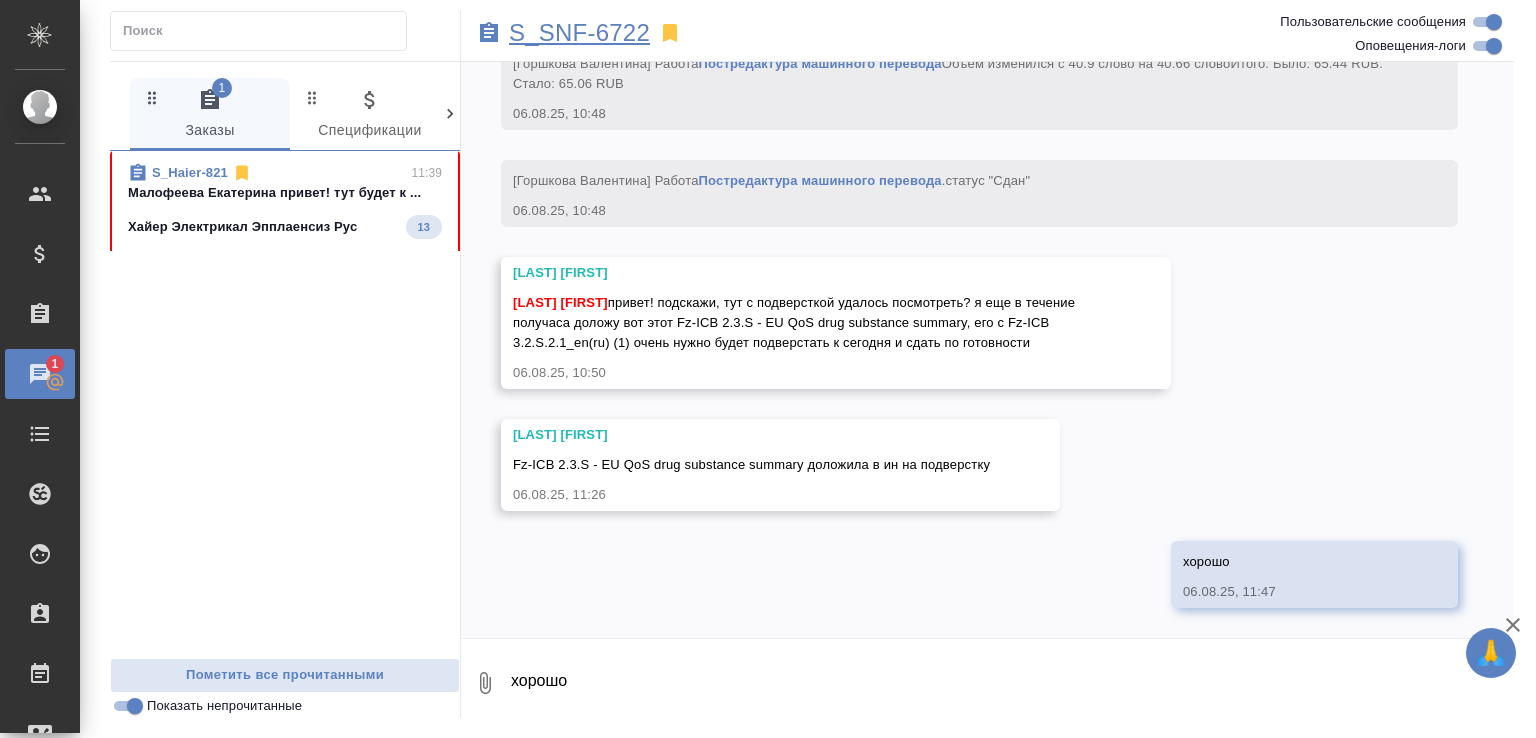 click on "S_SNF-6722" at bounding box center [579, 33] 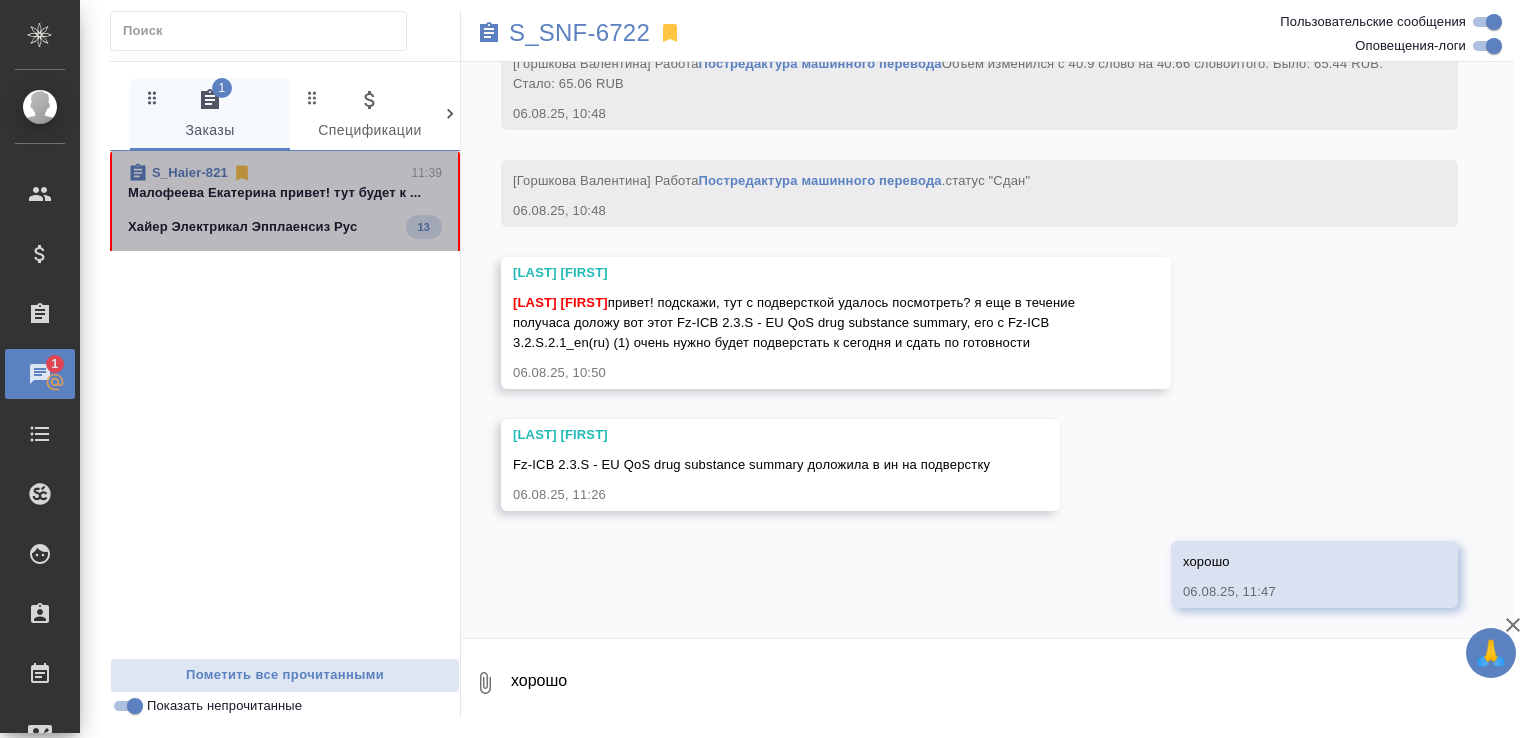 click on "Хайер Электрикал Эпплаенсиз Рус" at bounding box center [242, 227] 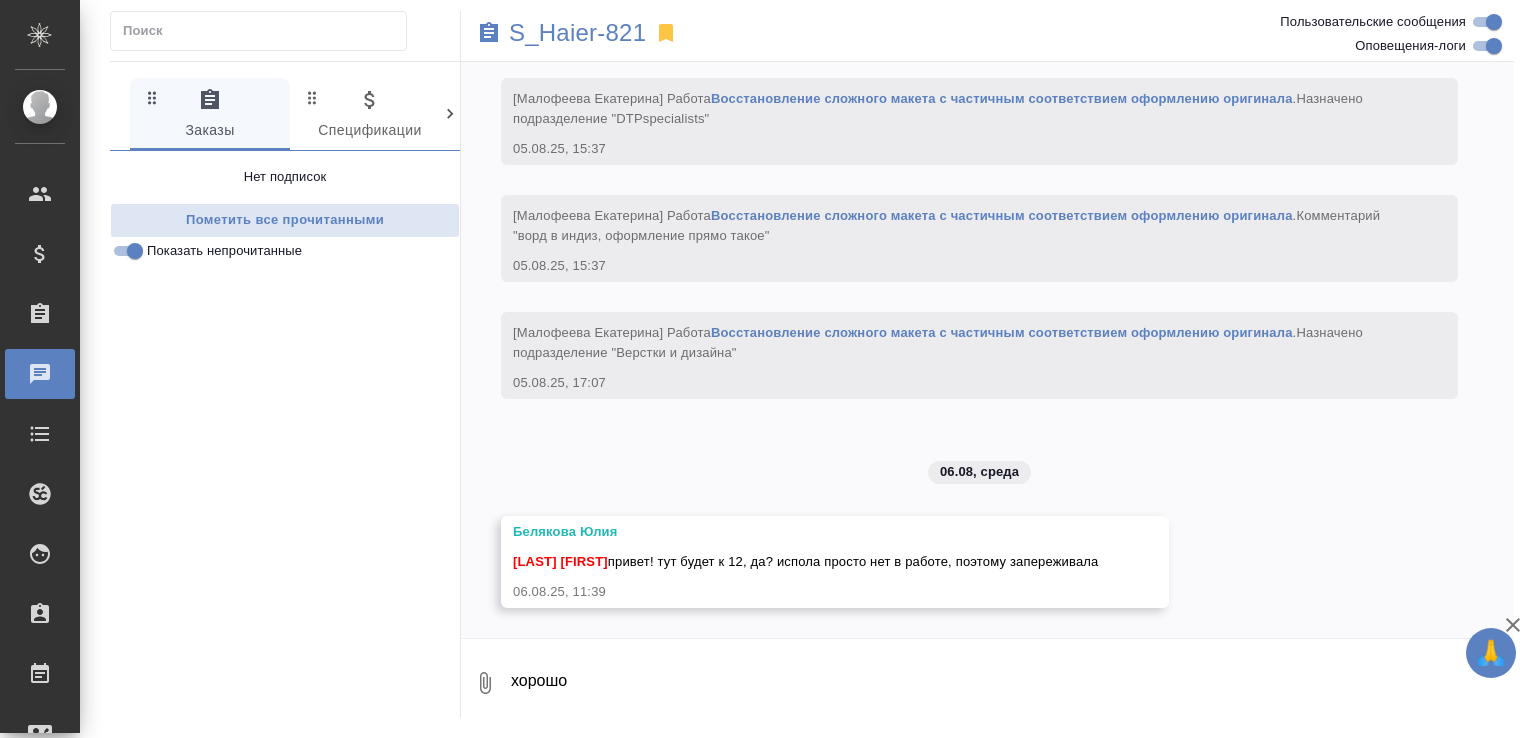 scroll, scrollTop: 3479, scrollLeft: 0, axis: vertical 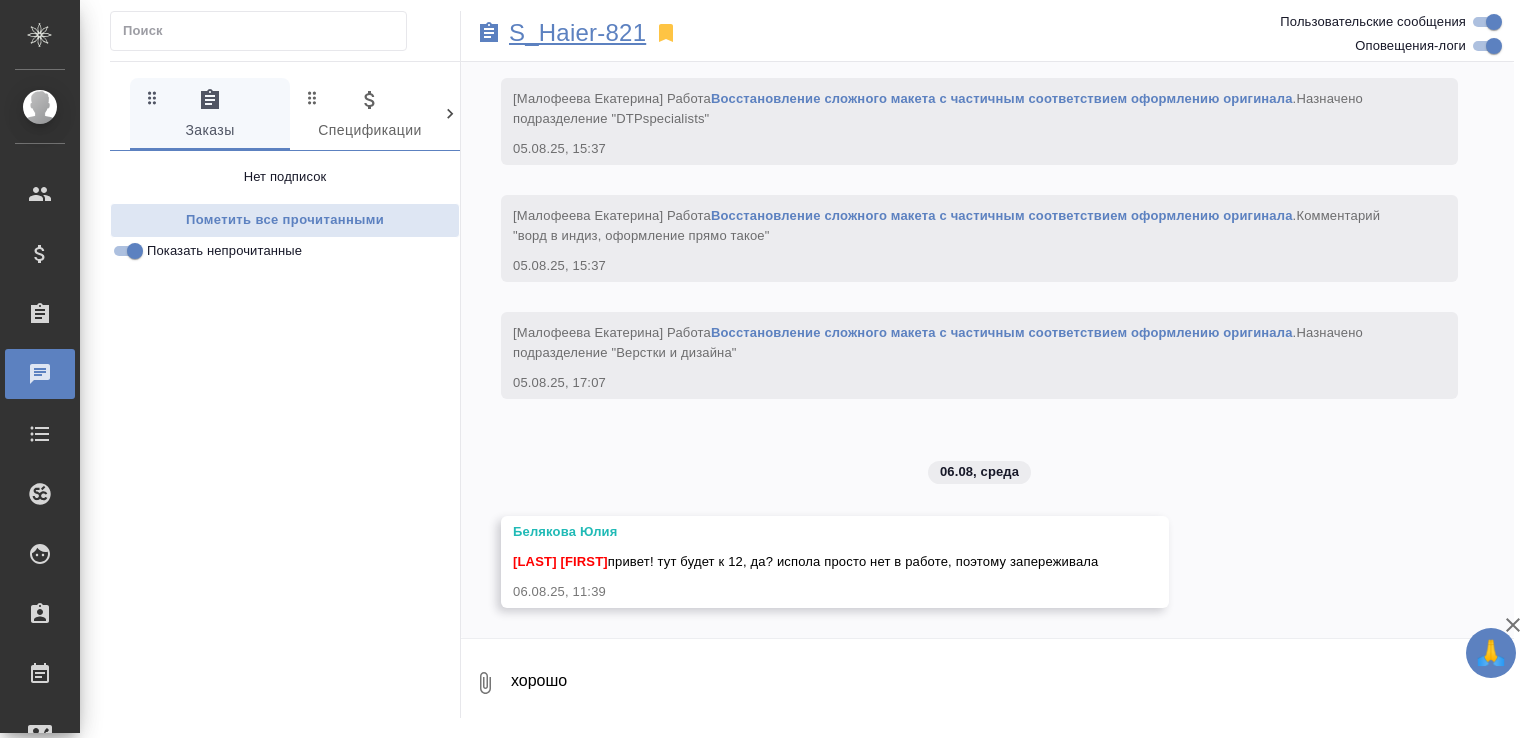 click on "S_Haier-821" at bounding box center [577, 33] 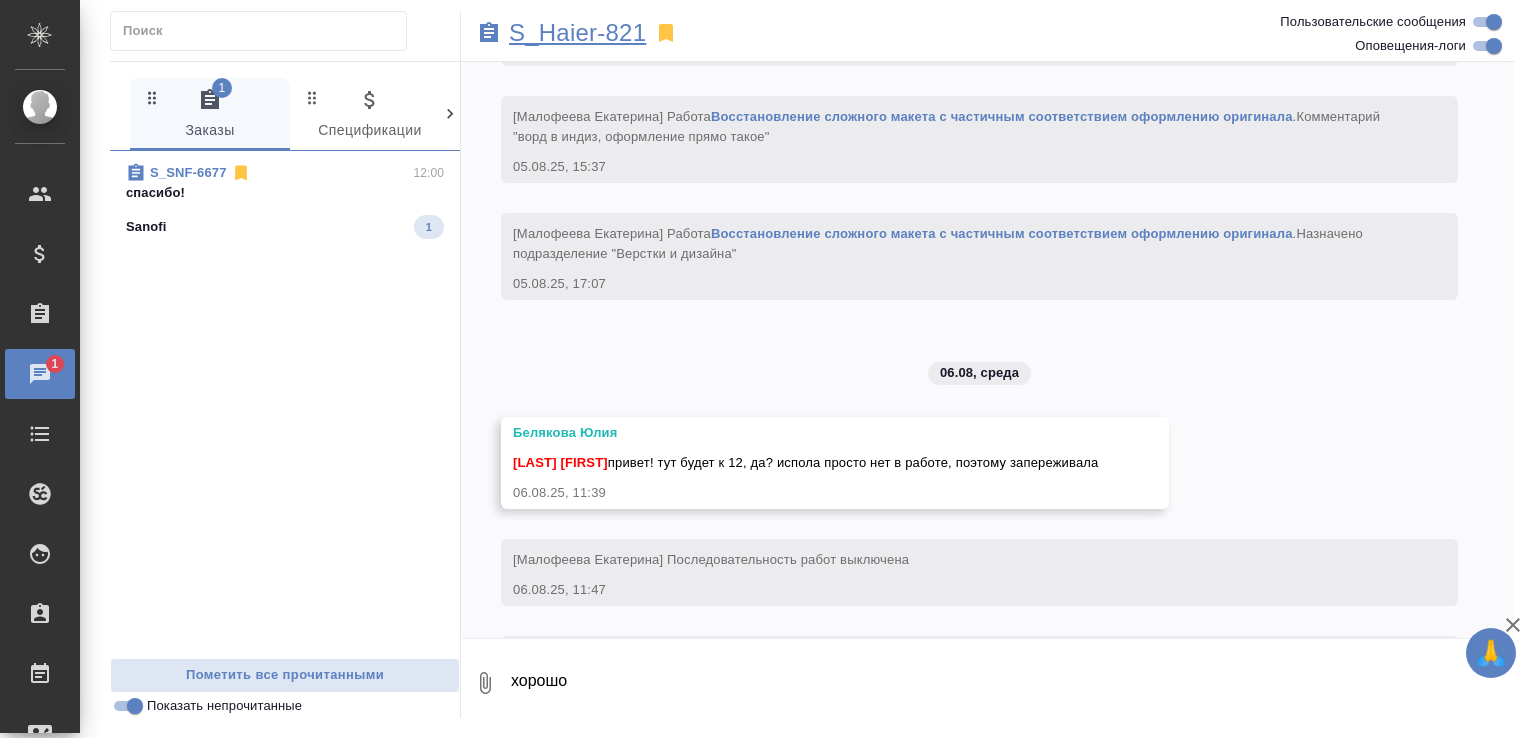 scroll, scrollTop: 4435, scrollLeft: 0, axis: vertical 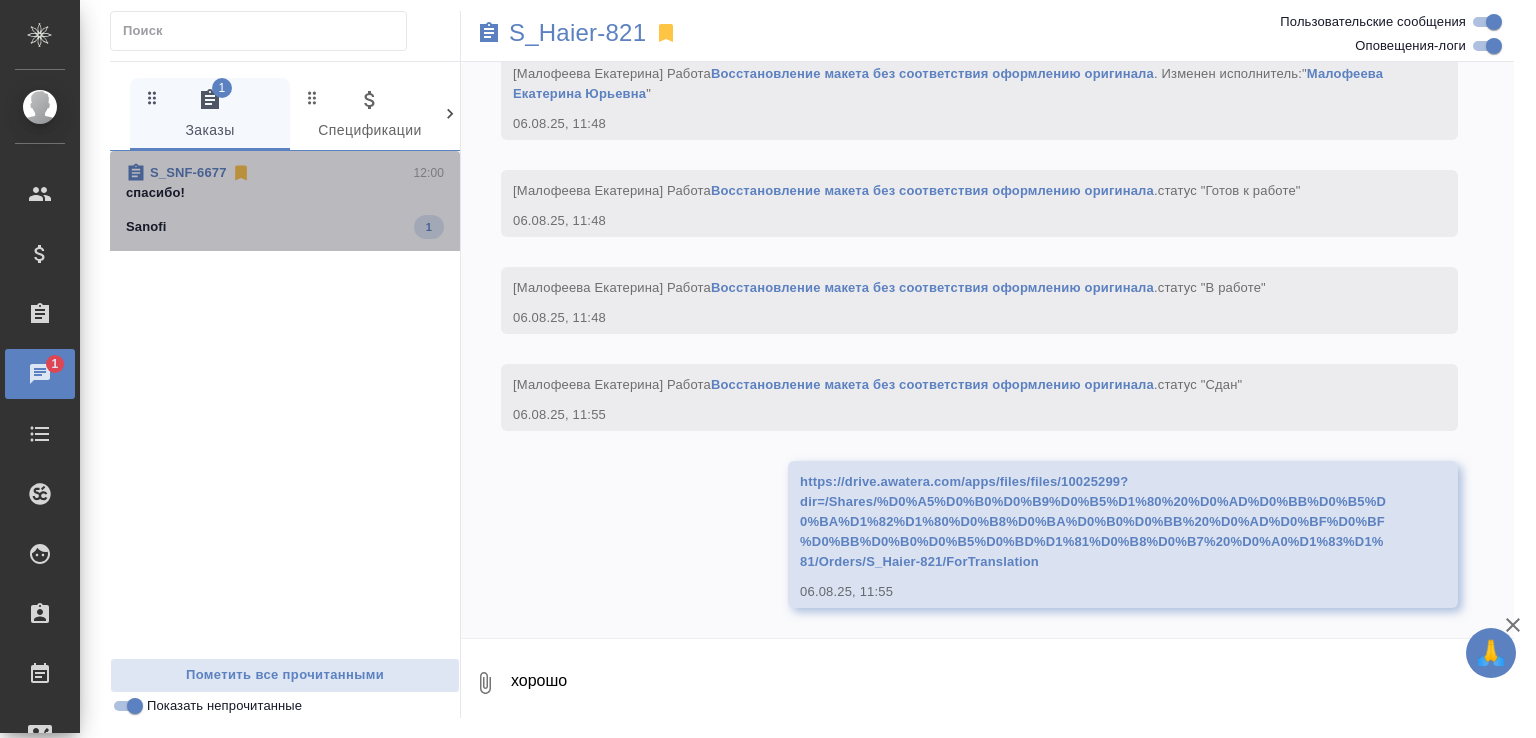 click on "спасибо!" at bounding box center (285, 193) 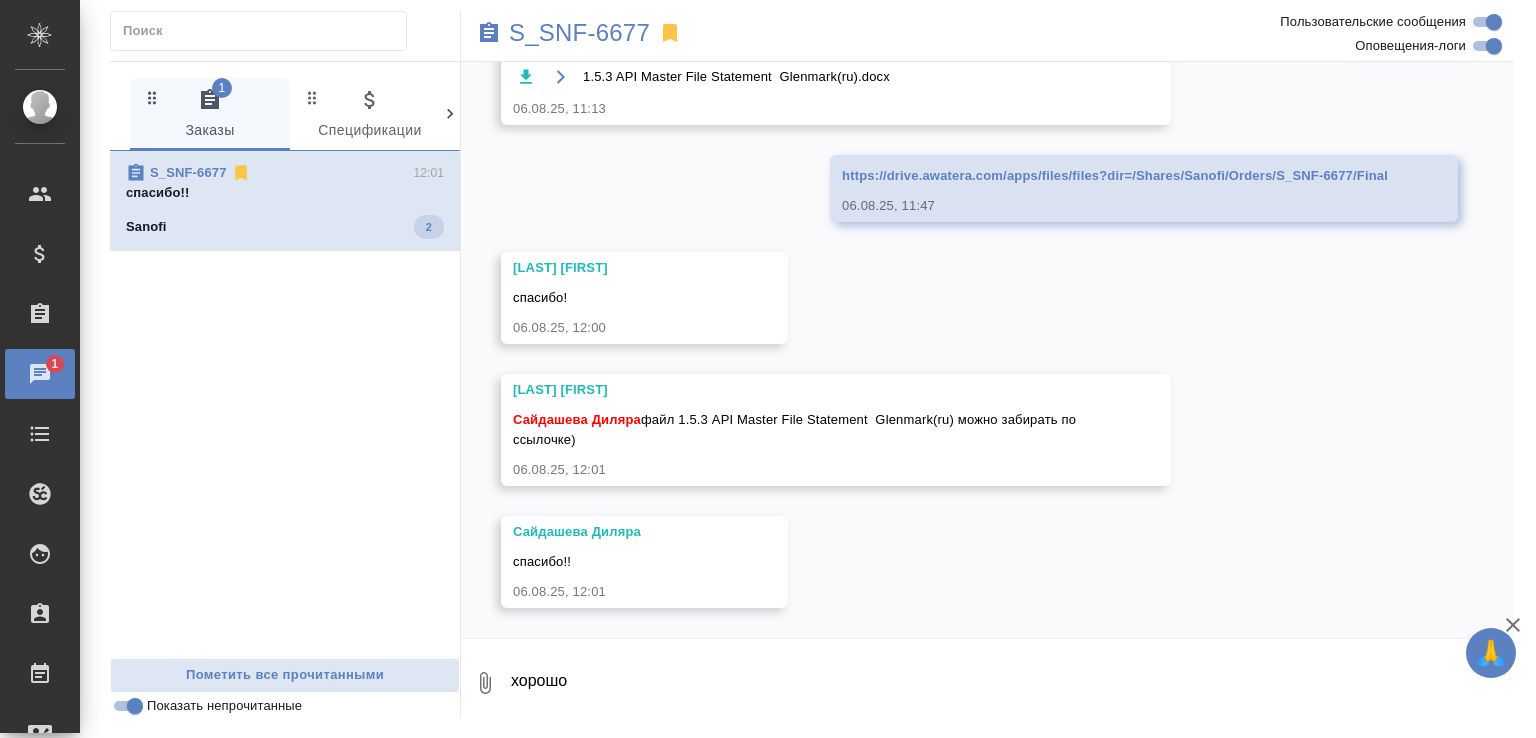 scroll, scrollTop: 22981, scrollLeft: 0, axis: vertical 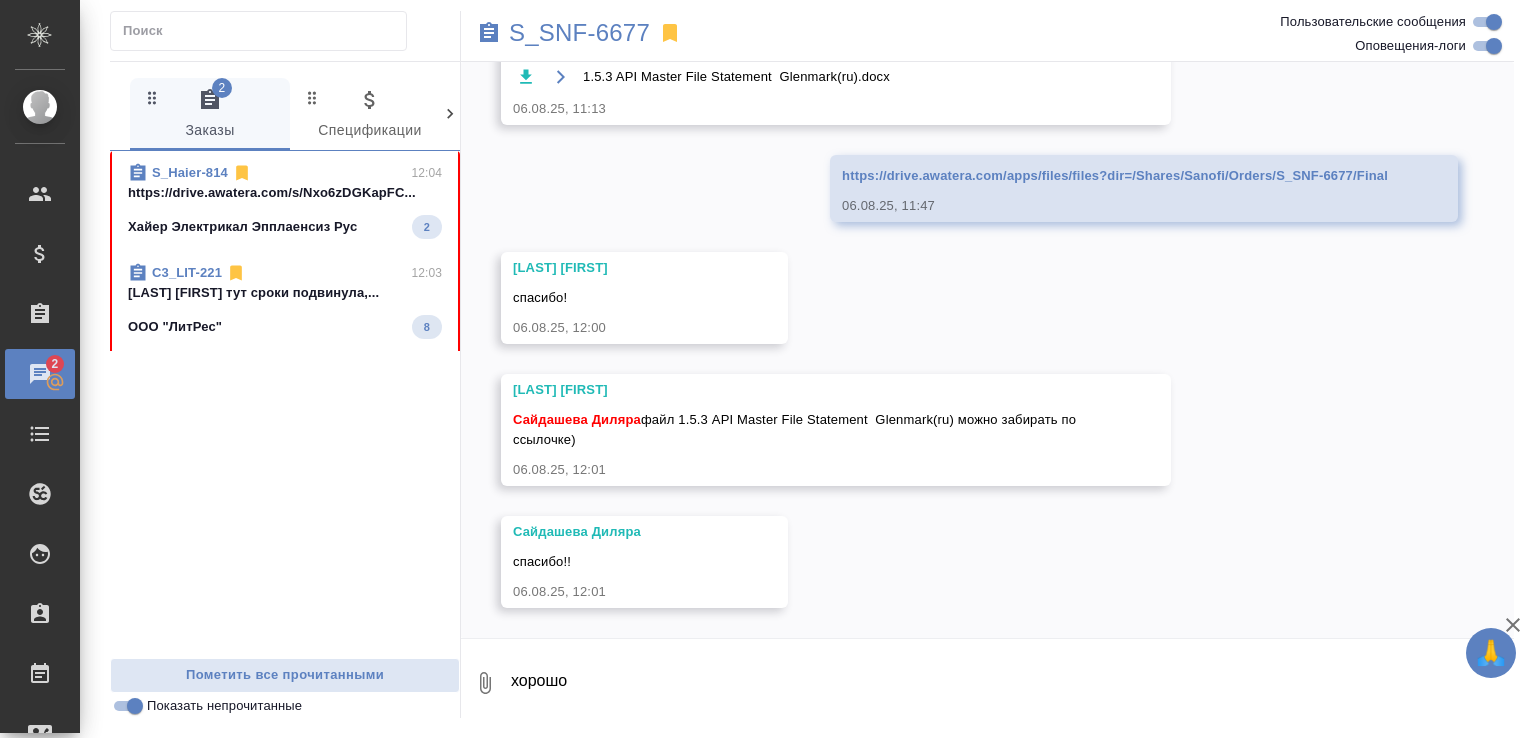 click on "04.07, пятница [anastasiya.sheina-ext@sanofi.com] Клиент оставил комментарий:   https://disk.yandex.ru/i/E4h8OaiYTHt6_A
Доставка документов:
ул Тверская, 22, БЦ Summit
125375, Москва, Россия
Почтовая комната - 7 этаж
почтовая комната - sanofi.csemanager1@cse.ru
Анастасия +7 (495) 748-7748. - Здесь можно заказать месячный пропуск для курьера (каждое 14-е число месяца)" 04.07.25, 17:56 07.07, понедельник [Звержановская Диана] Статус заказа изменен на  "ТЗ" 07.07.25, 10:26 [Арсеньева Вера] Статус заказа изменен на  "Создан" 07.07.25, 10:33 Арсеньева Вера screenshot.2155.jpg 07.07.25, 10:37 [Звержановская Диана] Добавлены комментарии для ПМ/исполнителей:    07.07.25, 11:06 ." at bounding box center (987, 350) 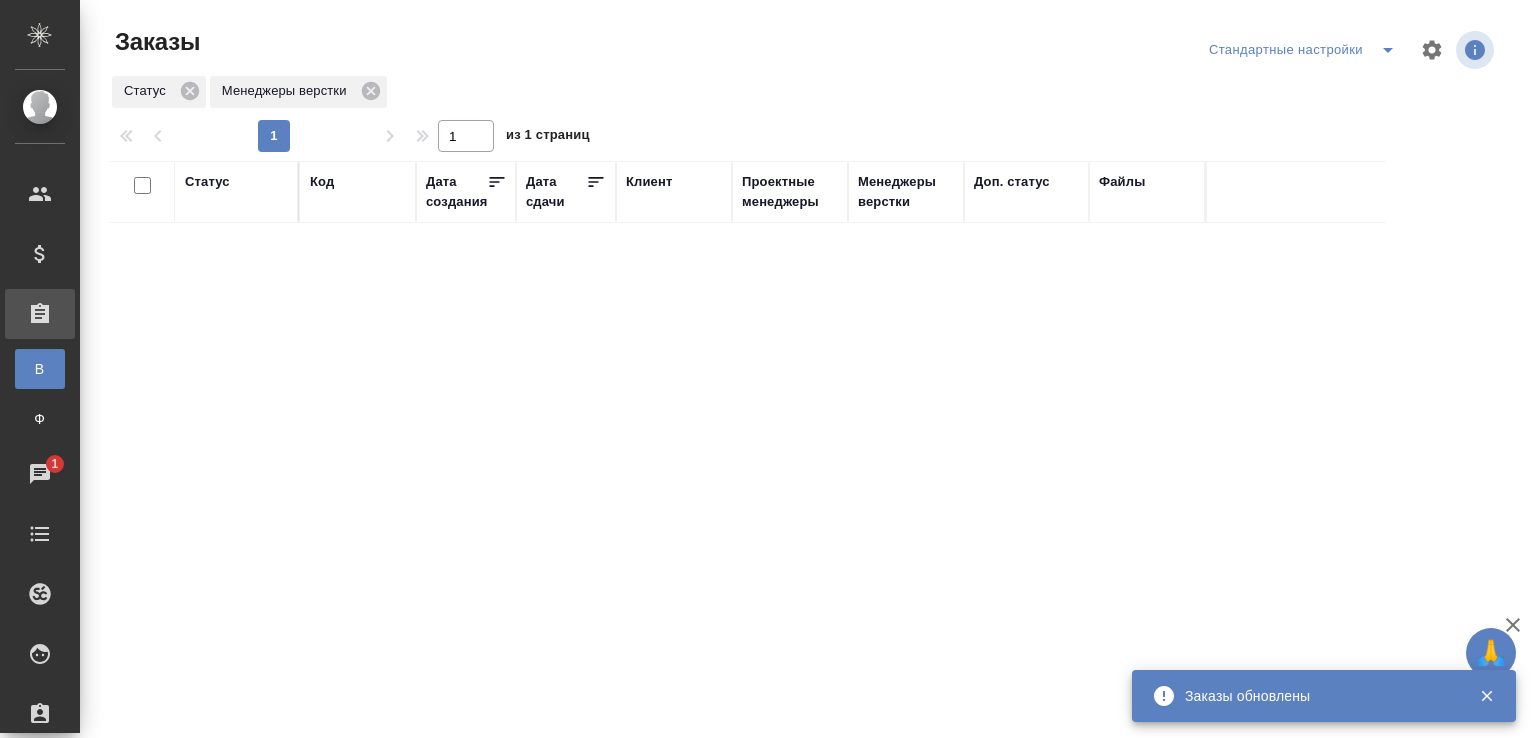 scroll, scrollTop: 0, scrollLeft: 0, axis: both 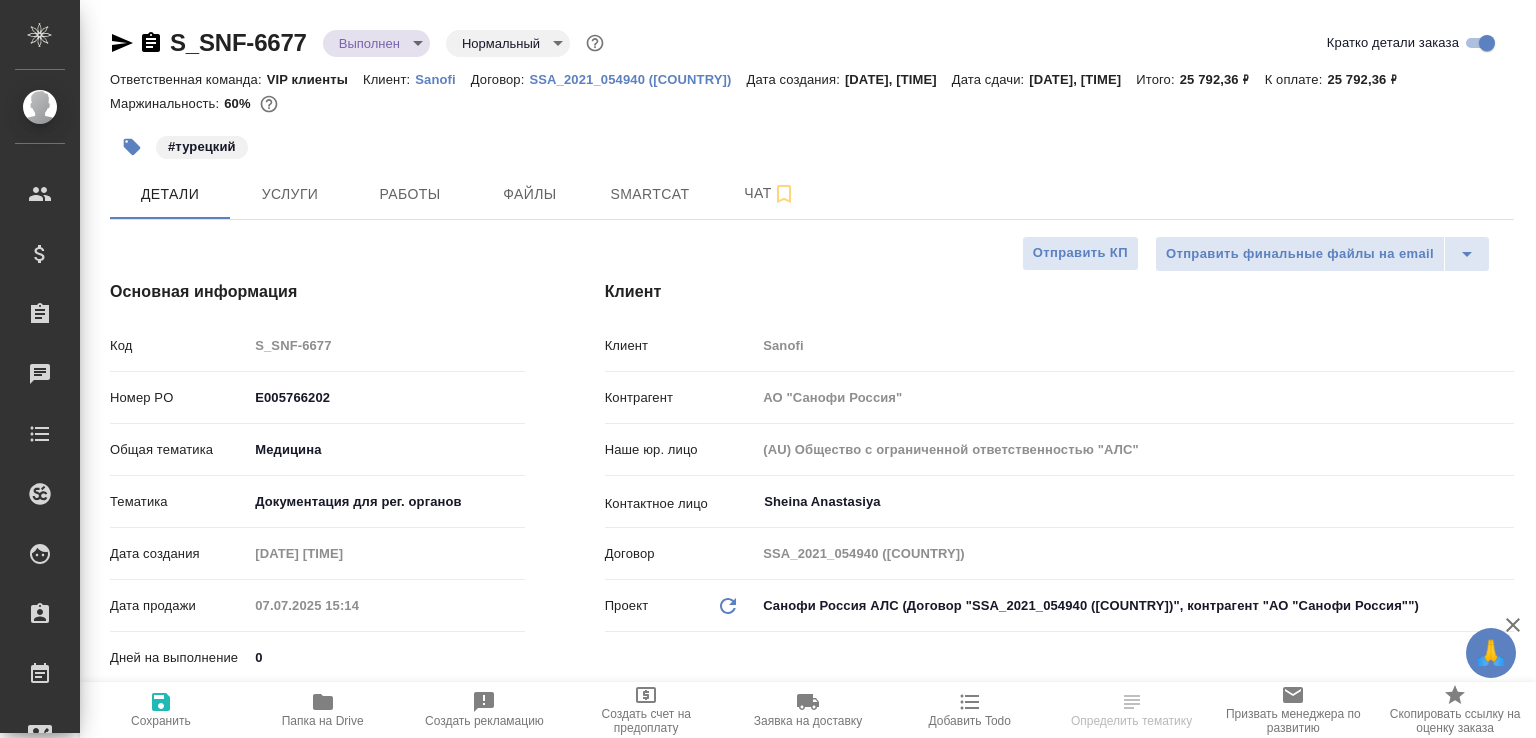 select on "RU" 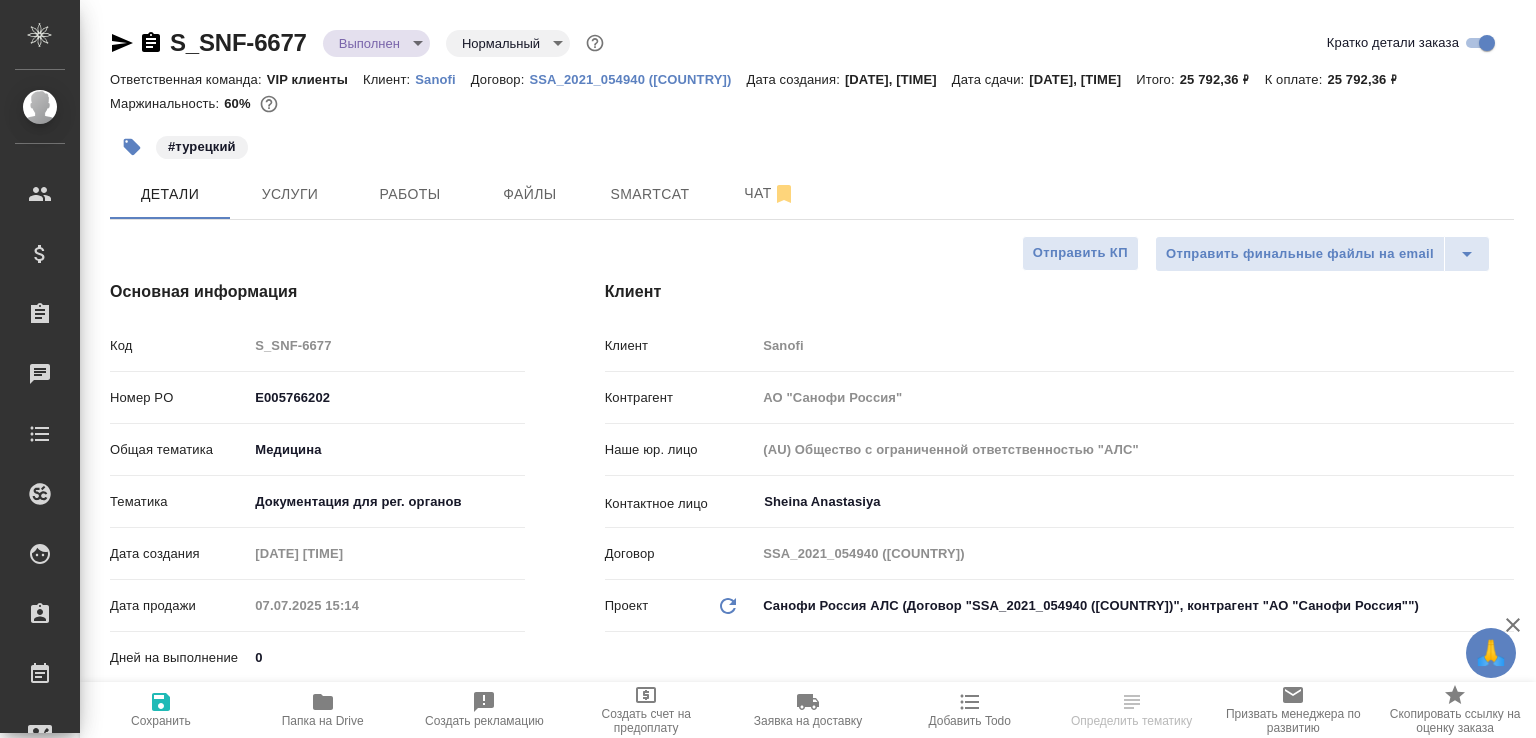 scroll, scrollTop: 0, scrollLeft: 0, axis: both 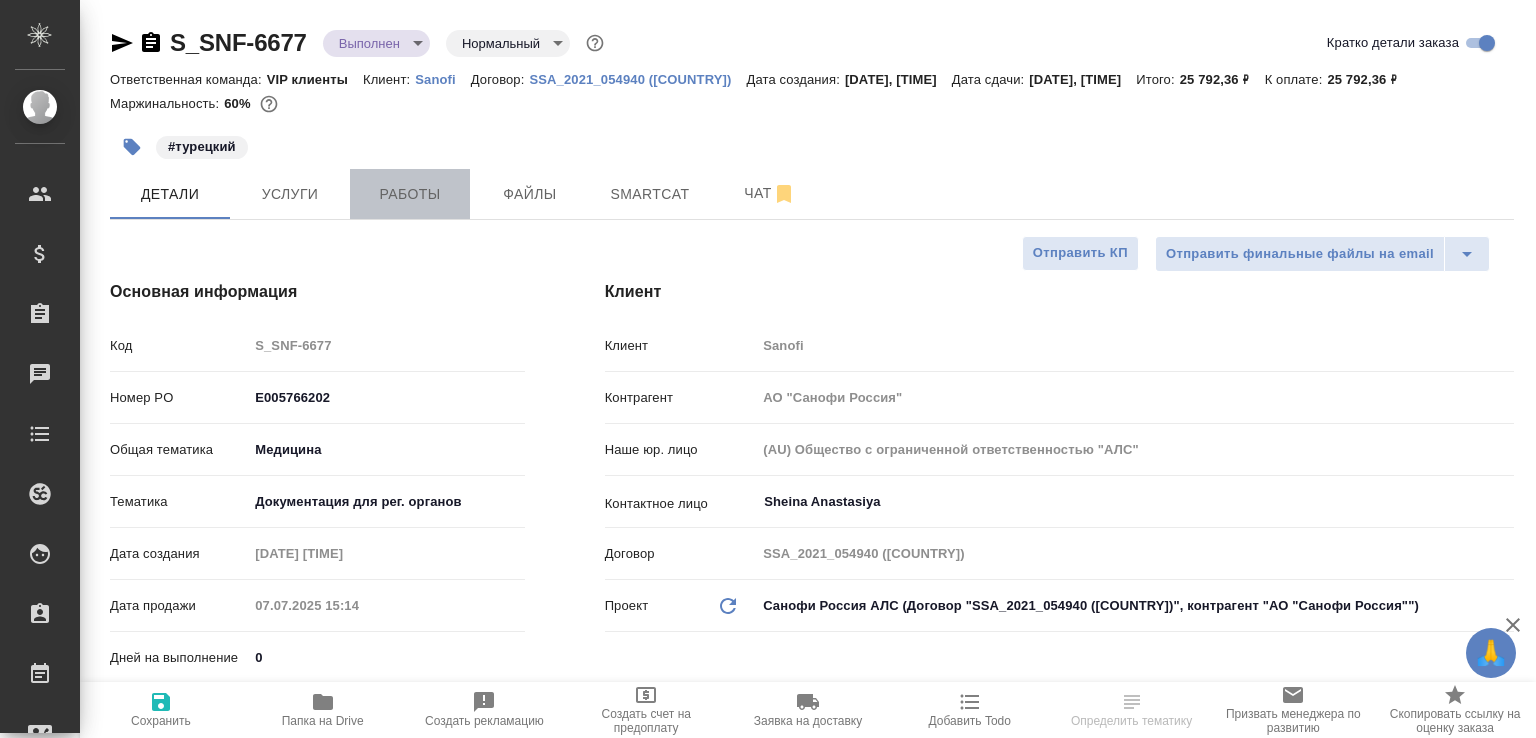 click on "Работы" at bounding box center [410, 194] 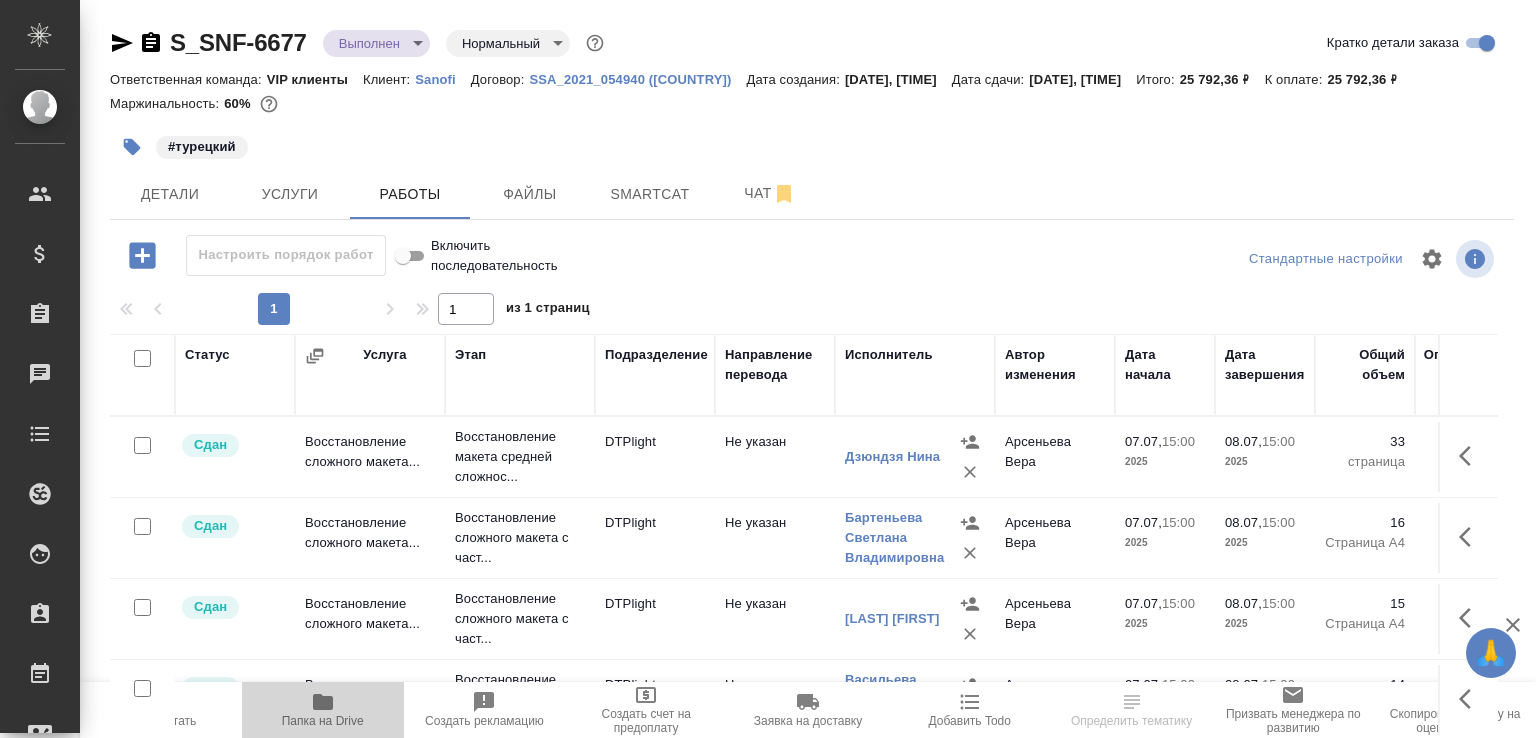 click on "Папка на Drive" at bounding box center [323, 709] 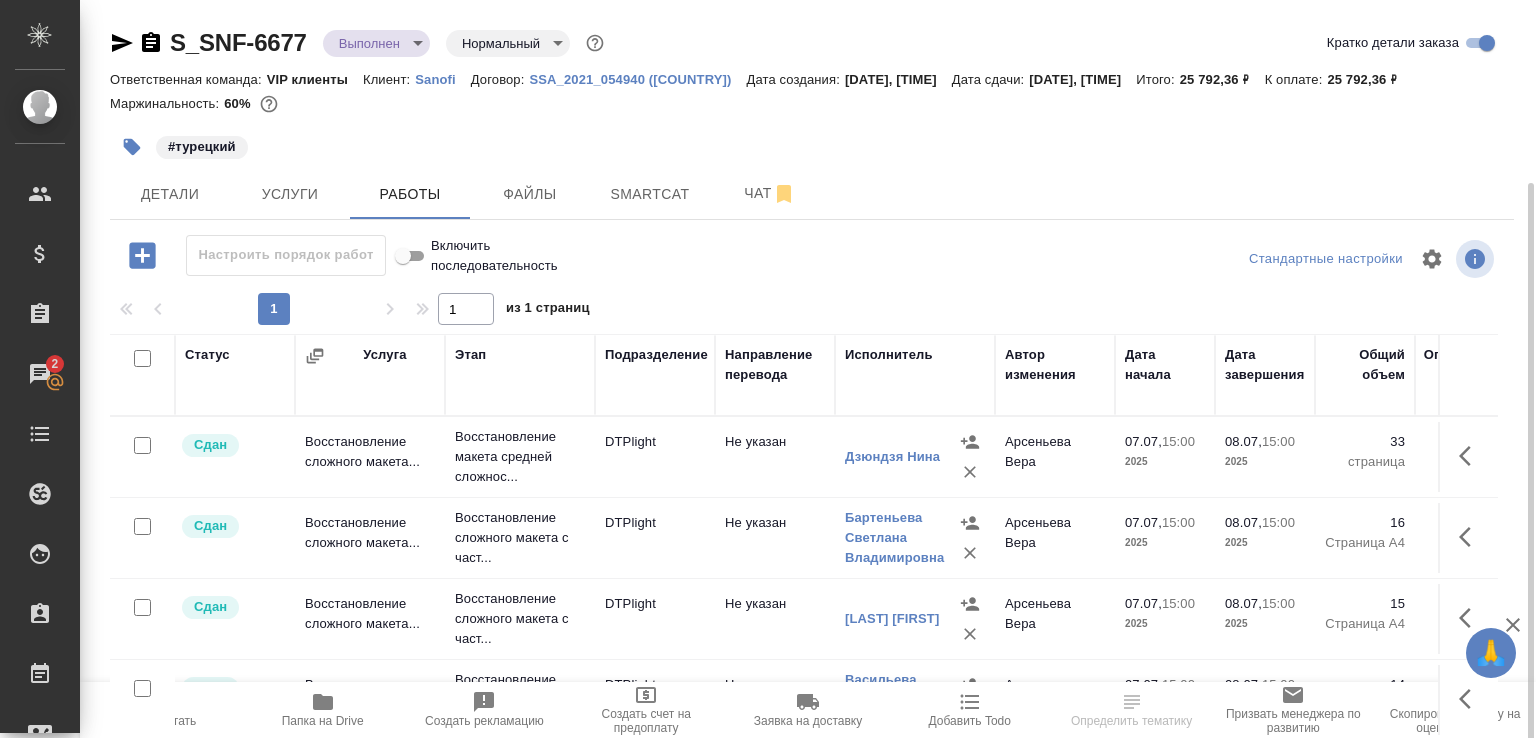 scroll, scrollTop: 97, scrollLeft: 0, axis: vertical 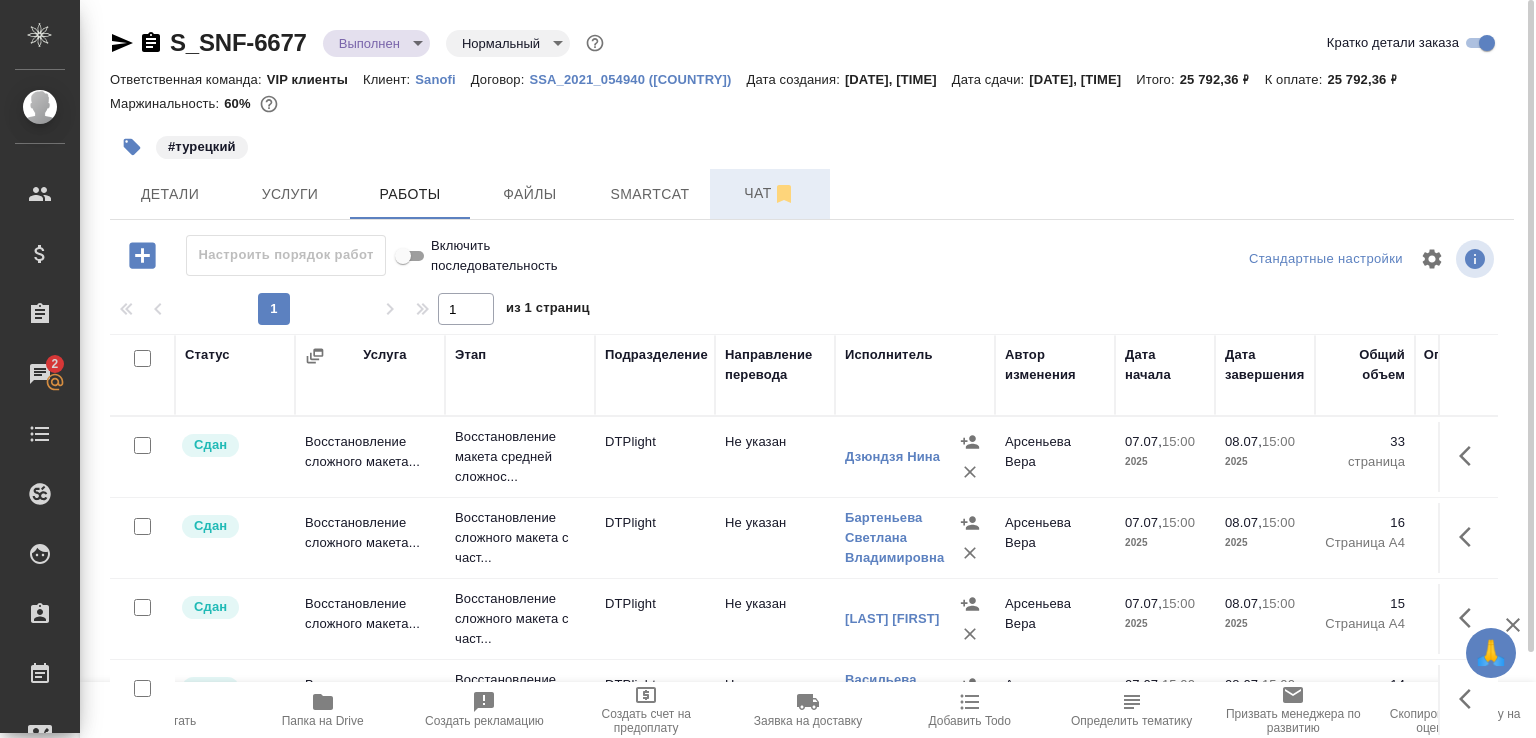click on "Чат" at bounding box center [770, 194] 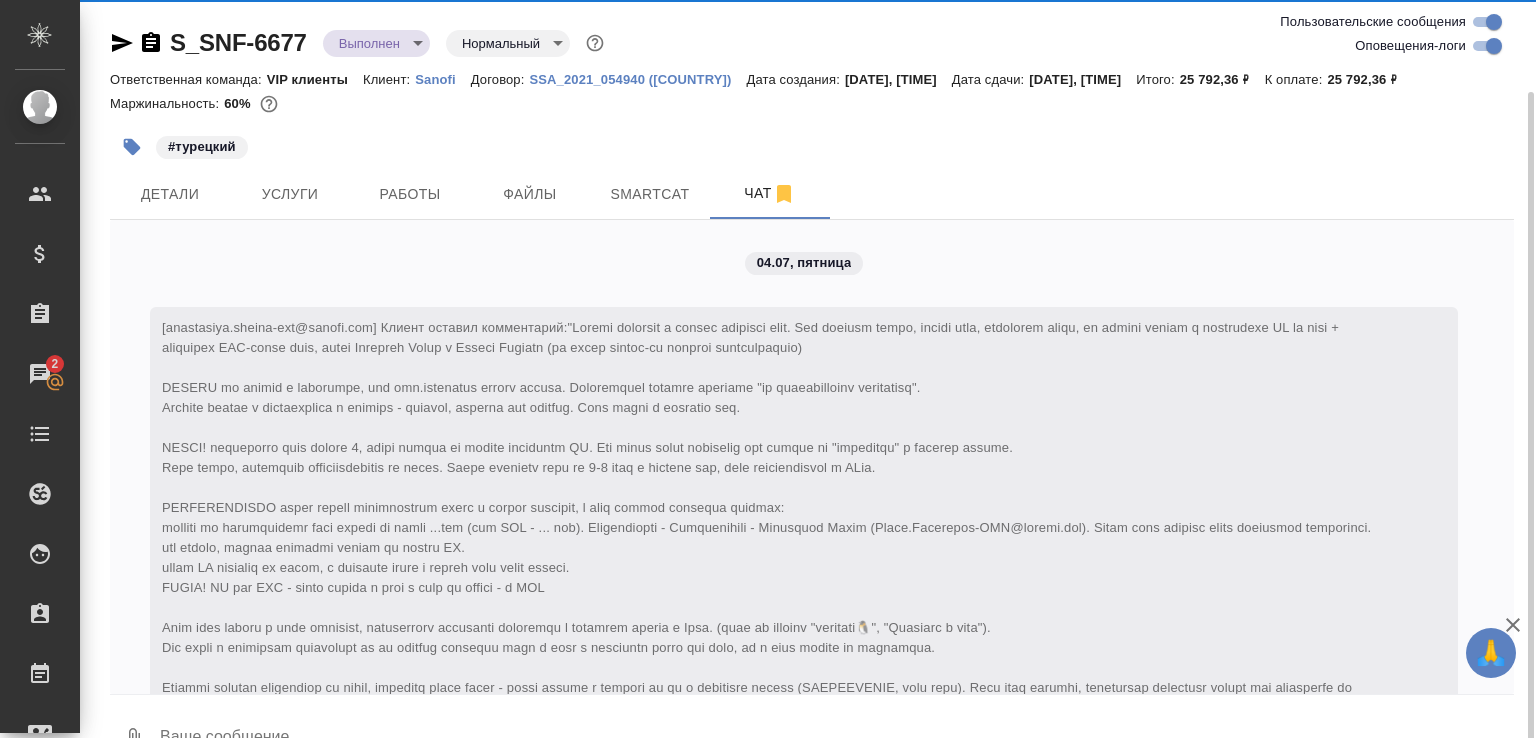 scroll, scrollTop: 47, scrollLeft: 0, axis: vertical 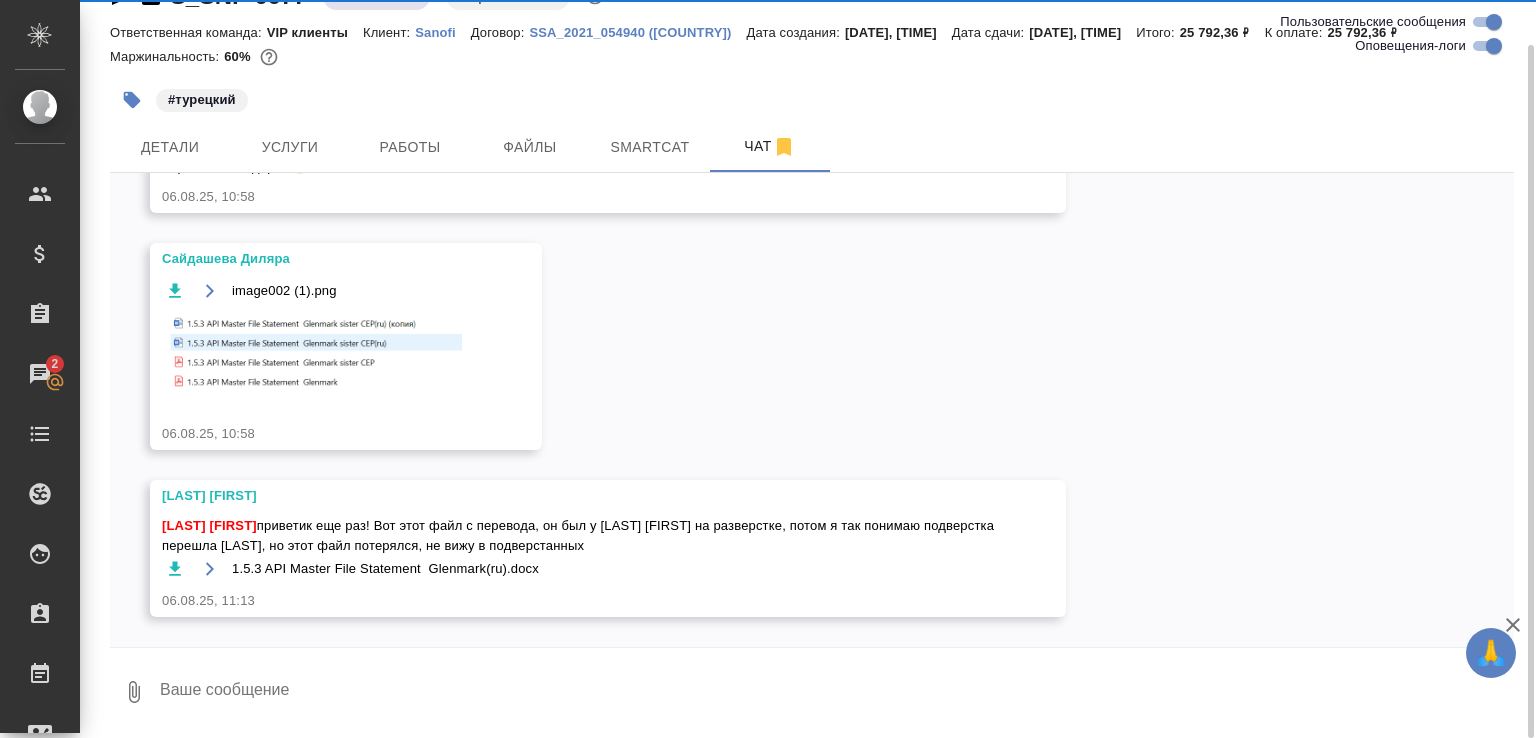 click at bounding box center [836, 692] 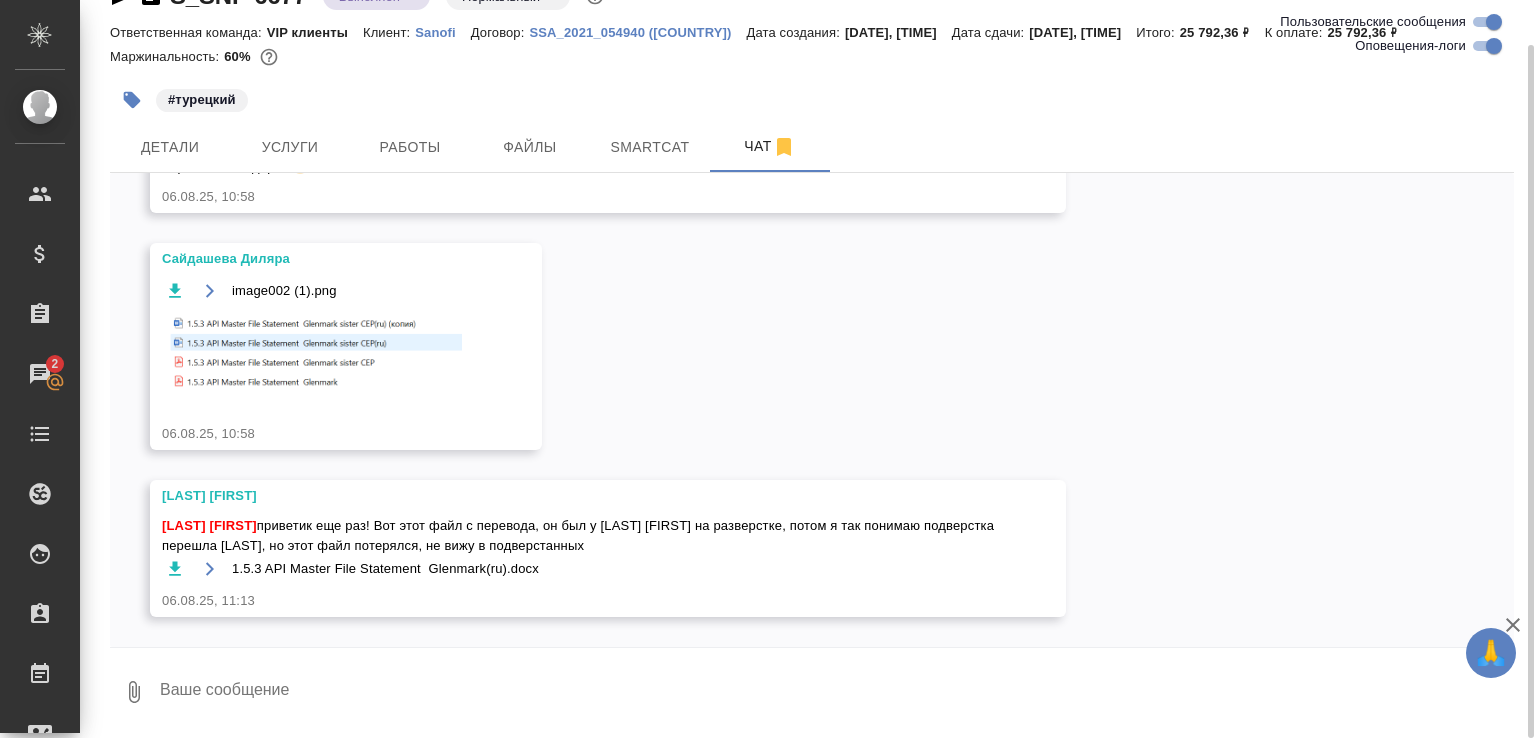 paste on "https://drive.awatera.com/apps/files/files?dir=/Shares/Sanofi/Orders/S_SNF-6677/Final" 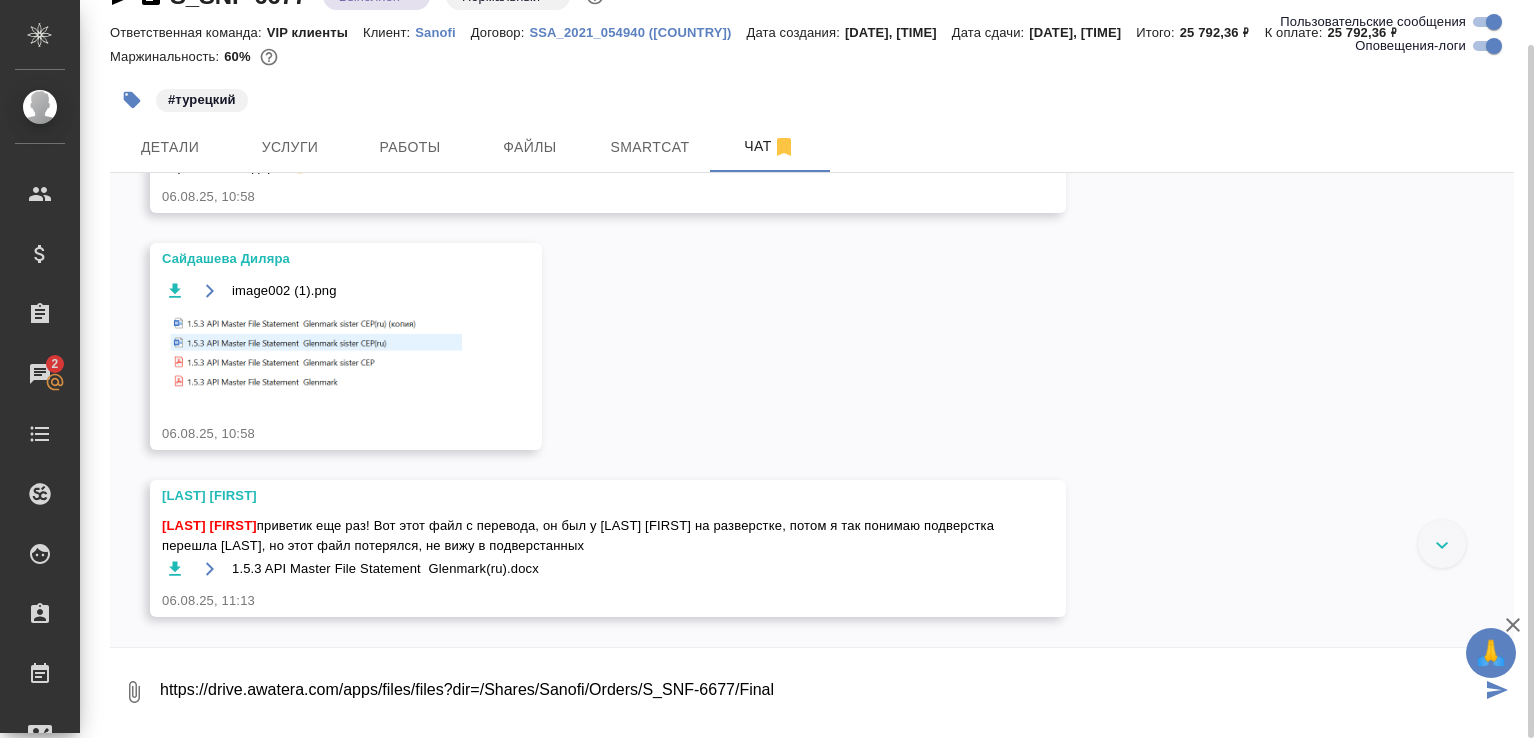 type on "https://drive.awatera.com/apps/files/files?dir=/Shares/Sanofi/Orders/S_SNF-6677/Final" 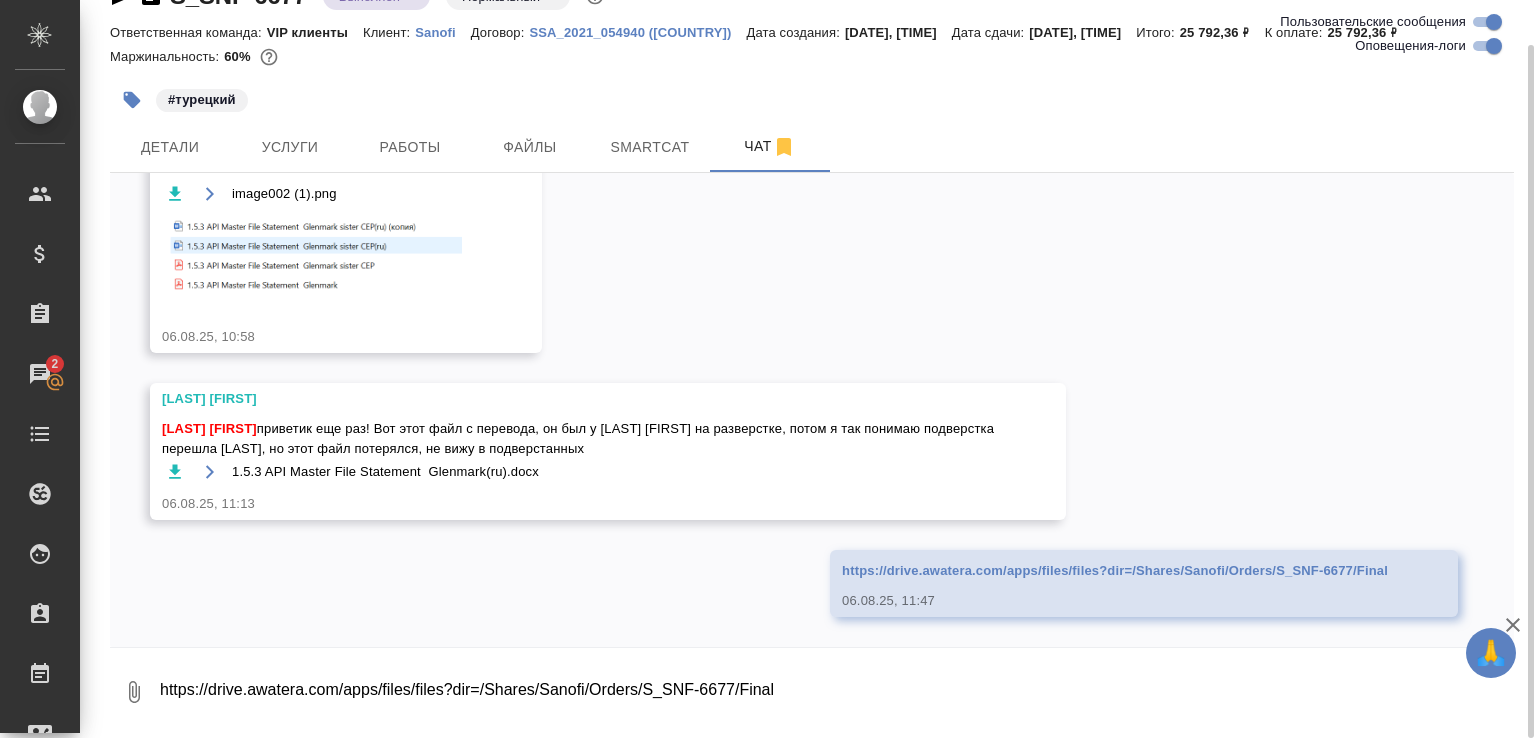 scroll, scrollTop: 21477, scrollLeft: 0, axis: vertical 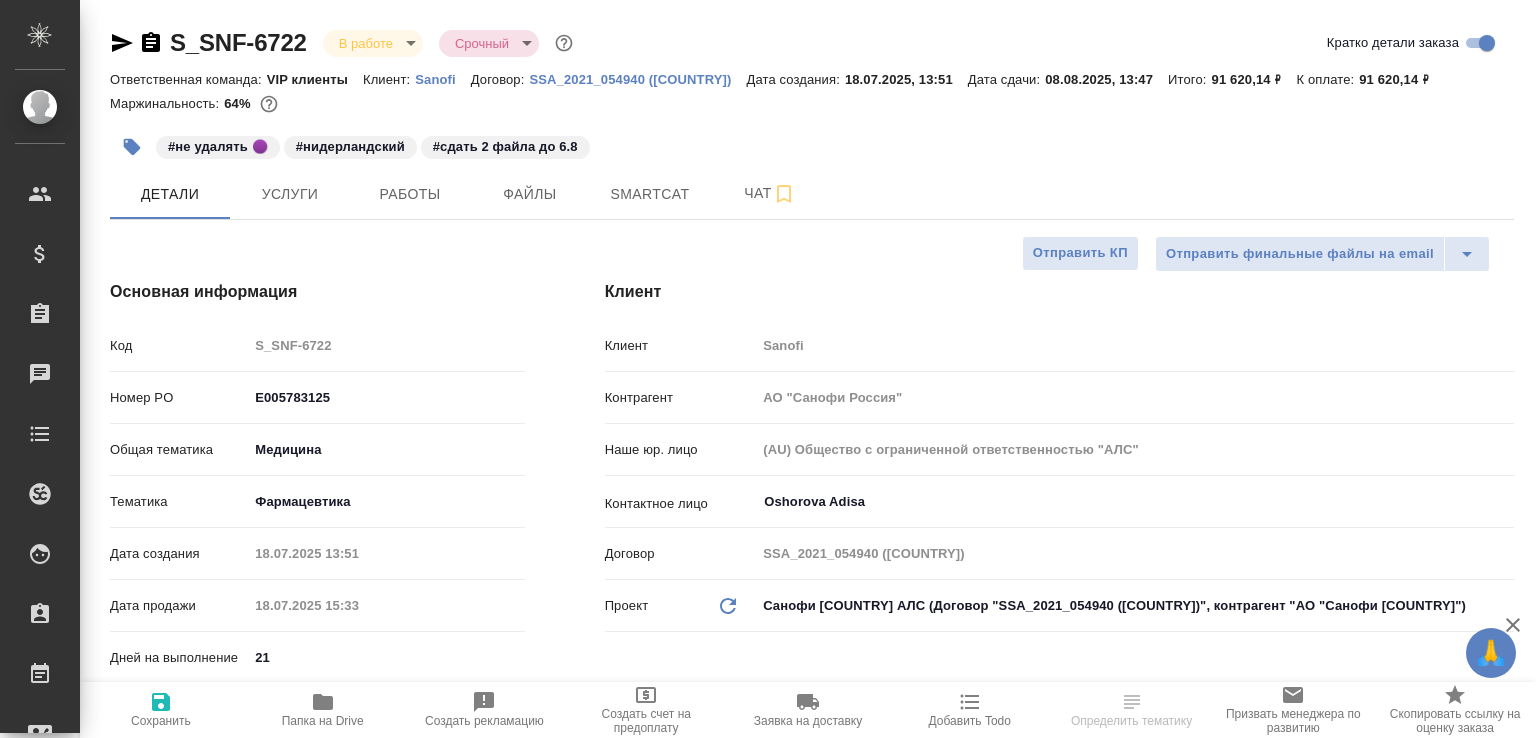 select on "RU" 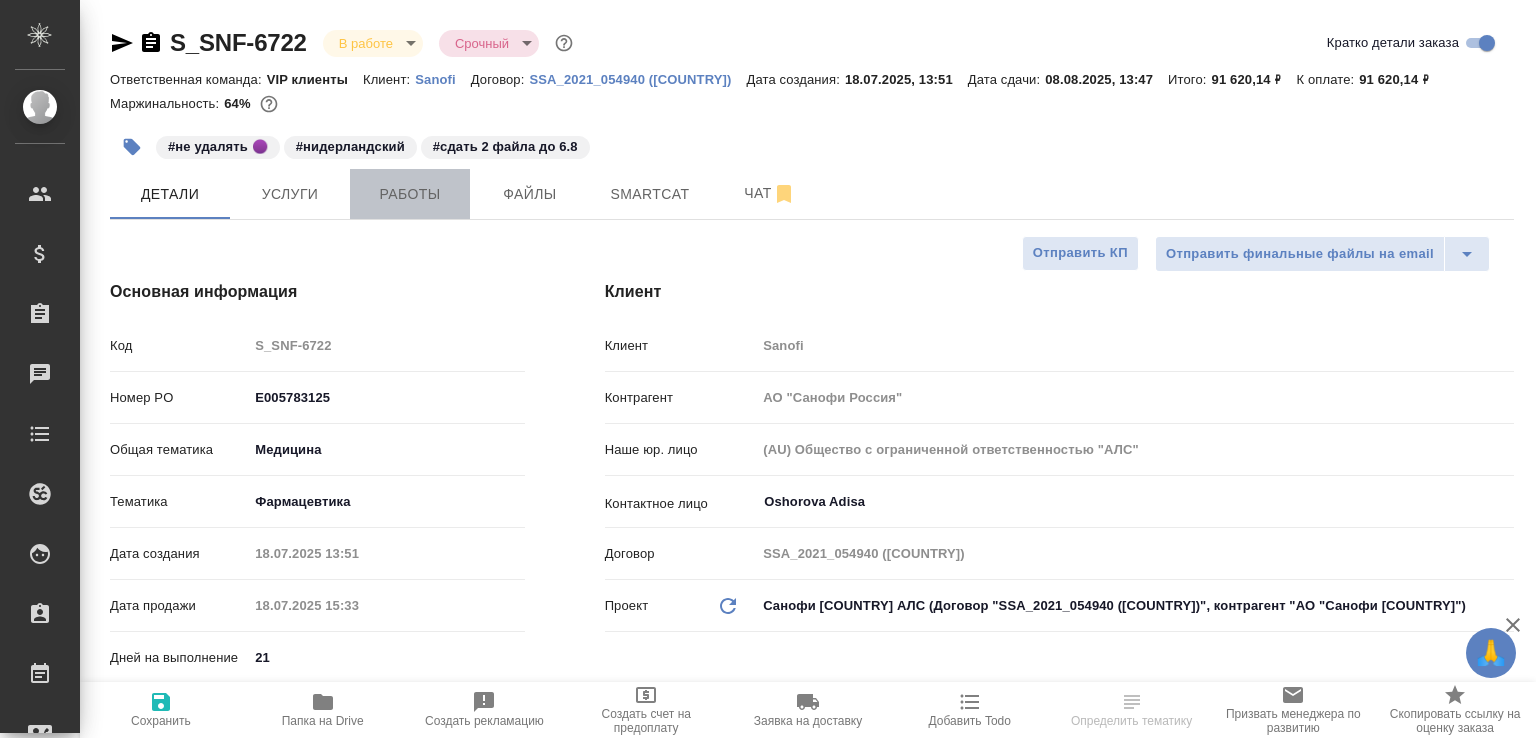 click on "Работы" at bounding box center (410, 194) 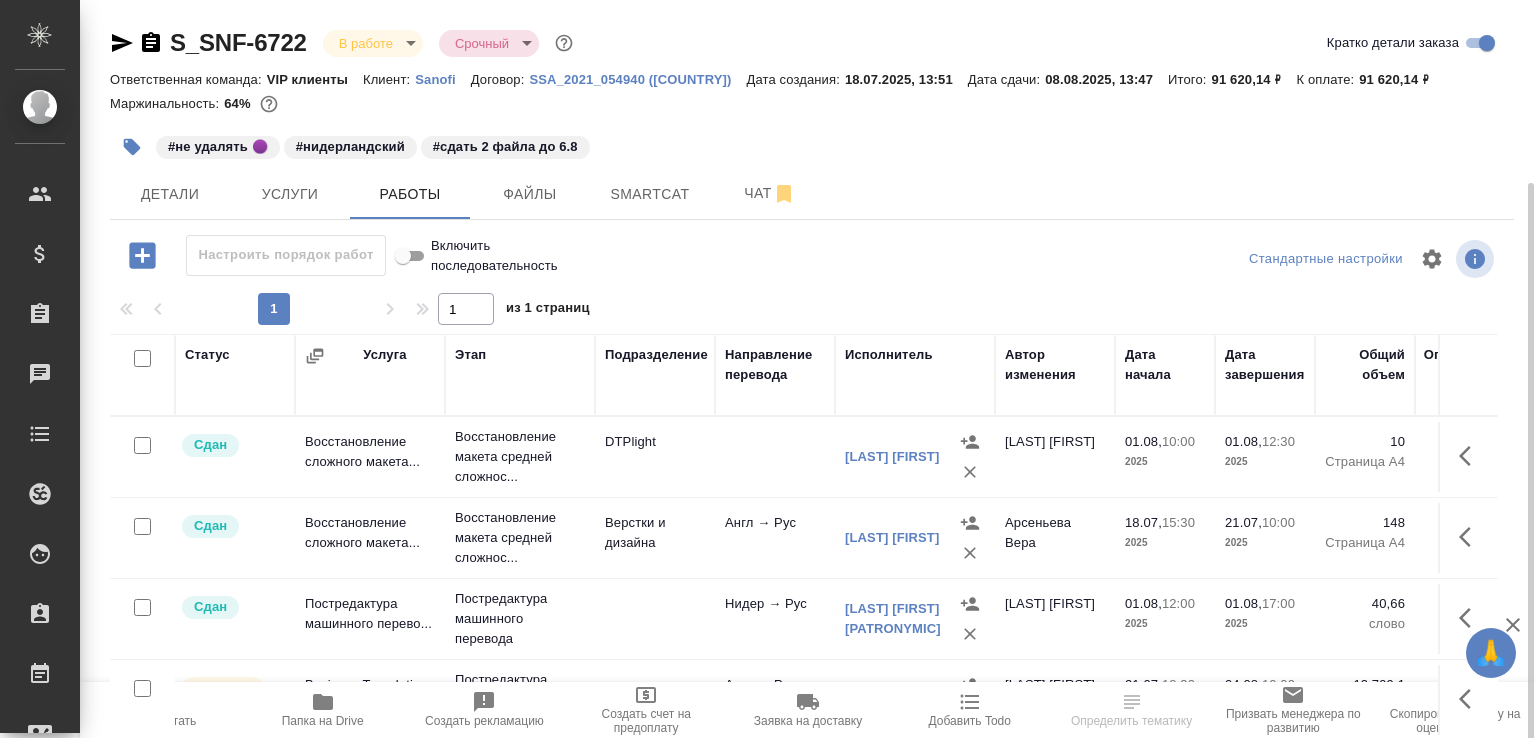 scroll, scrollTop: 97, scrollLeft: 0, axis: vertical 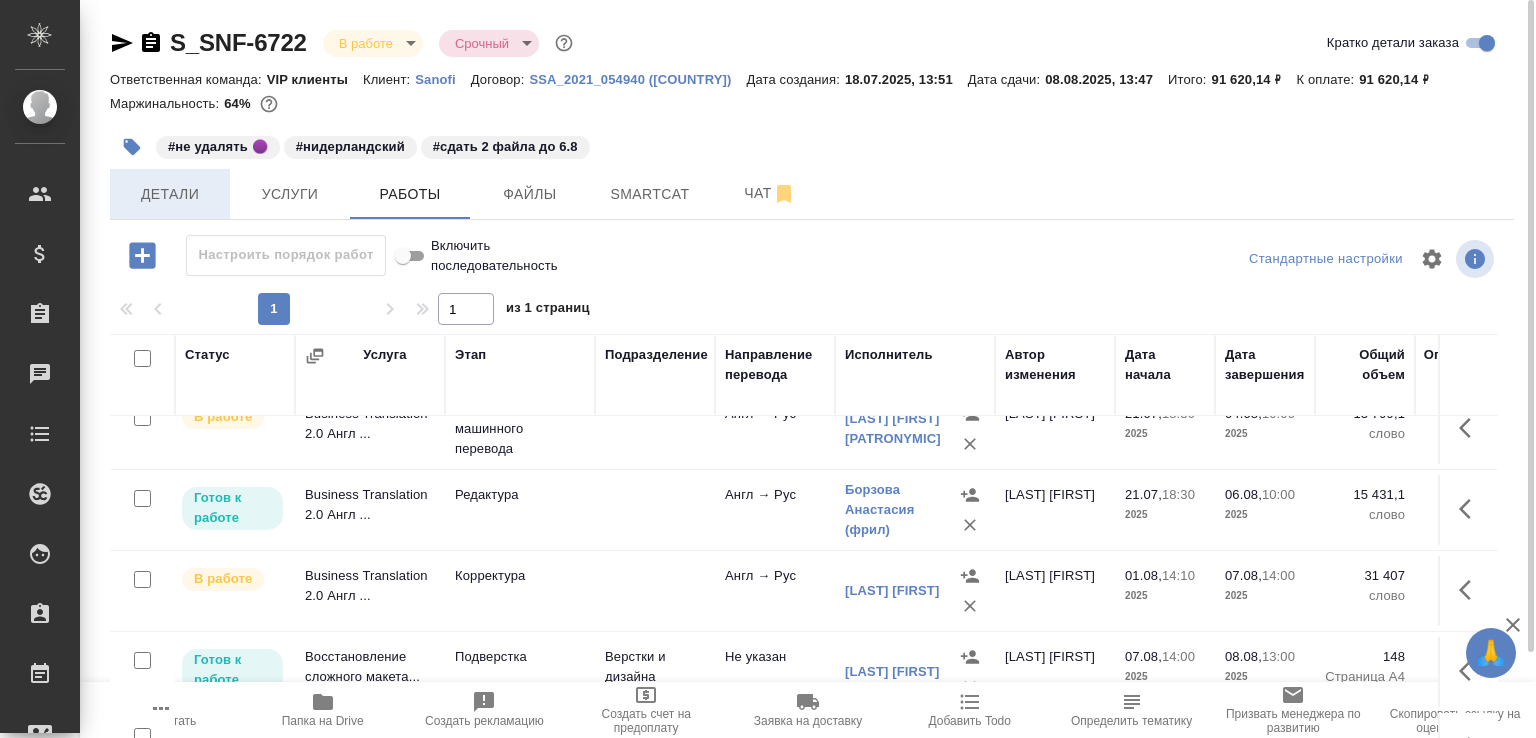 click on "Детали" at bounding box center (170, 194) 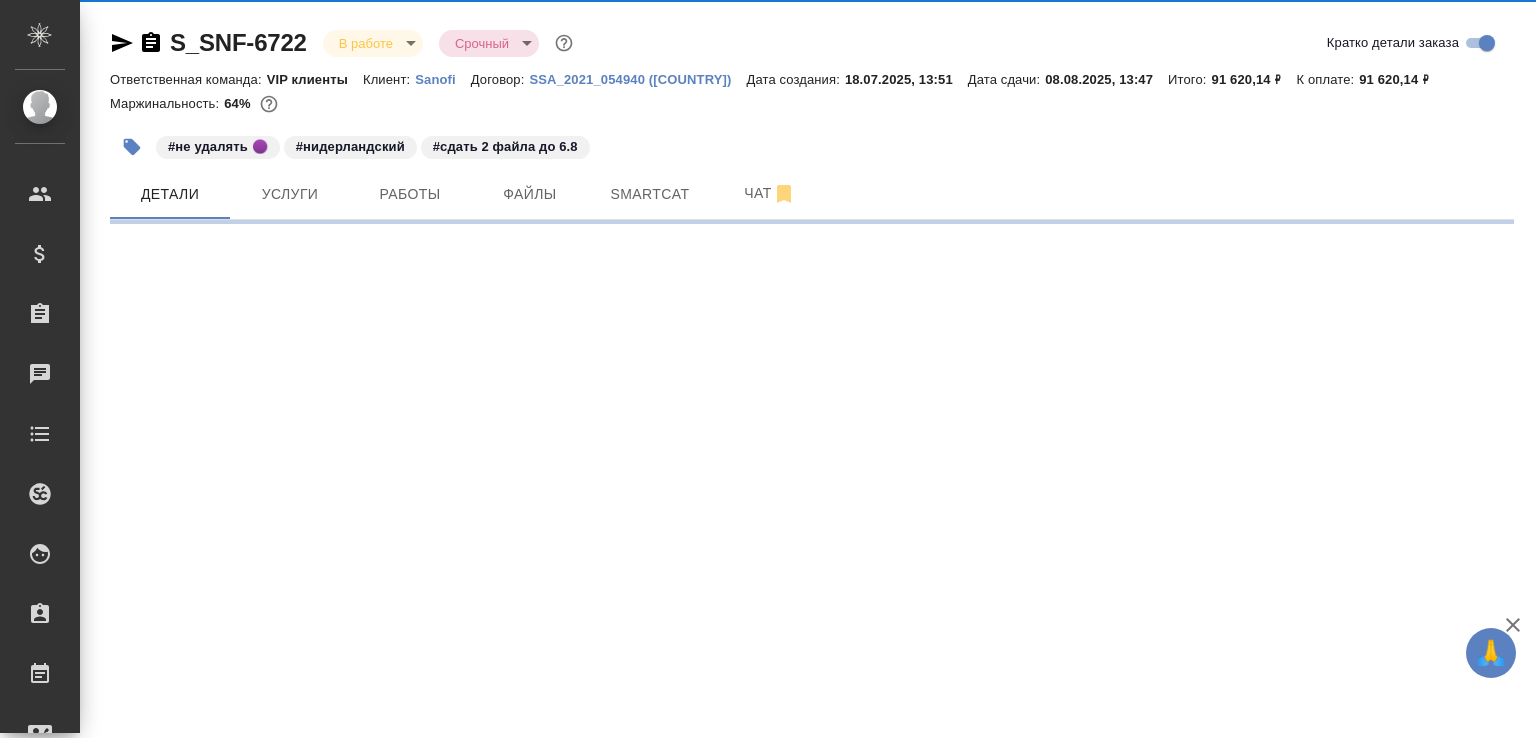 select on "RU" 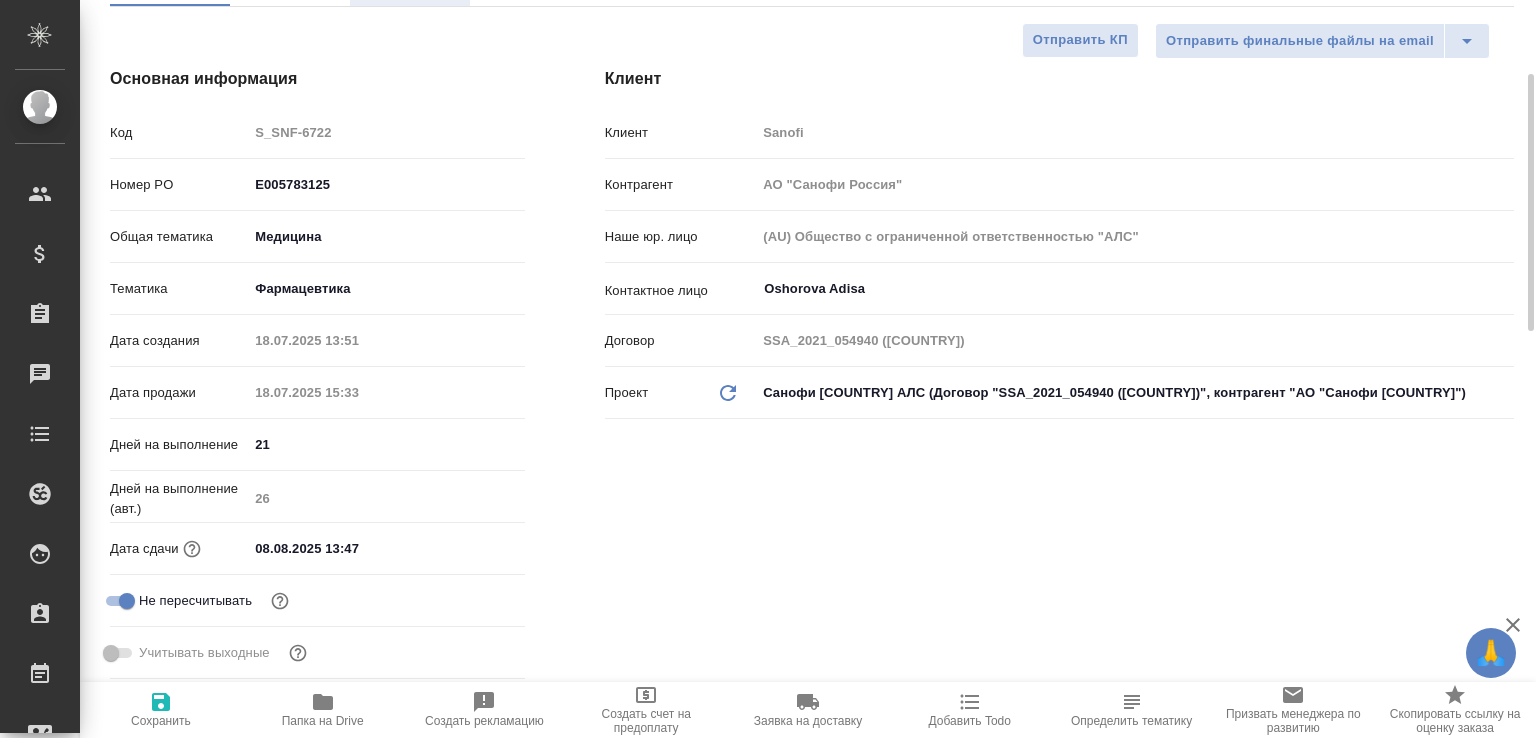 scroll, scrollTop: 0, scrollLeft: 0, axis: both 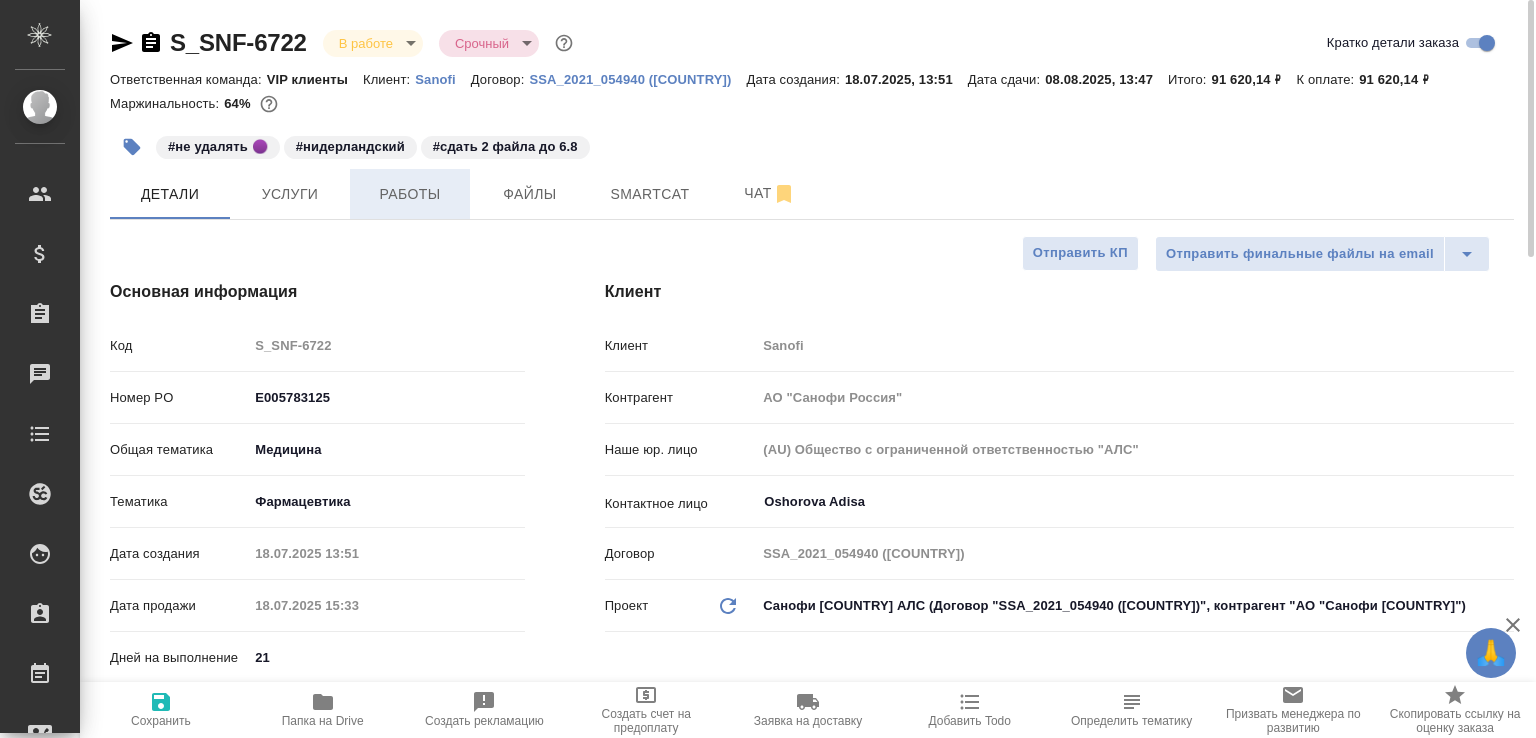 click on "Работы" at bounding box center [410, 194] 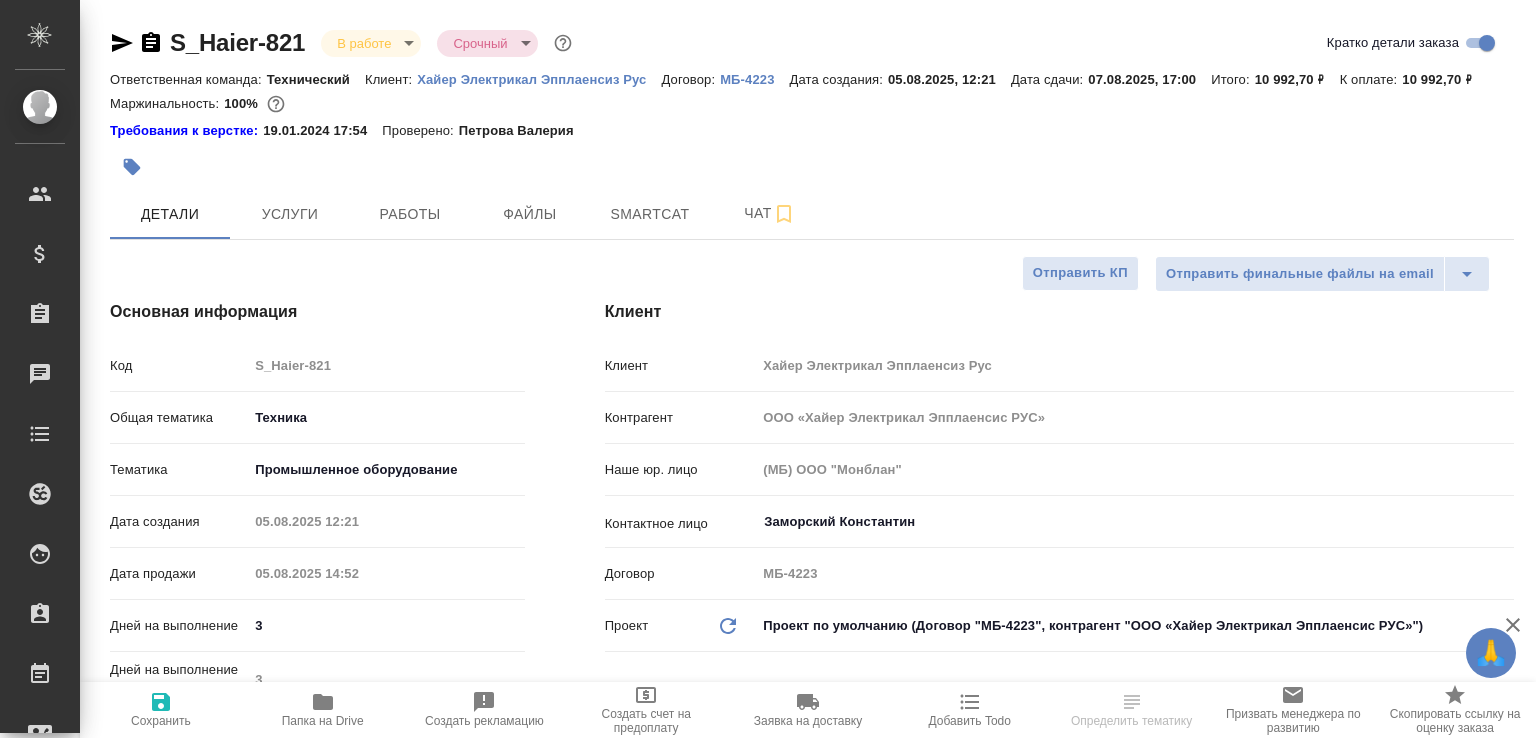 select on "RU" 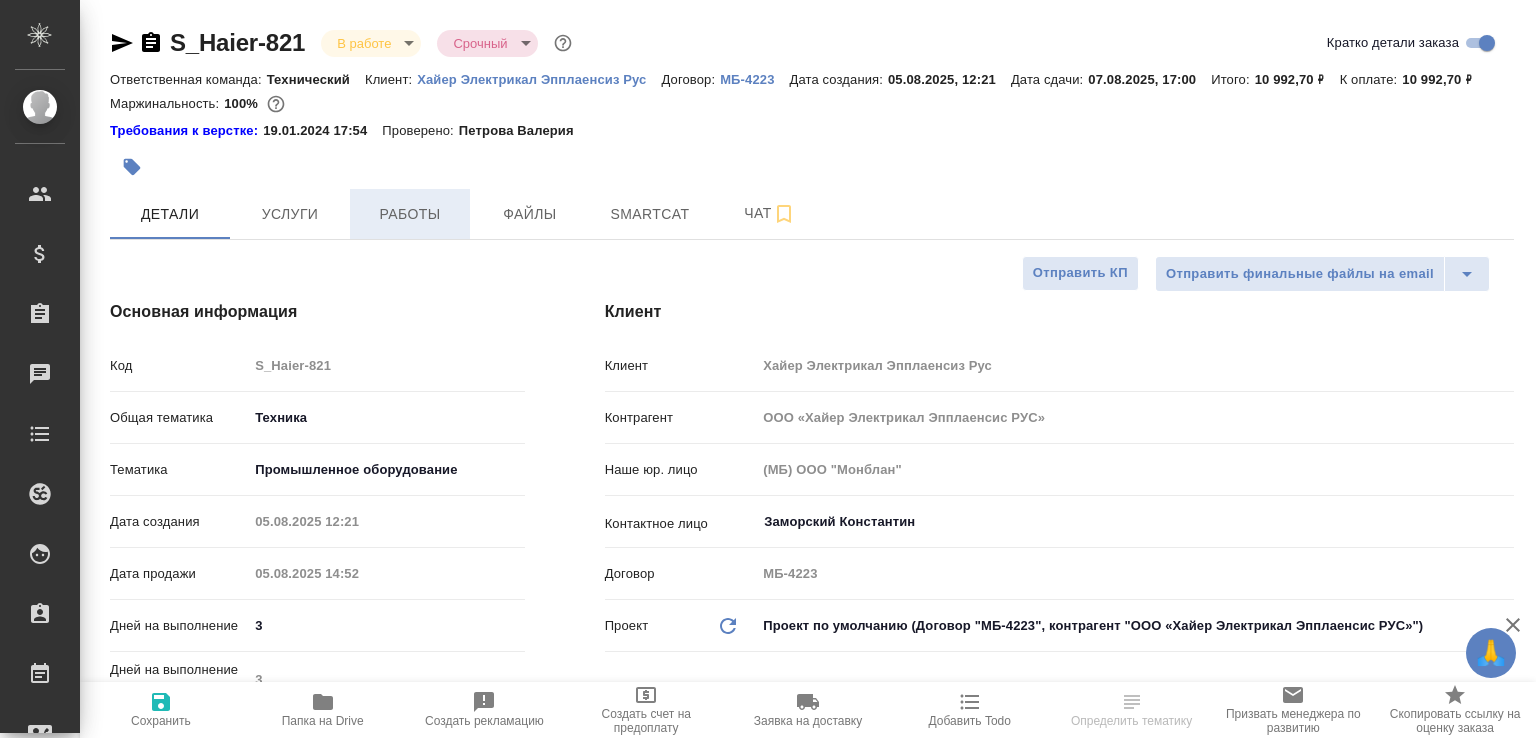 scroll, scrollTop: 0, scrollLeft: 0, axis: both 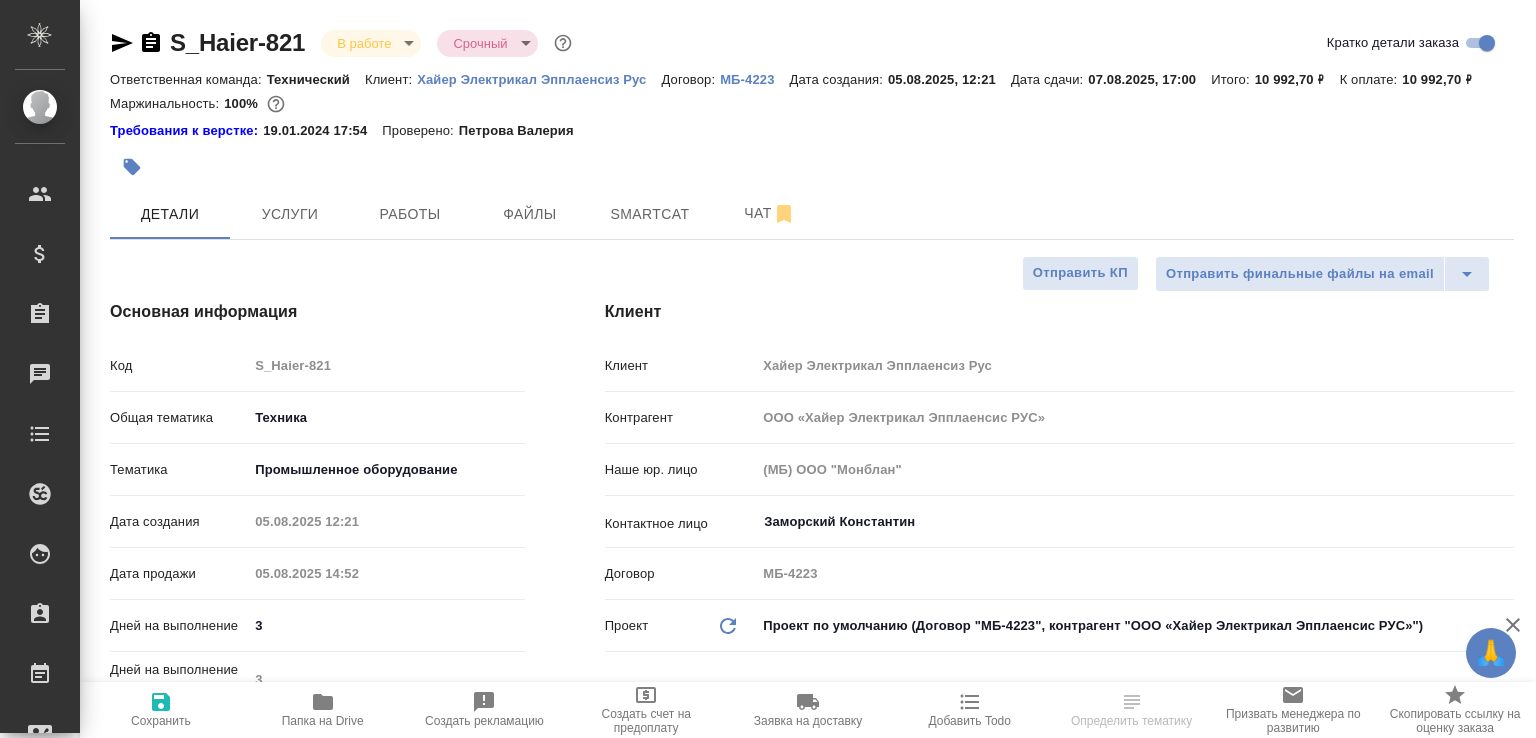 click on "Папка на Drive" at bounding box center [323, 710] 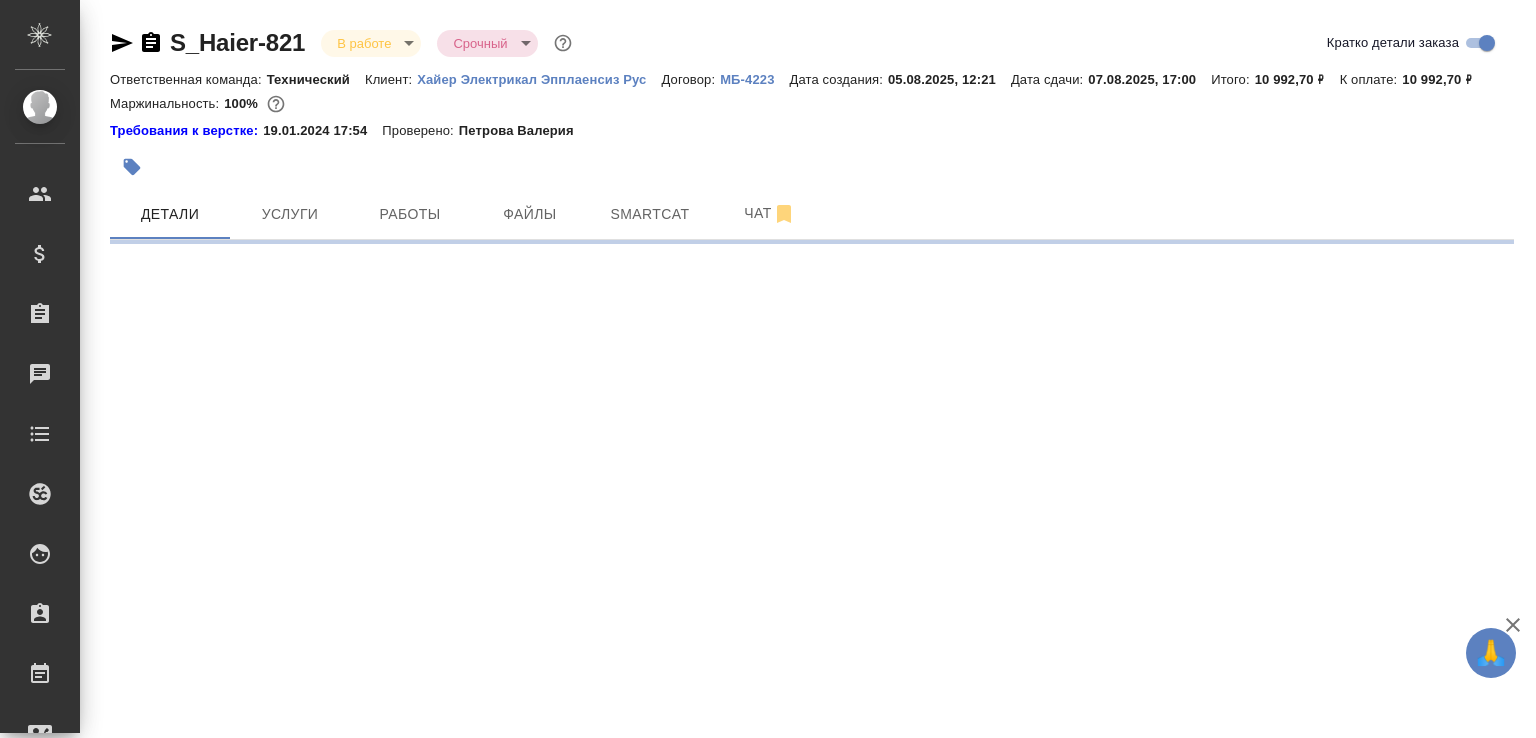 select on "RU" 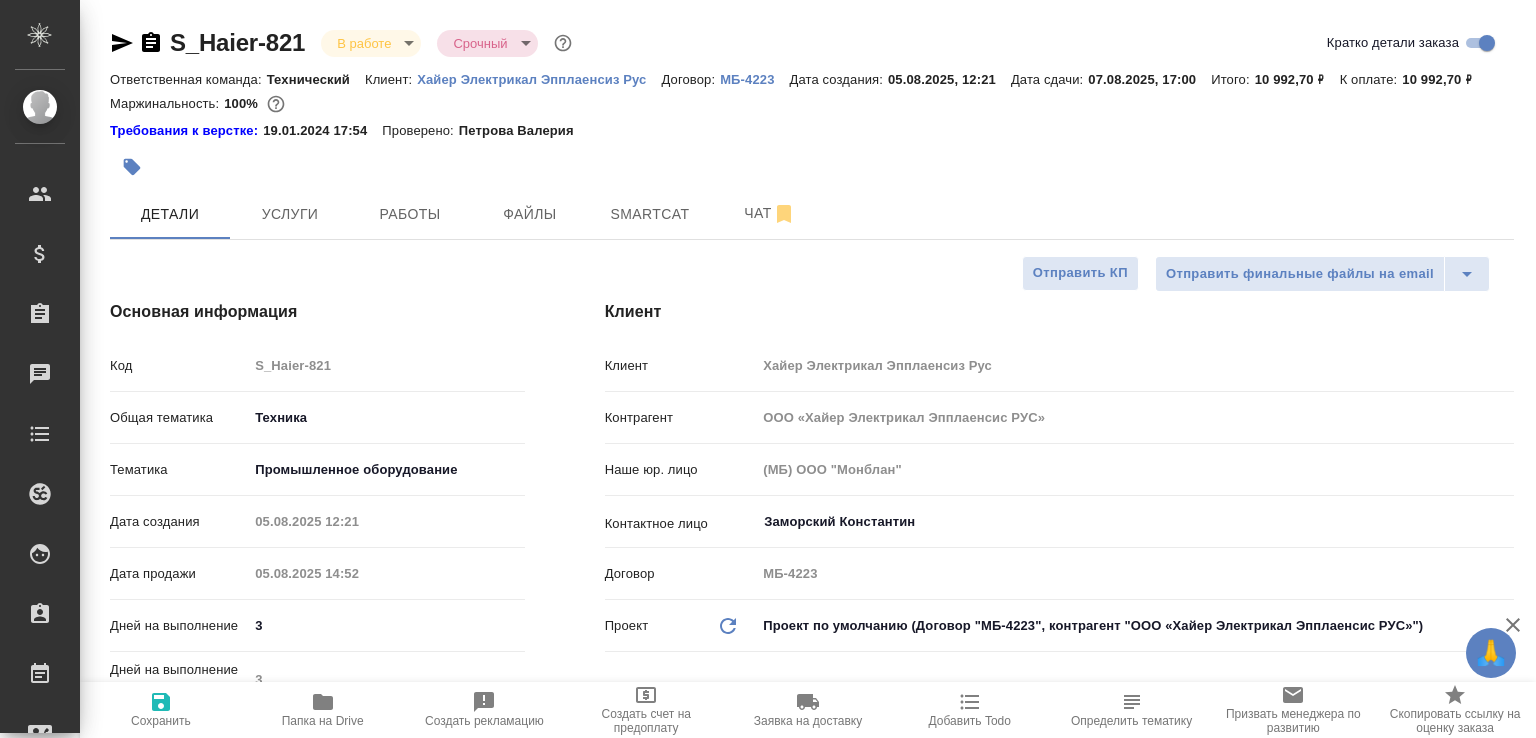 type on "x" 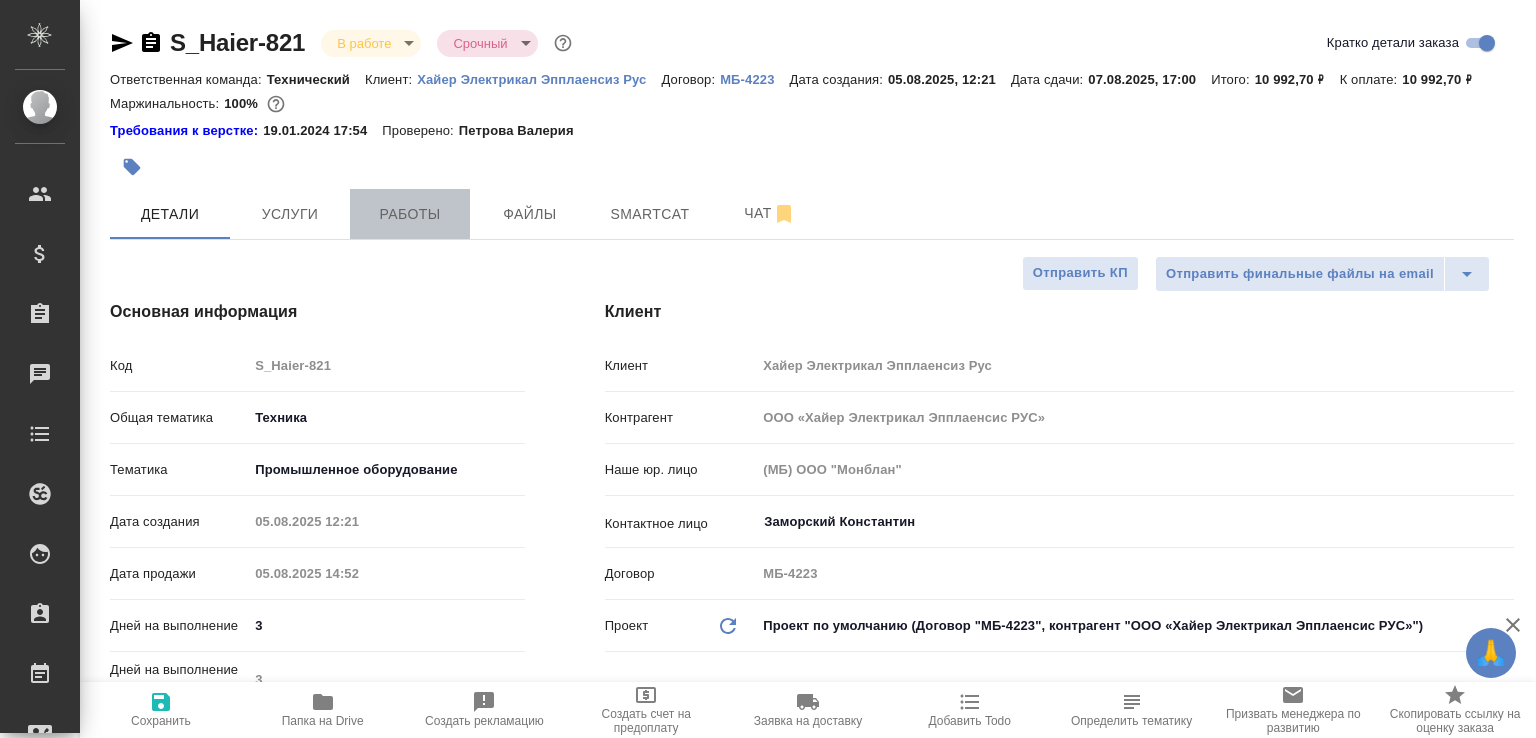 click on "Работы" at bounding box center [410, 214] 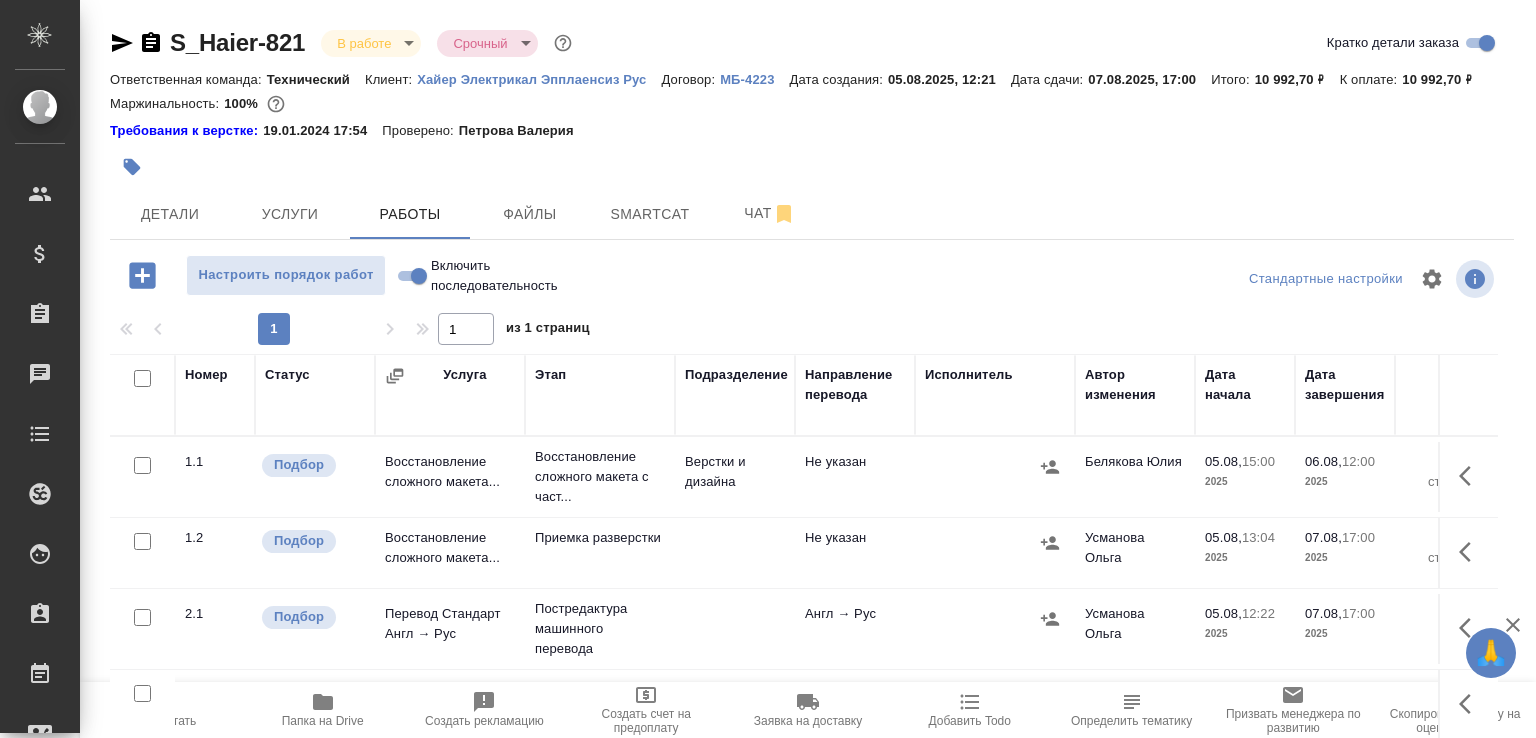 click on "Включить последовательность" at bounding box center [419, 276] 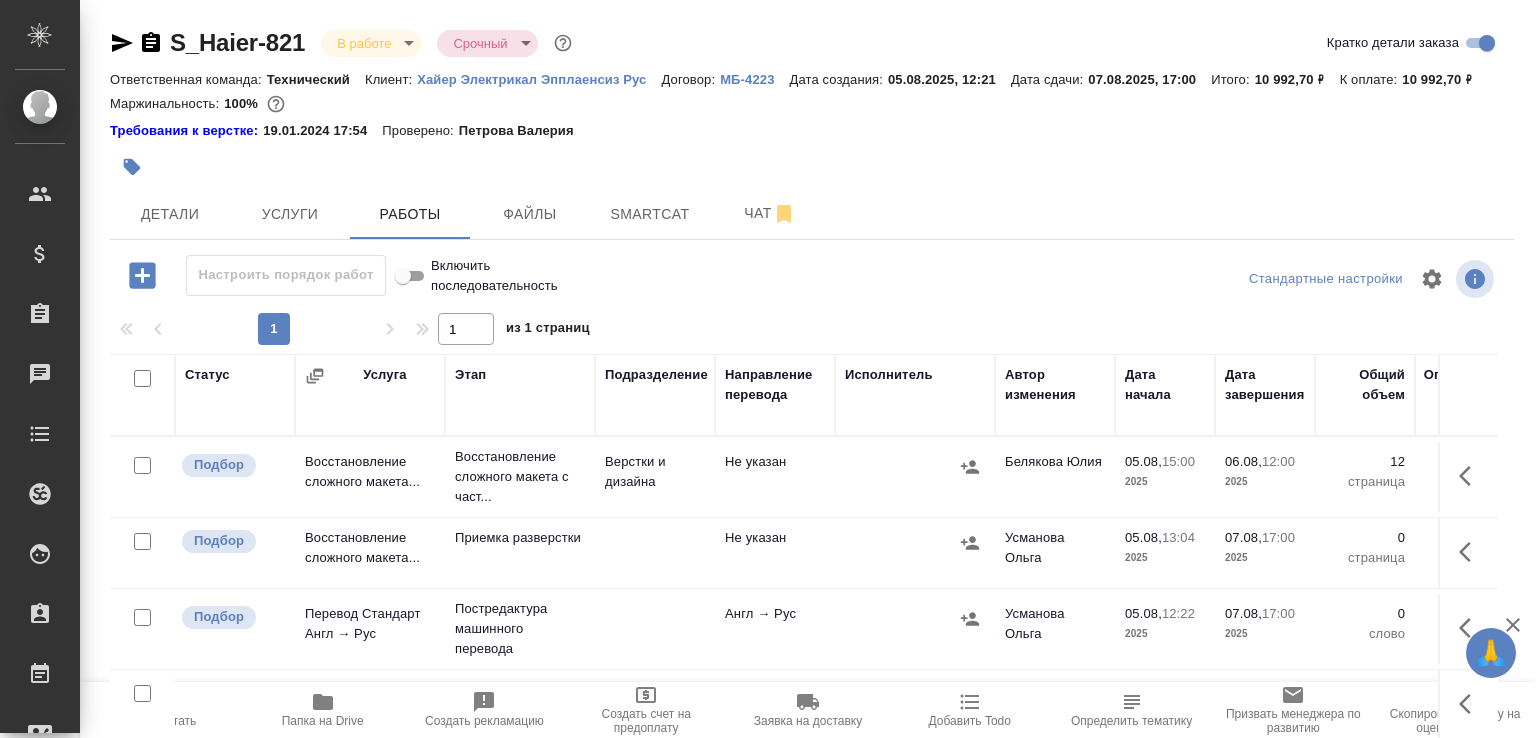 click on "Восстановление сложного макета с част..." at bounding box center (520, 477) 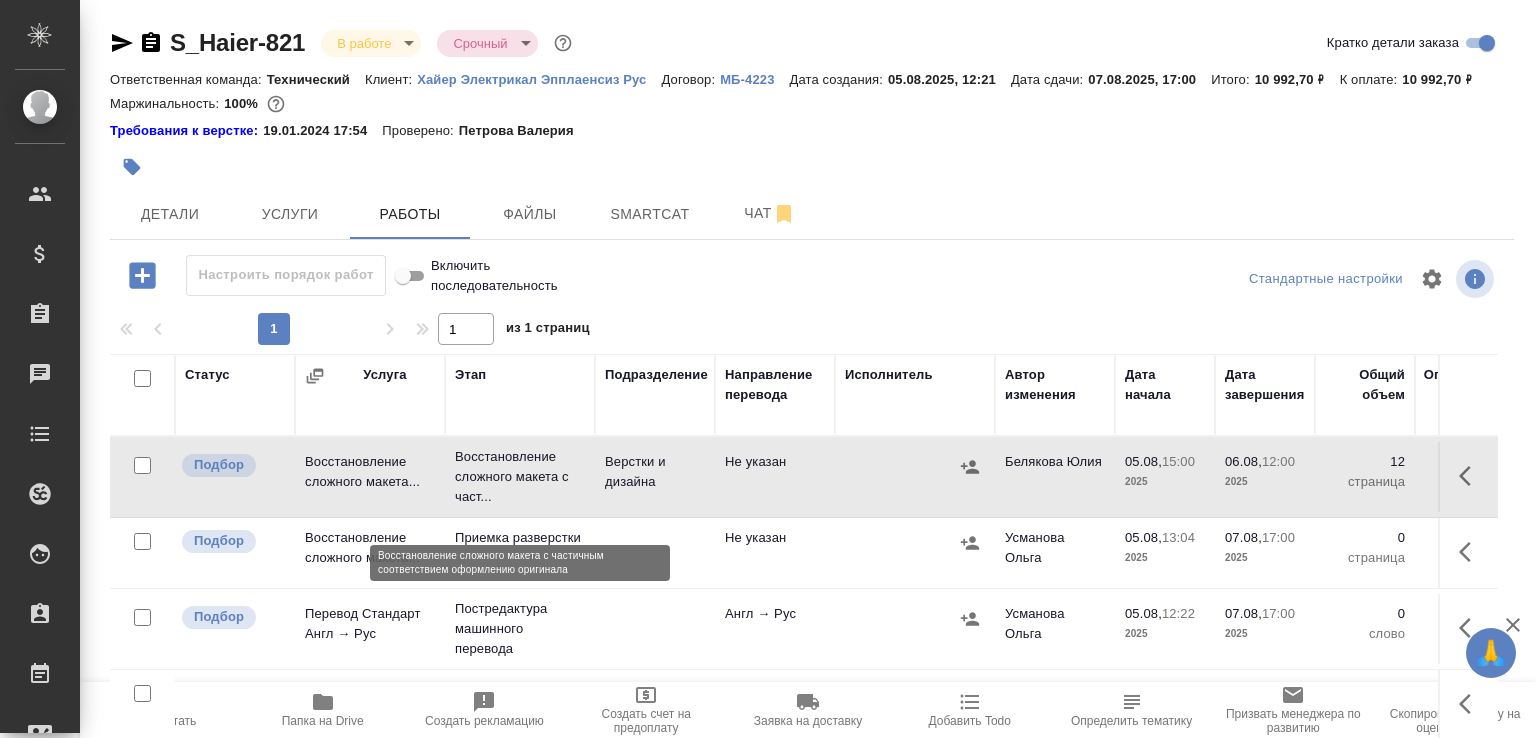 click on "Восстановление сложного макета с част..." at bounding box center (520, 477) 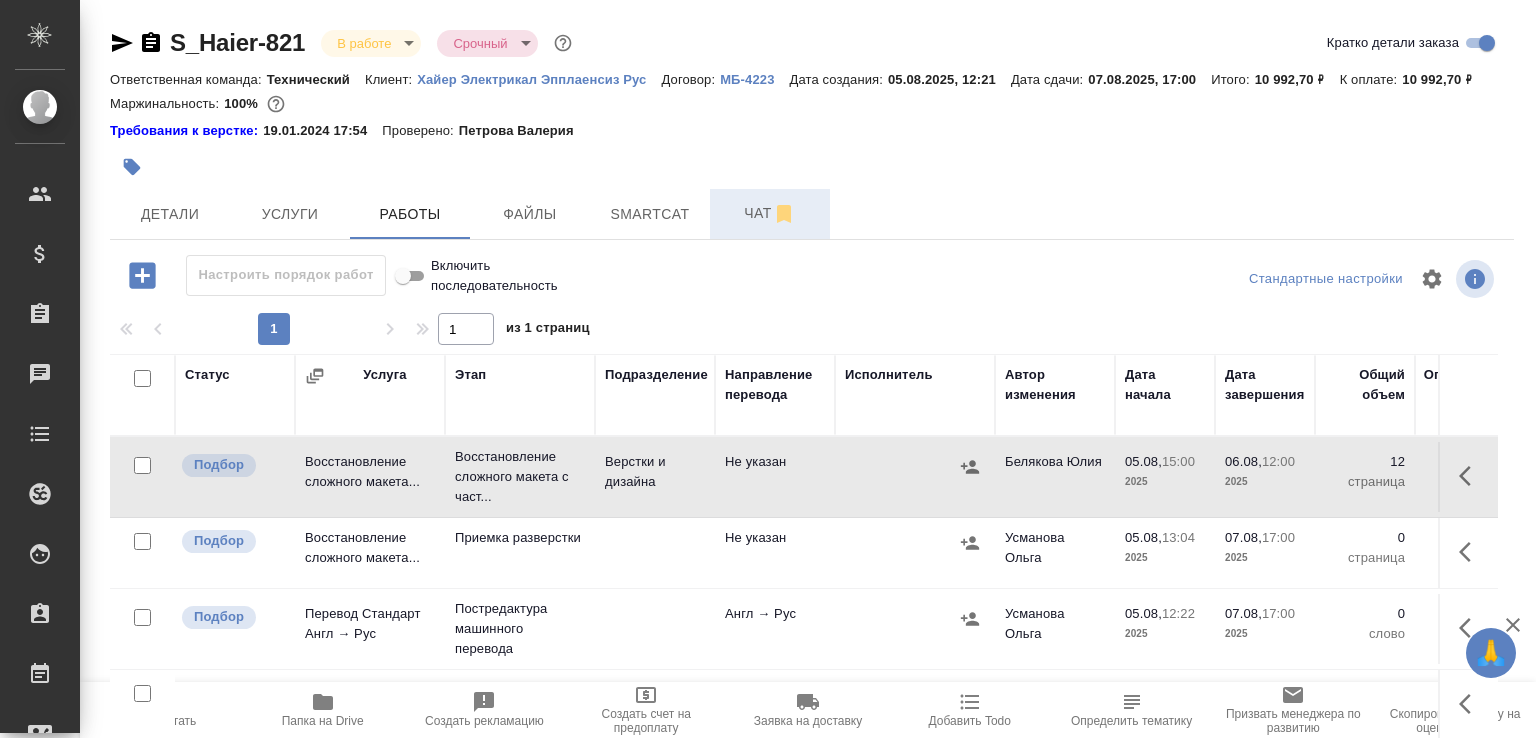 click on "Чат" at bounding box center (770, 213) 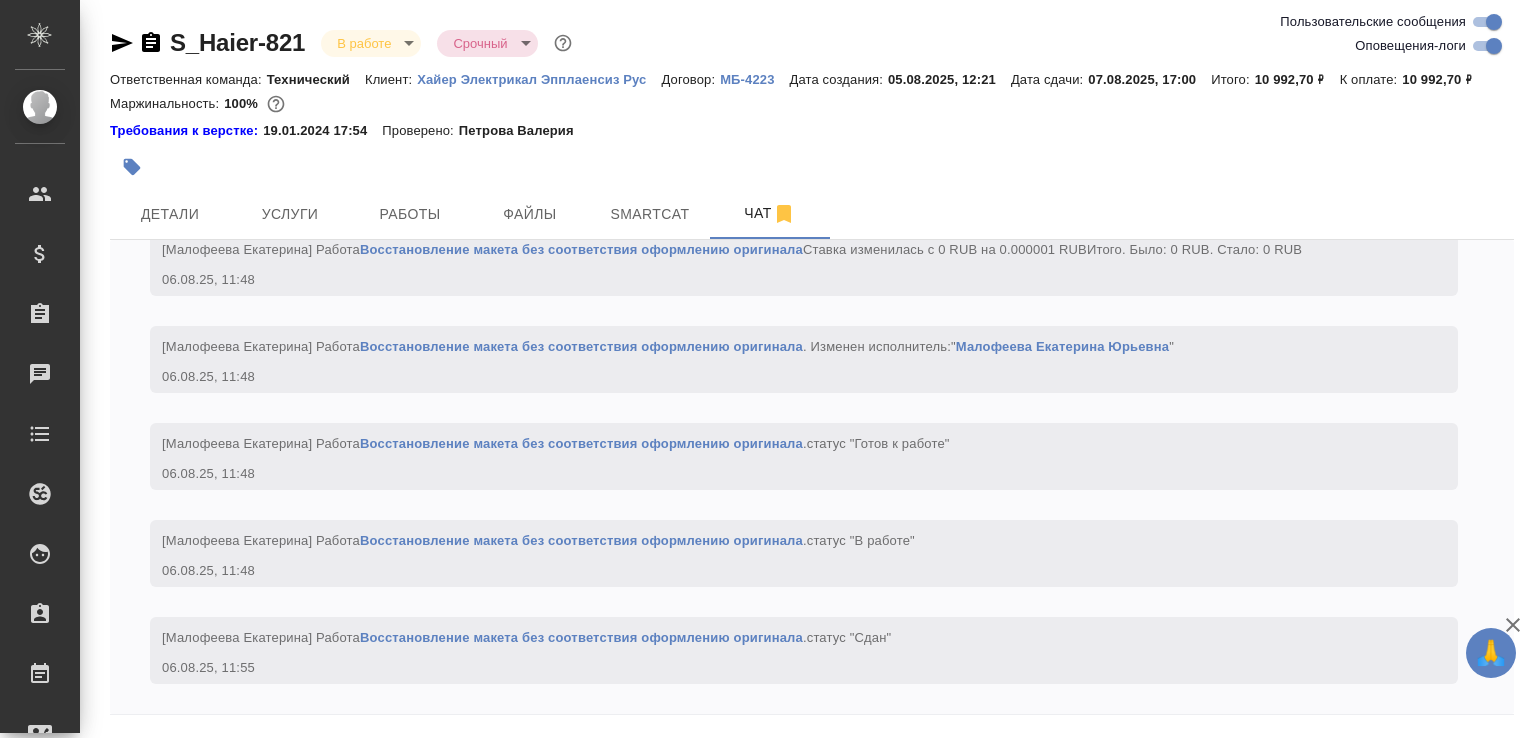 scroll, scrollTop: 4100, scrollLeft: 0, axis: vertical 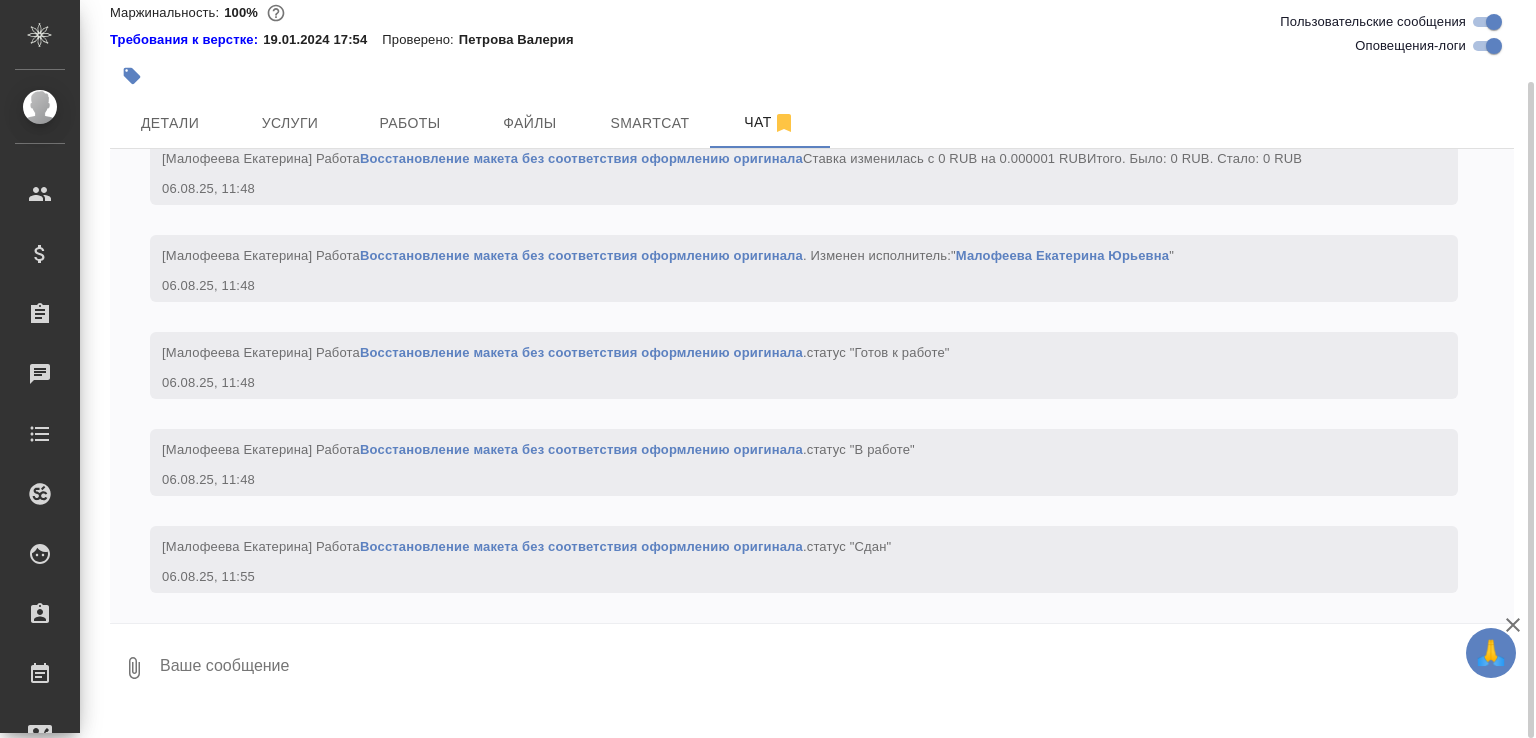 click at bounding box center (836, 668) 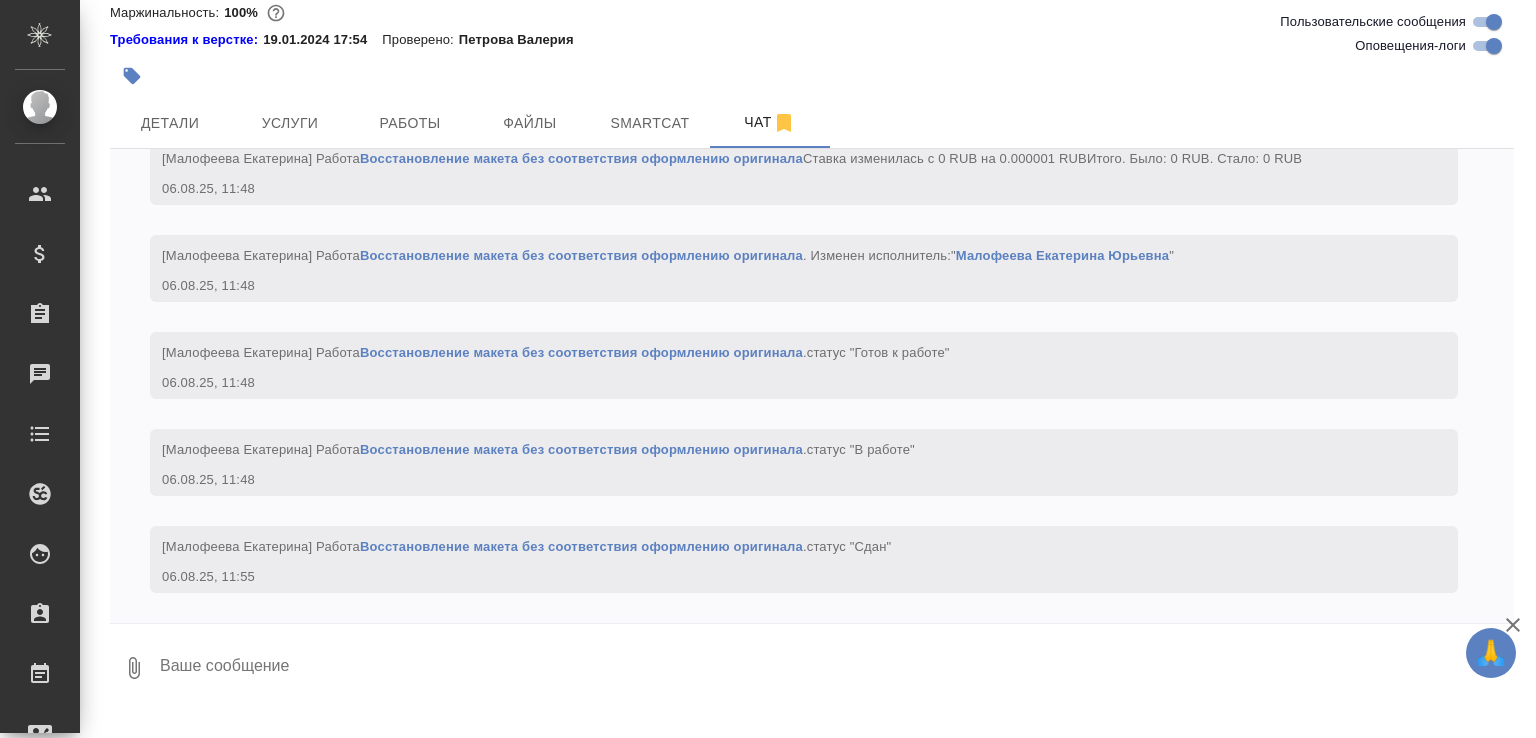 paste on "https://drive.awatera.com/apps/files/files/10025299?dir=/Shares/%D0%A5%D0%B0%D0%B9%D0%B5%D1%80%20%D0%AD%D0%BB%D0%B5%D0%BA%D1%82%D1%80%D0%B8%D0%BA%D0%B0%D0%BB%20%D0%AD%D0%BF%D0%BF%D0%BB%D0%B0%D0%B5%D0%BD%D1%81%D0%B8%D0%B7%20%D0%A0%D1%83%D1%81/Orders/S_Haier-821/ForTranslation" 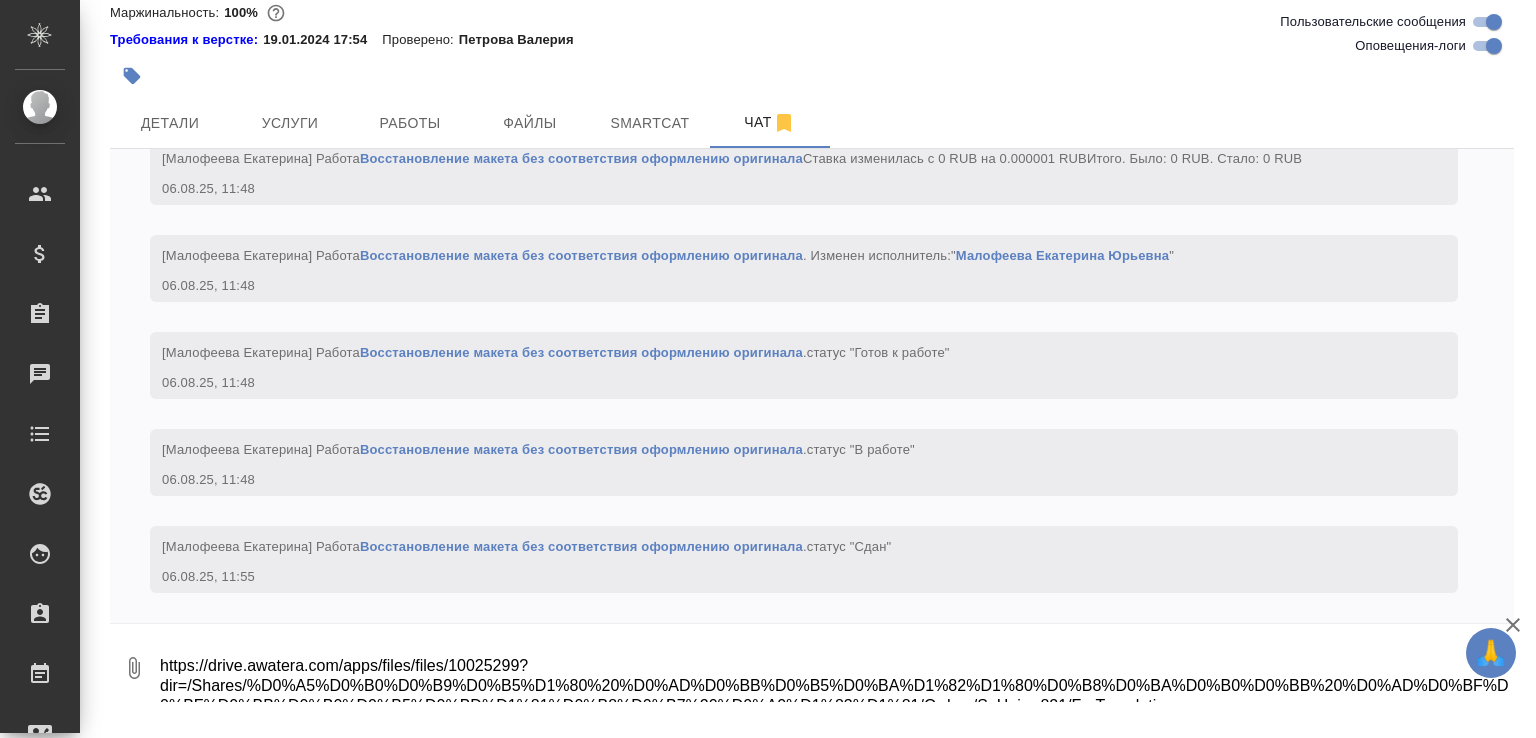 scroll, scrollTop: 13, scrollLeft: 0, axis: vertical 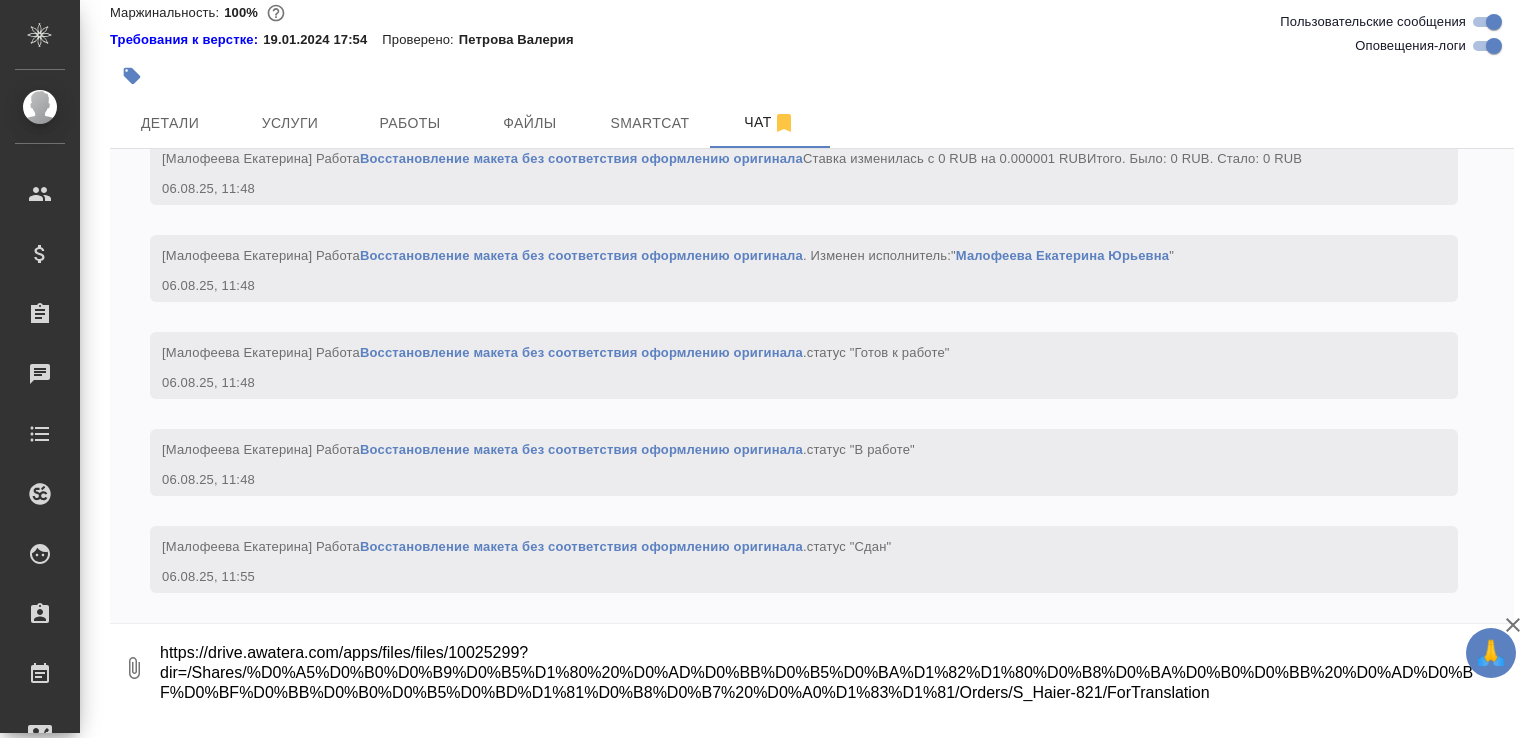 type on "https://drive.awatera.com/apps/files/files/10025299?dir=/Shares/%D0%A5%D0%B0%D0%B9%D0%B5%D1%80%20%D0%AD%D0%BB%D0%B5%D0%BA%D1%82%D1%80%D0%B8%D0%BA%D0%B0%D0%BB%20%D0%AD%D0%BF%D0%BF%D0%BB%D0%B0%D0%B5%D0%BD%D1%81%D0%B8%D0%B7%20%D0%A0%D1%83%D1%81/Orders/S_Haier-821/ForTranslation" 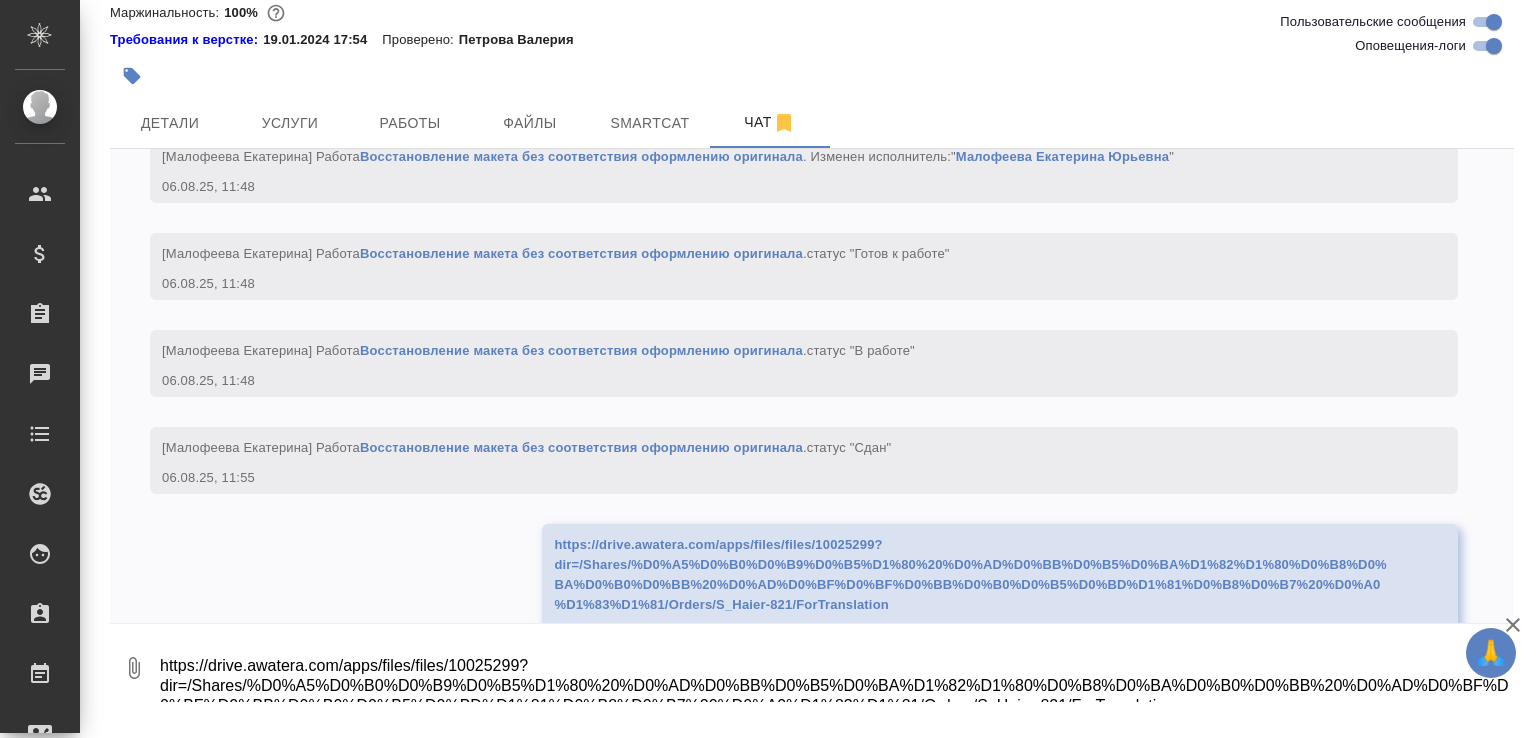 scroll, scrollTop: 4257, scrollLeft: 0, axis: vertical 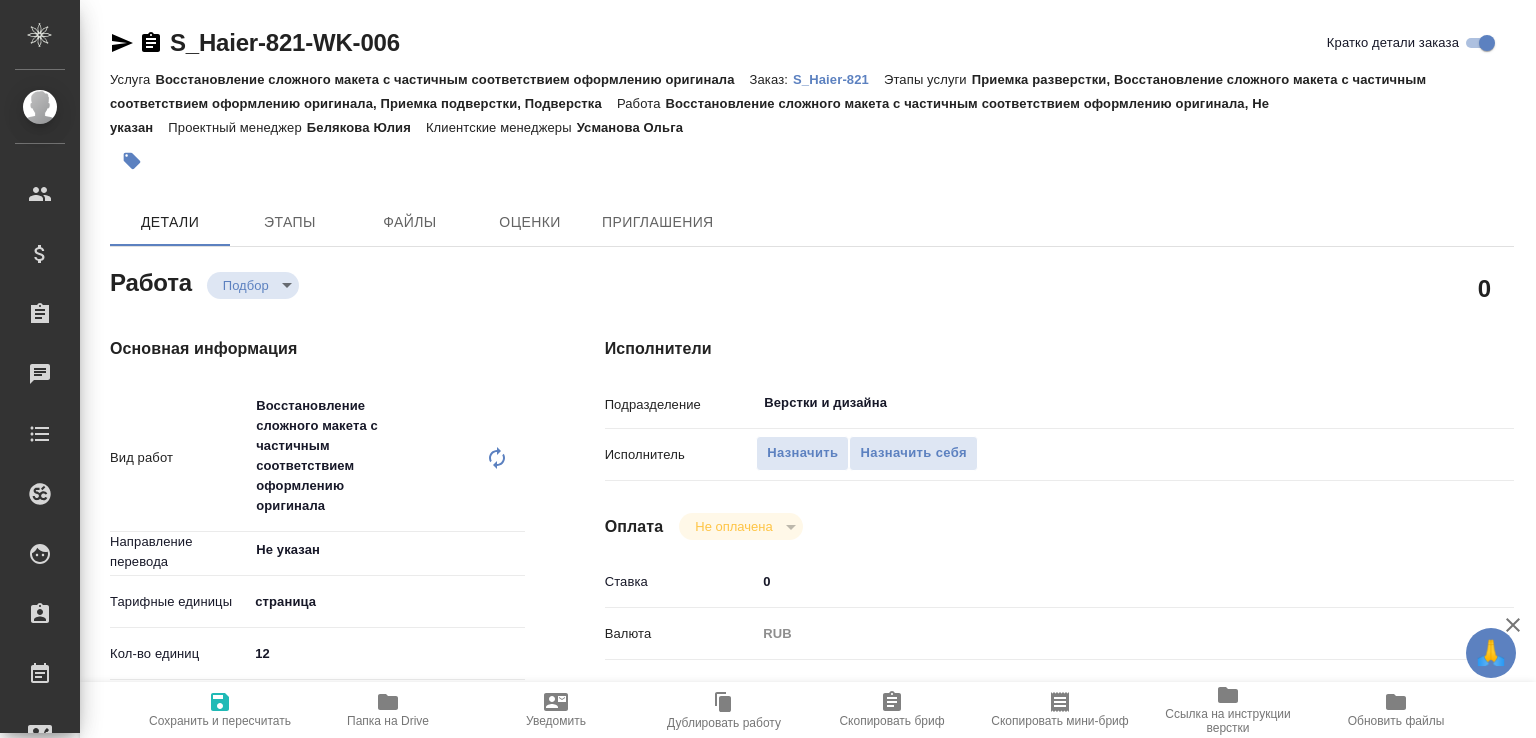 click 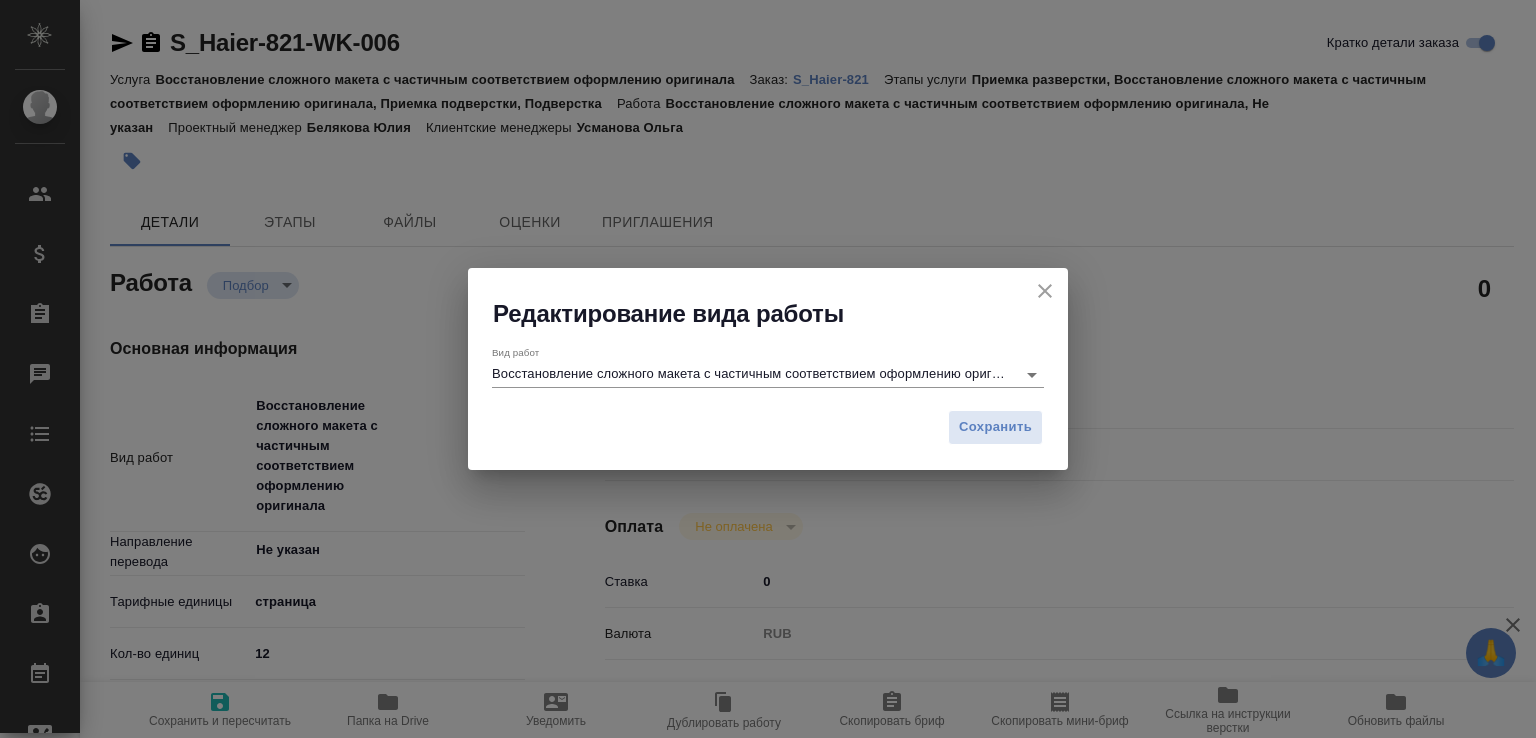 click on "Восстановление сложного макета с частичным соответствием оформлению оригинала" at bounding box center [768, 374] 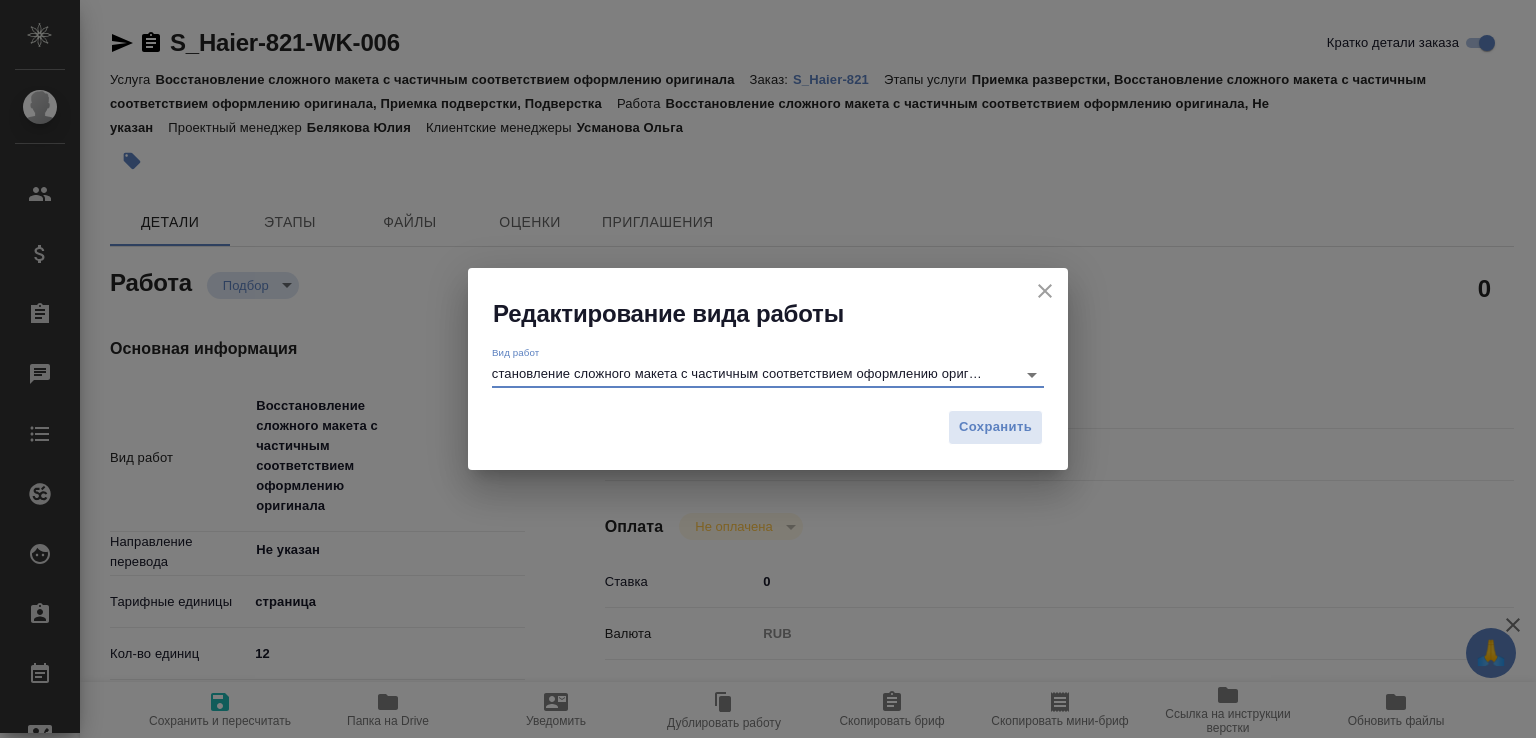 click on "Восстановление сложного макета с частичным соответствием оформлению оригинала" at bounding box center (749, 374) 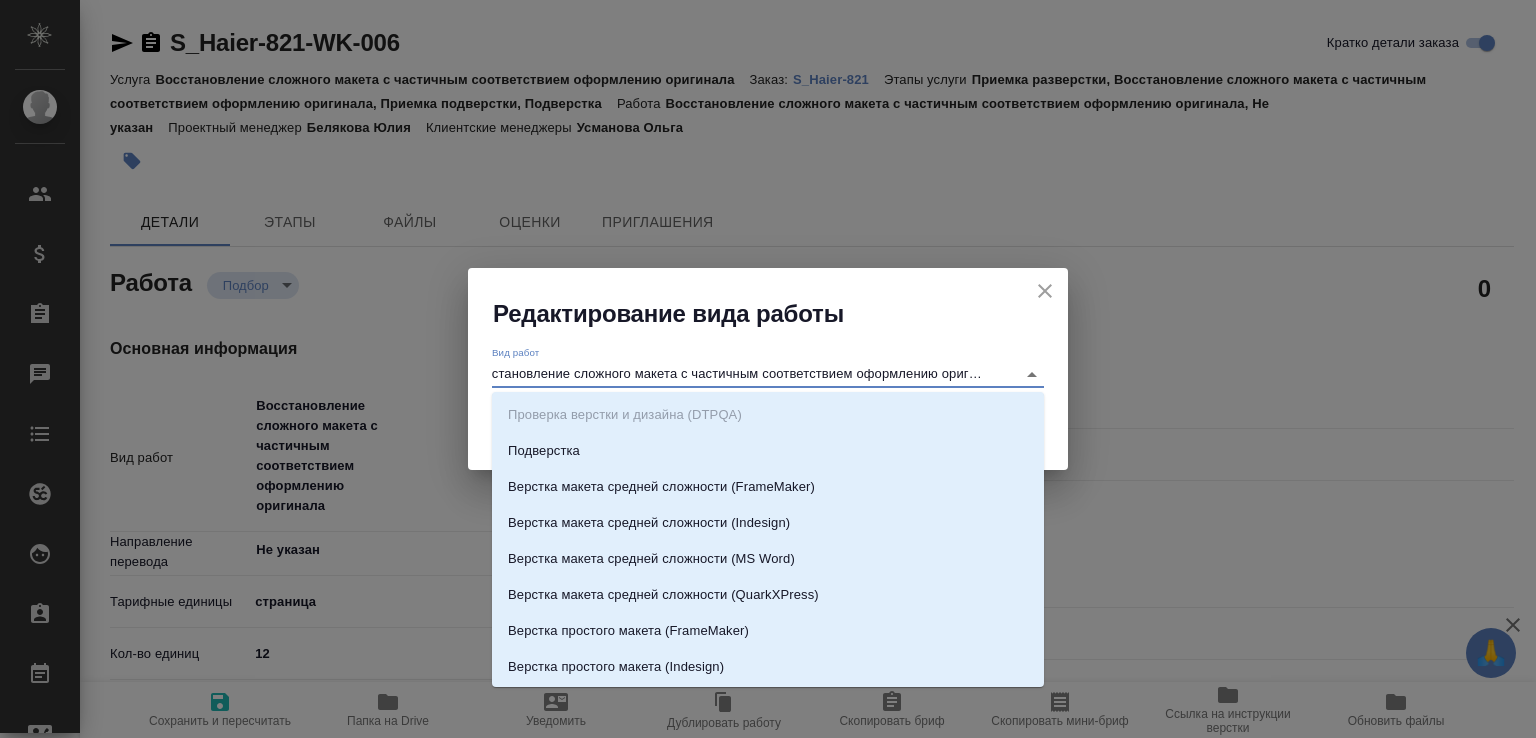 drag, startPoint x: 545, startPoint y: 371, endPoint x: 1142, endPoint y: 381, distance: 597.08374 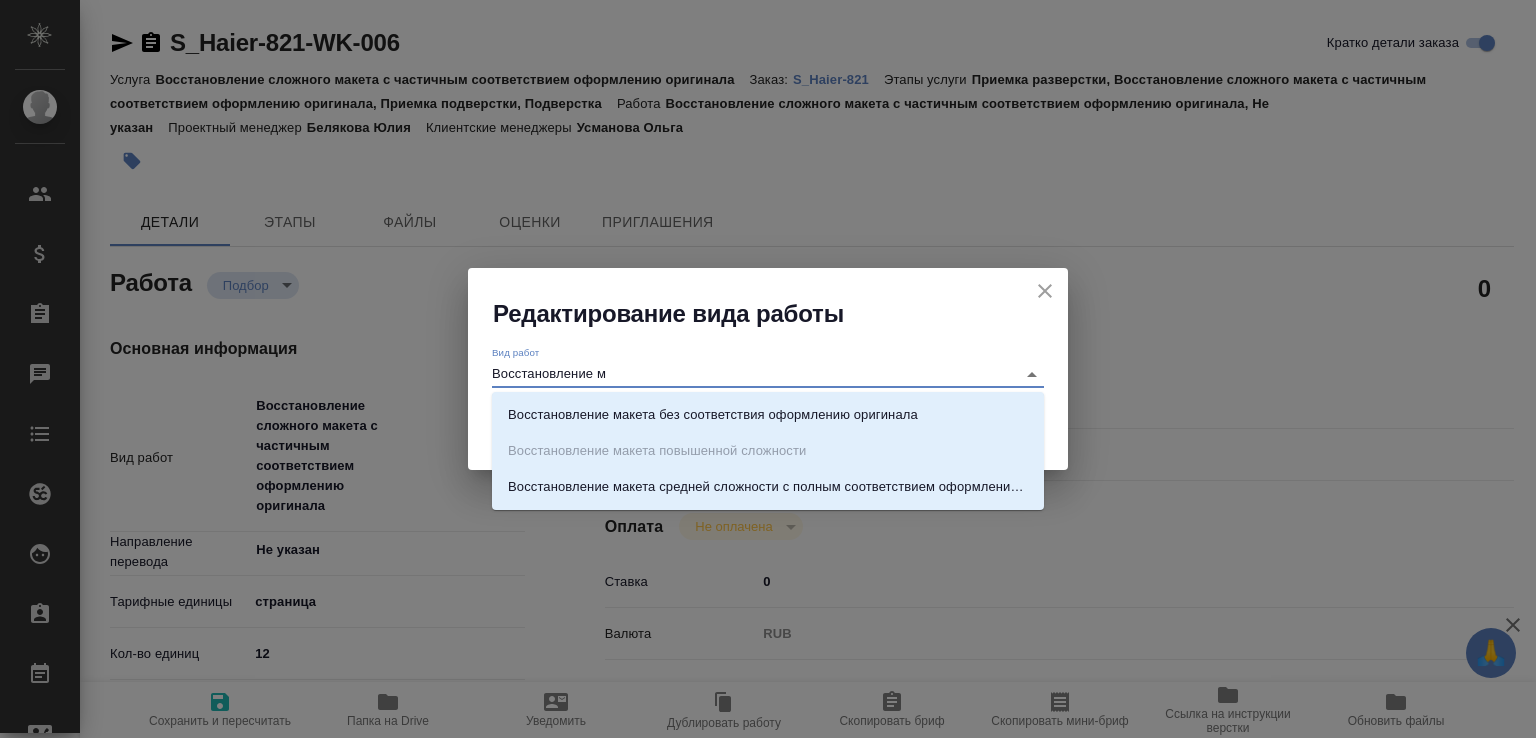 scroll, scrollTop: 0, scrollLeft: 0, axis: both 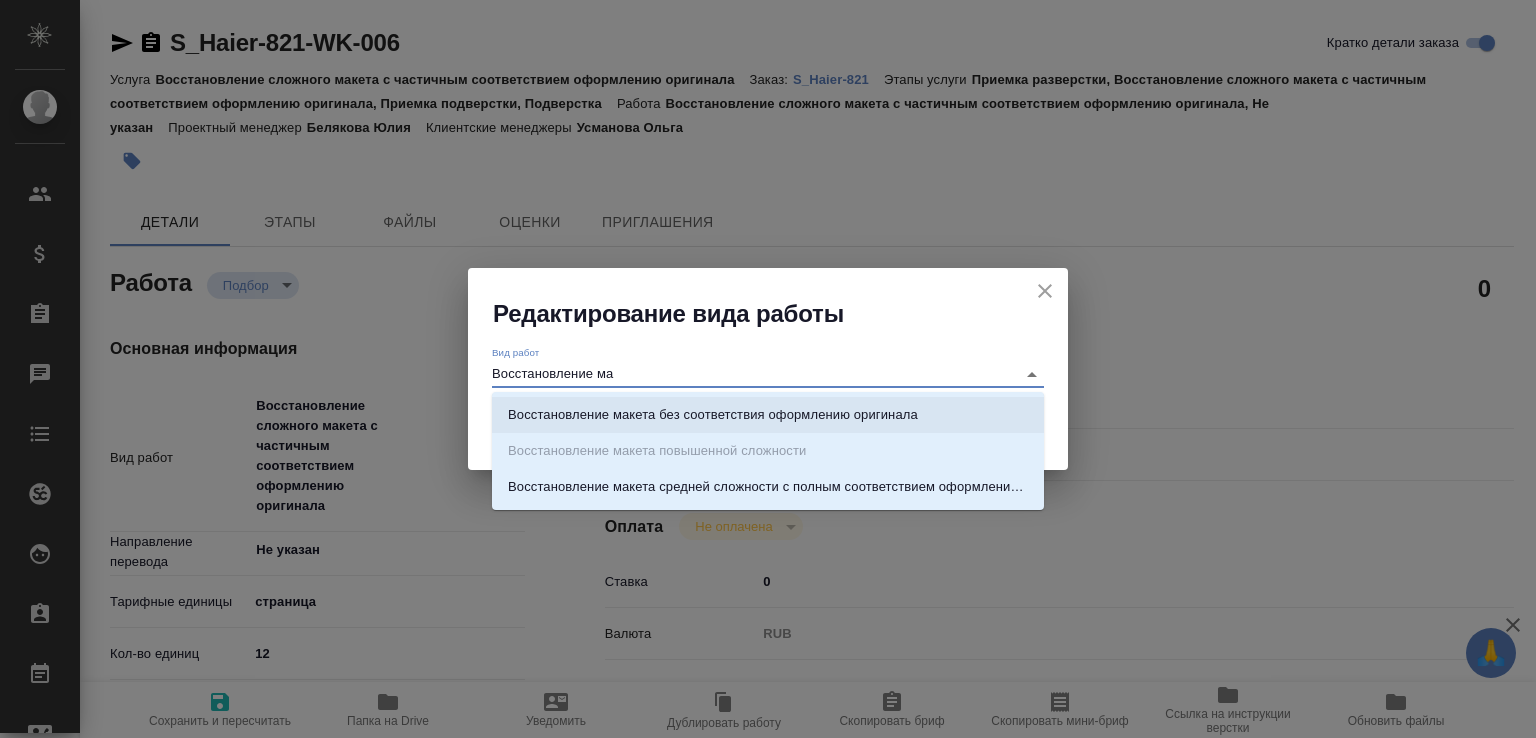 click on "Восстановление макета без соответствия оформлению оригинала" at bounding box center [713, 415] 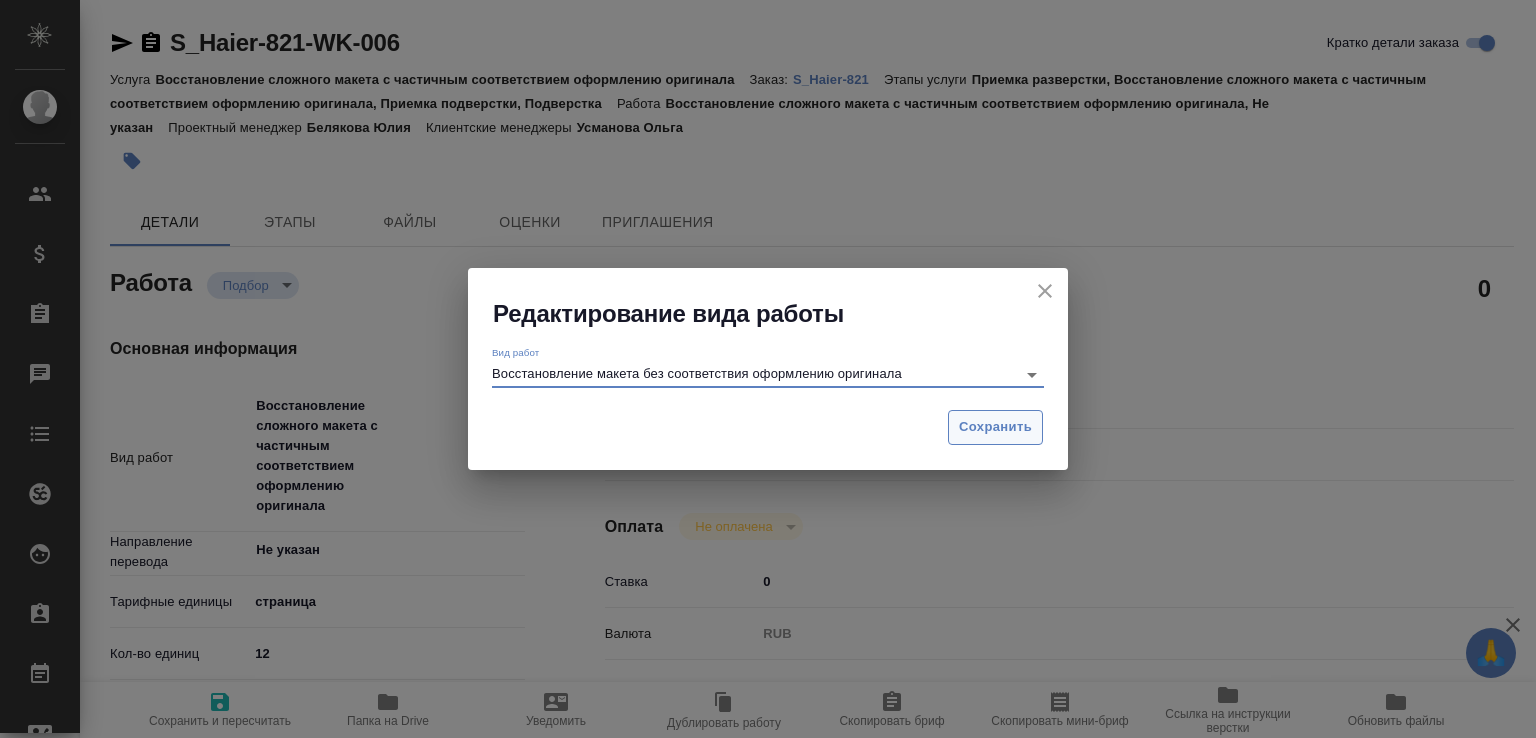 type on "Восстановление макета без соответствия оформлению оригинала" 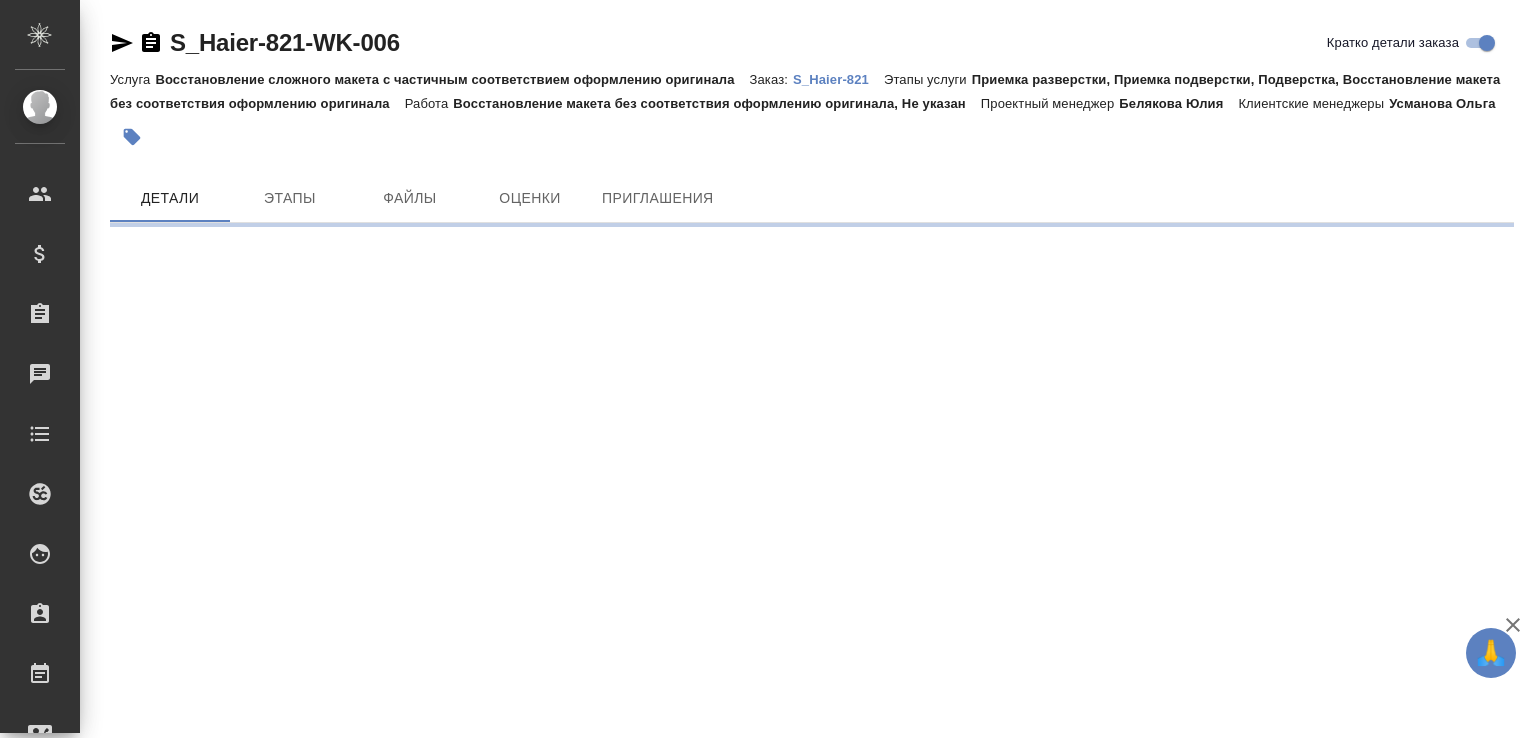 scroll, scrollTop: 0, scrollLeft: 0, axis: both 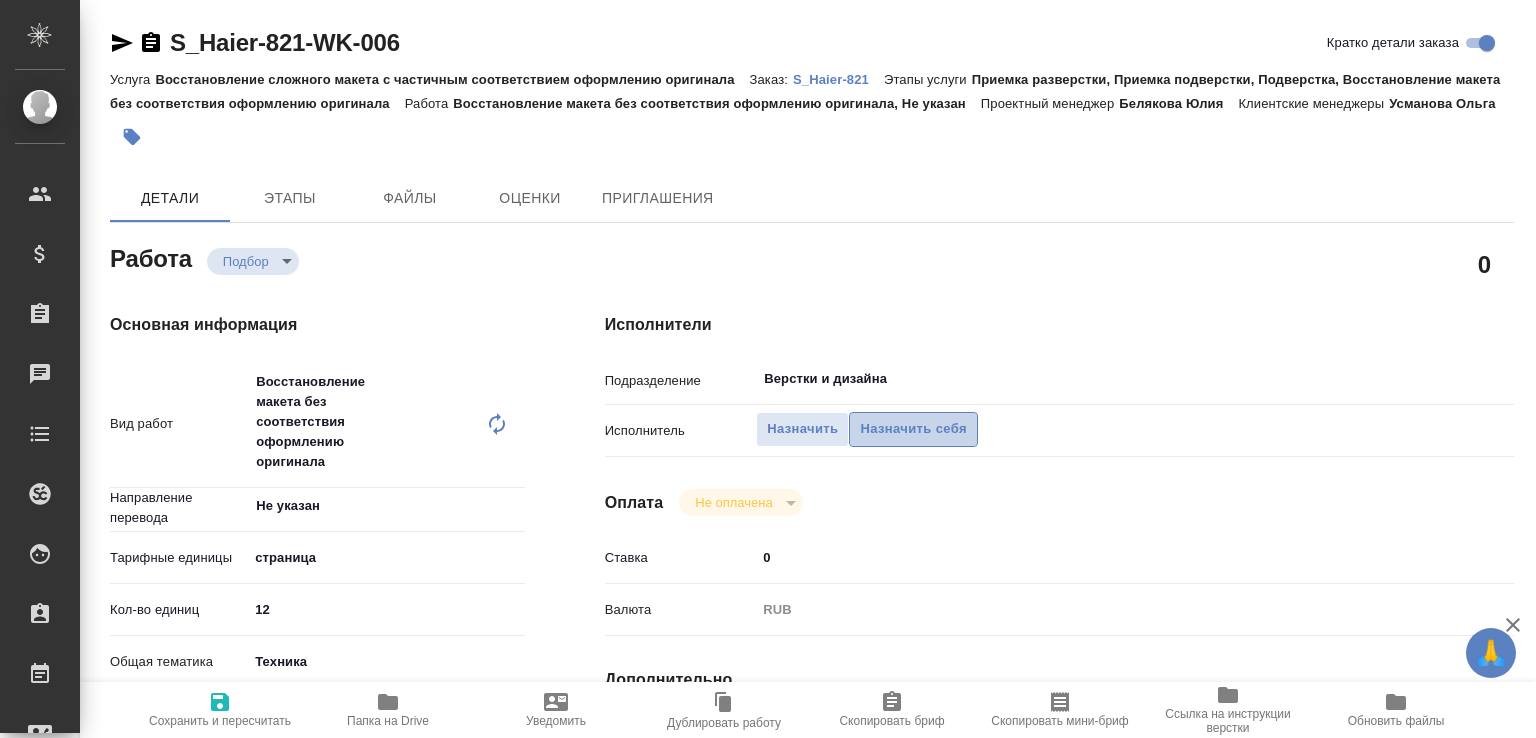 click on "Назначить себя" at bounding box center (913, 429) 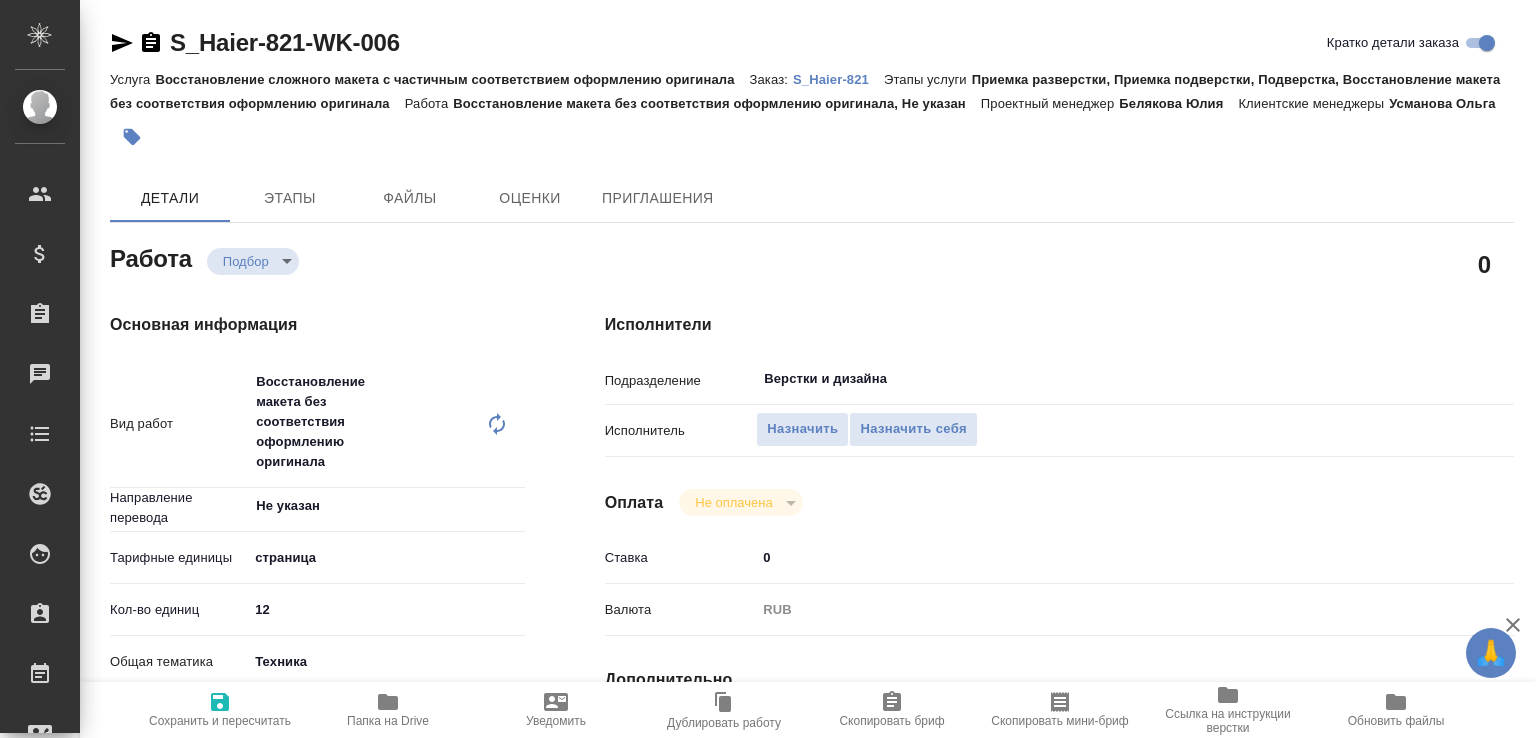 type on "x" 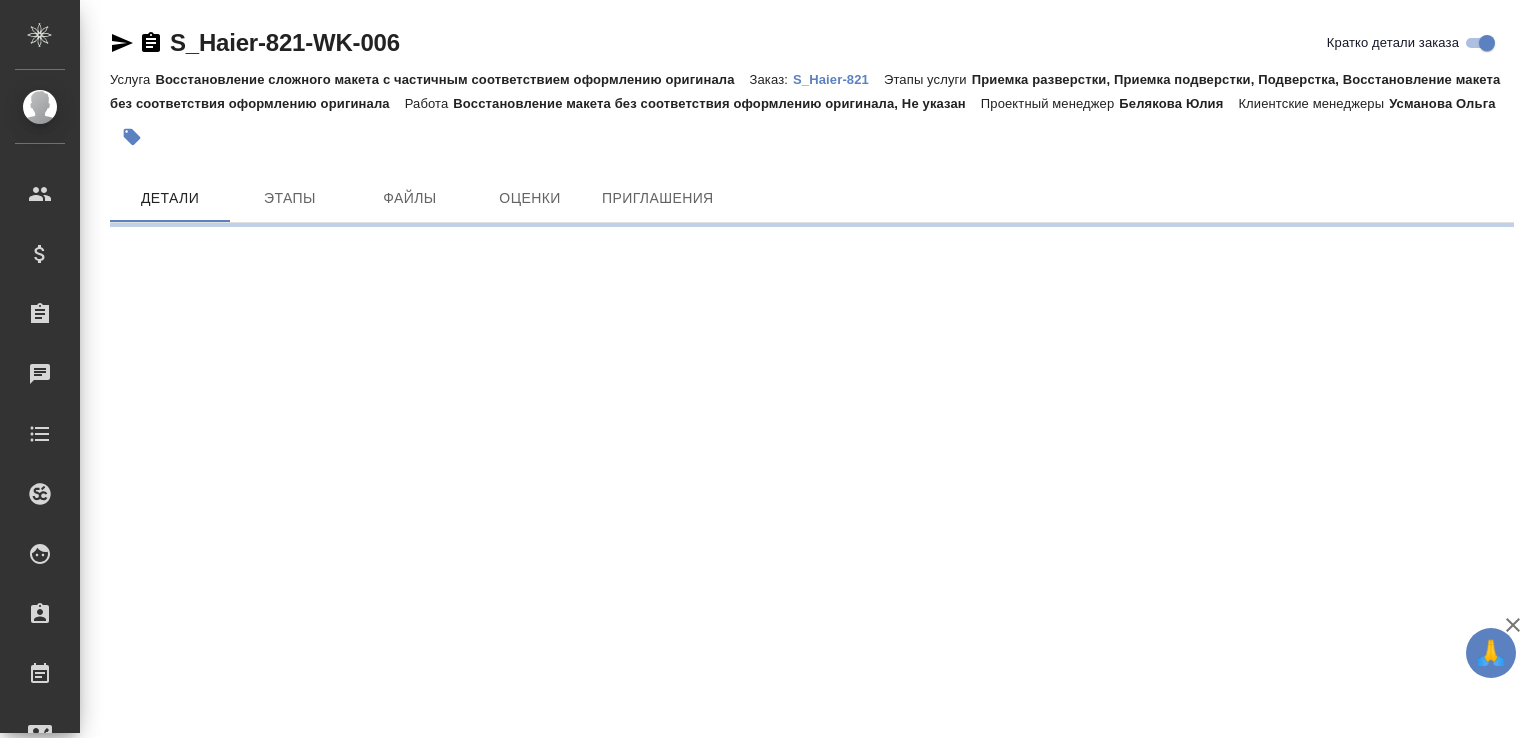 scroll, scrollTop: 0, scrollLeft: 0, axis: both 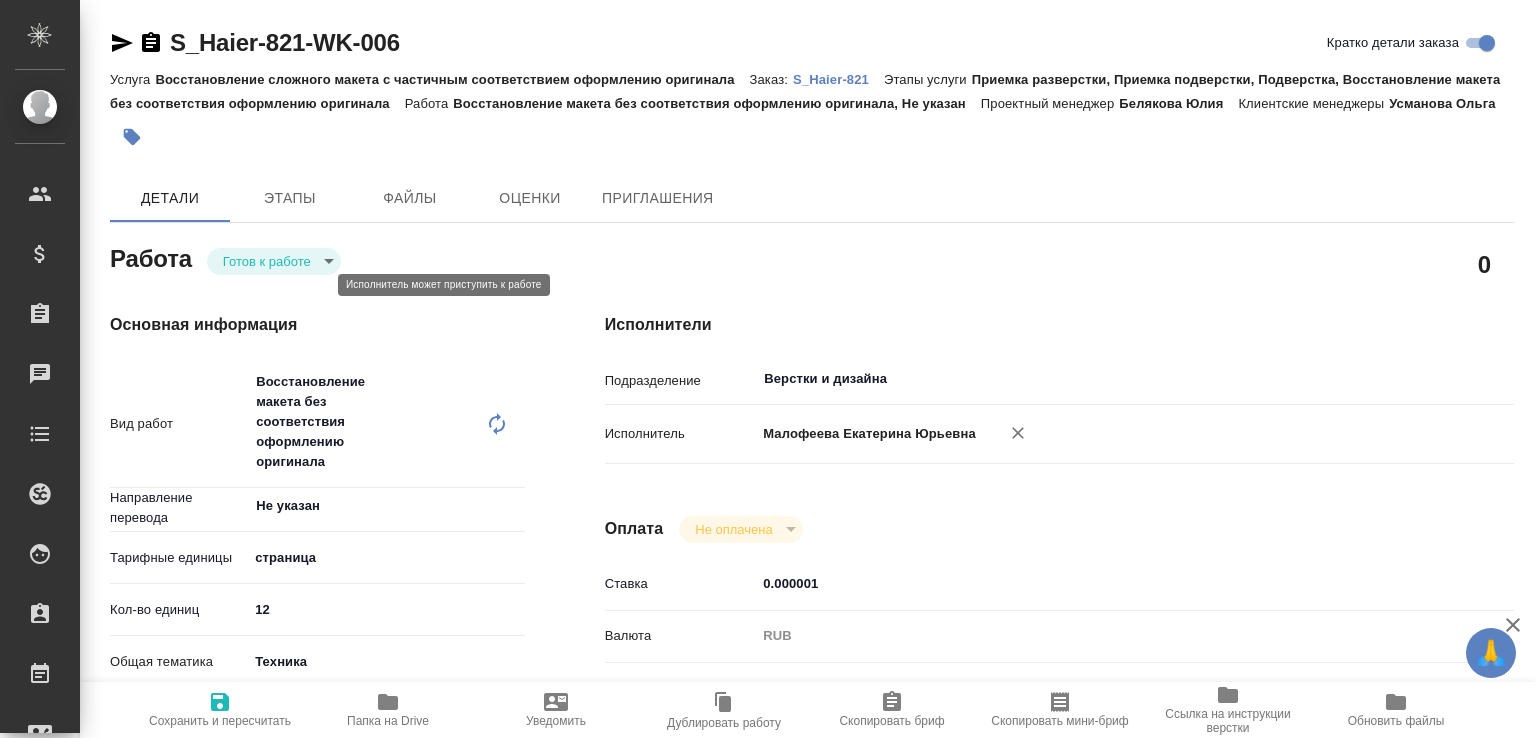 click on "🙏 .cls-1
fill:#fff;
AWATERA Малофеева Екатерина e.malofeeva Клиенты Спецификации Заказы Чаты Todo Проекты SC Исполнители Кандидаты Работы Входящие заявки Заявки на доставку Рекламации Проекты процессинга Конференции Выйти S_Haier-821-WK-006 Кратко детали заказа Услуга Восстановление сложного макета с частичным соответствием оформлению оригинала Заказ: S_Haier-821 Этапы услуги Приемка разверстки, Приемка подверстки, Подверстка, Восстановление макета без соответствия оформлению оригинала Работа Проектный менеджер Белякова Юлия Клиентские менеджеры Детали Этапы" at bounding box center [768, 369] 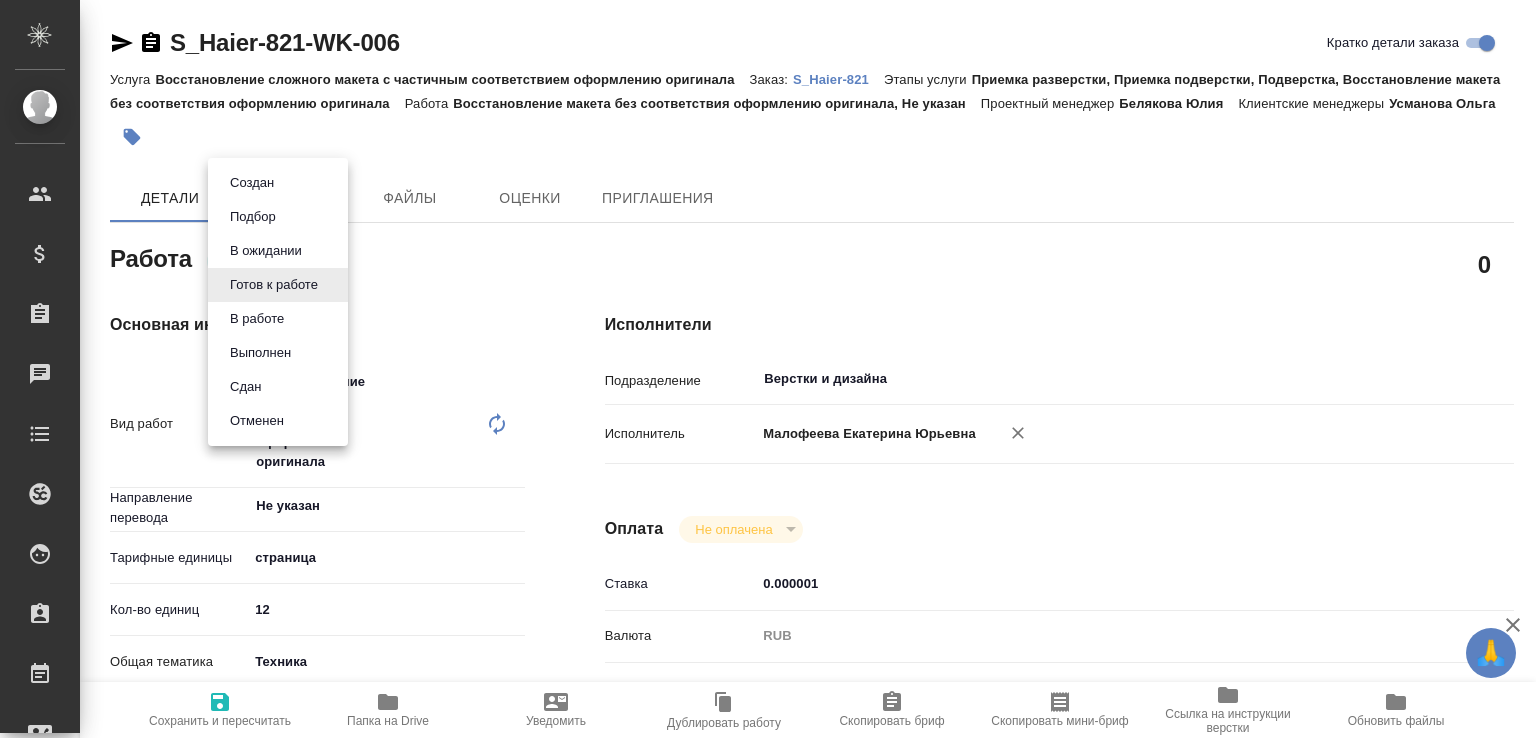 type on "x" 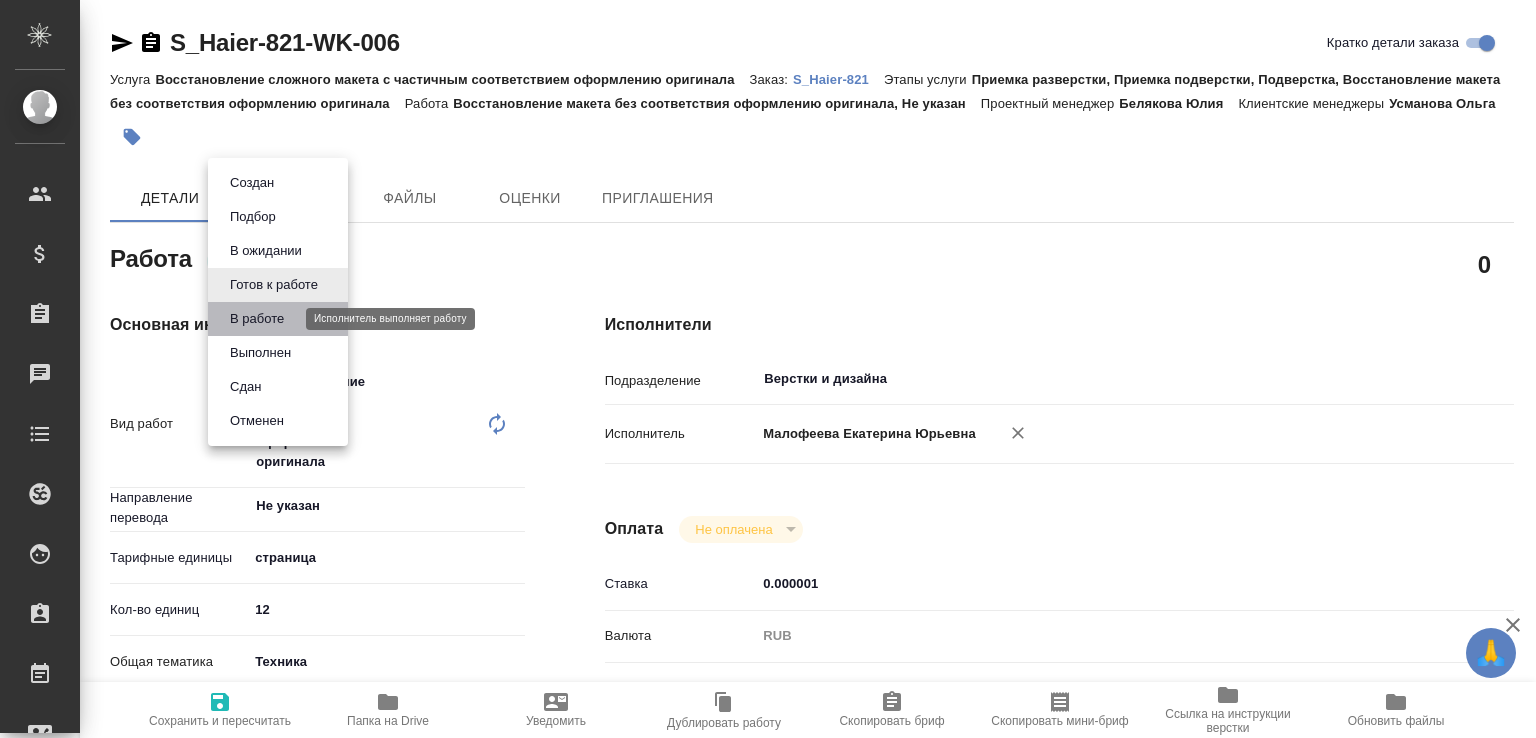 click on "В работе" at bounding box center [257, 319] 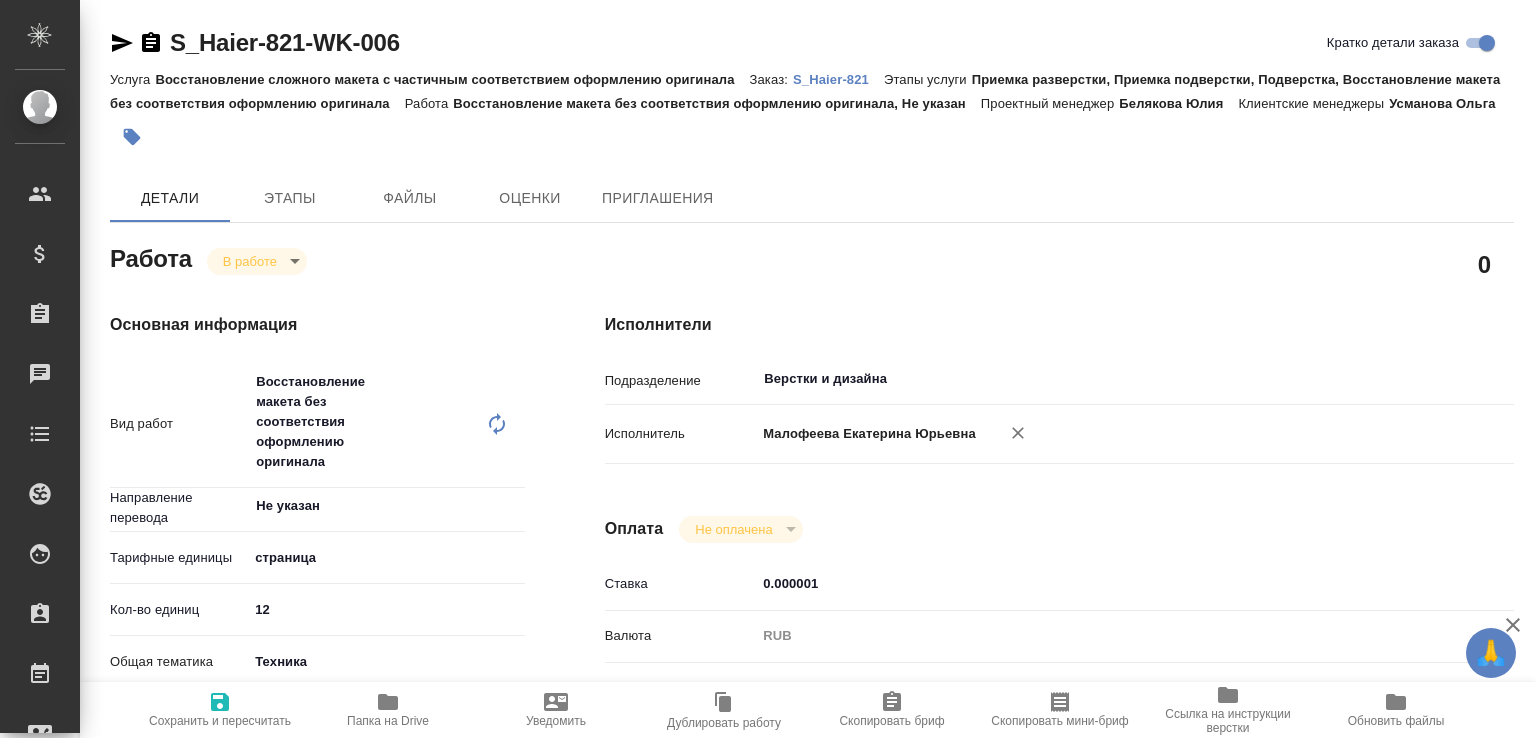 type on "x" 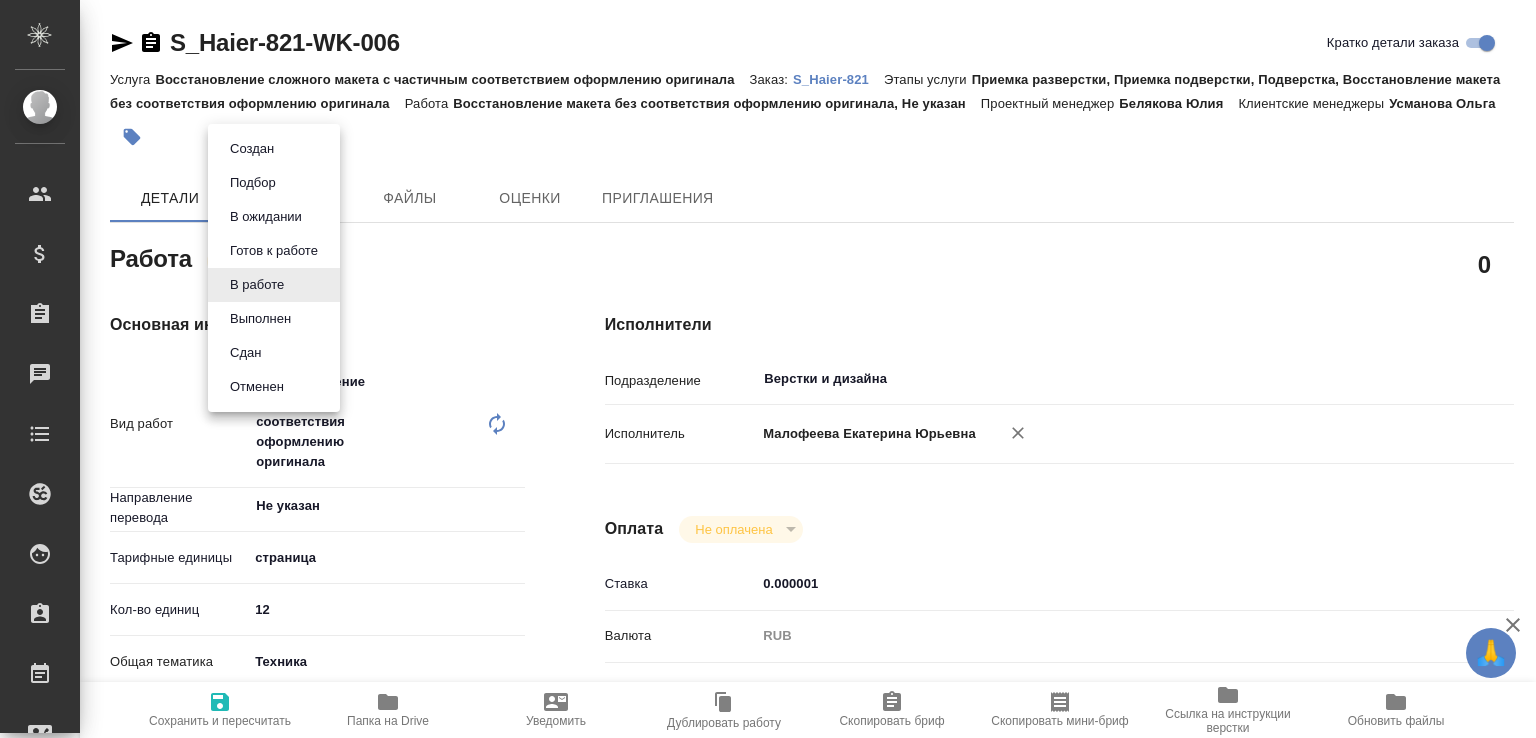 click on "🙏 .cls-1
fill:#fff;
AWATERA Малофеева Екатерина e.malofeeva Клиенты Спецификации Заказы 0 Чаты Todo Проекты SC Исполнители Кандидаты Работы Входящие заявки Заявки на доставку Рекламации Проекты процессинга Конференции Выйти S_Haier-821-WK-006 Кратко детали заказа Услуга Восстановление сложного макета с частичным соответствием оформлению оригинала Заказ: S_Haier-821 Этапы услуги Приемка разверстки, Приемка подверстки, Подверстка, Восстановление макета без соответствия оформлению оригинала Работа Проектный менеджер Белякова Юлия Клиентские менеджеры Детали 0 x ​ x" 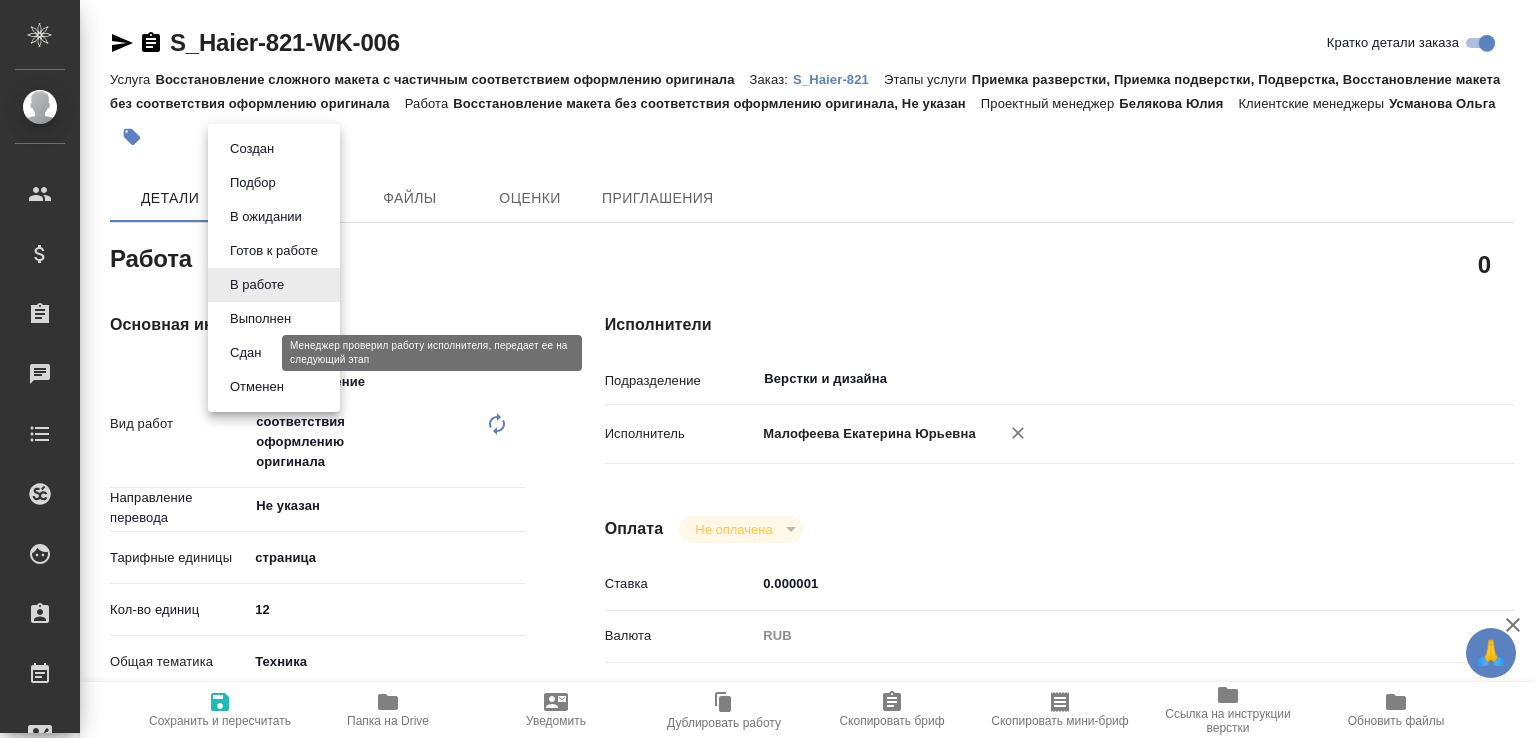 click on "Сдан" 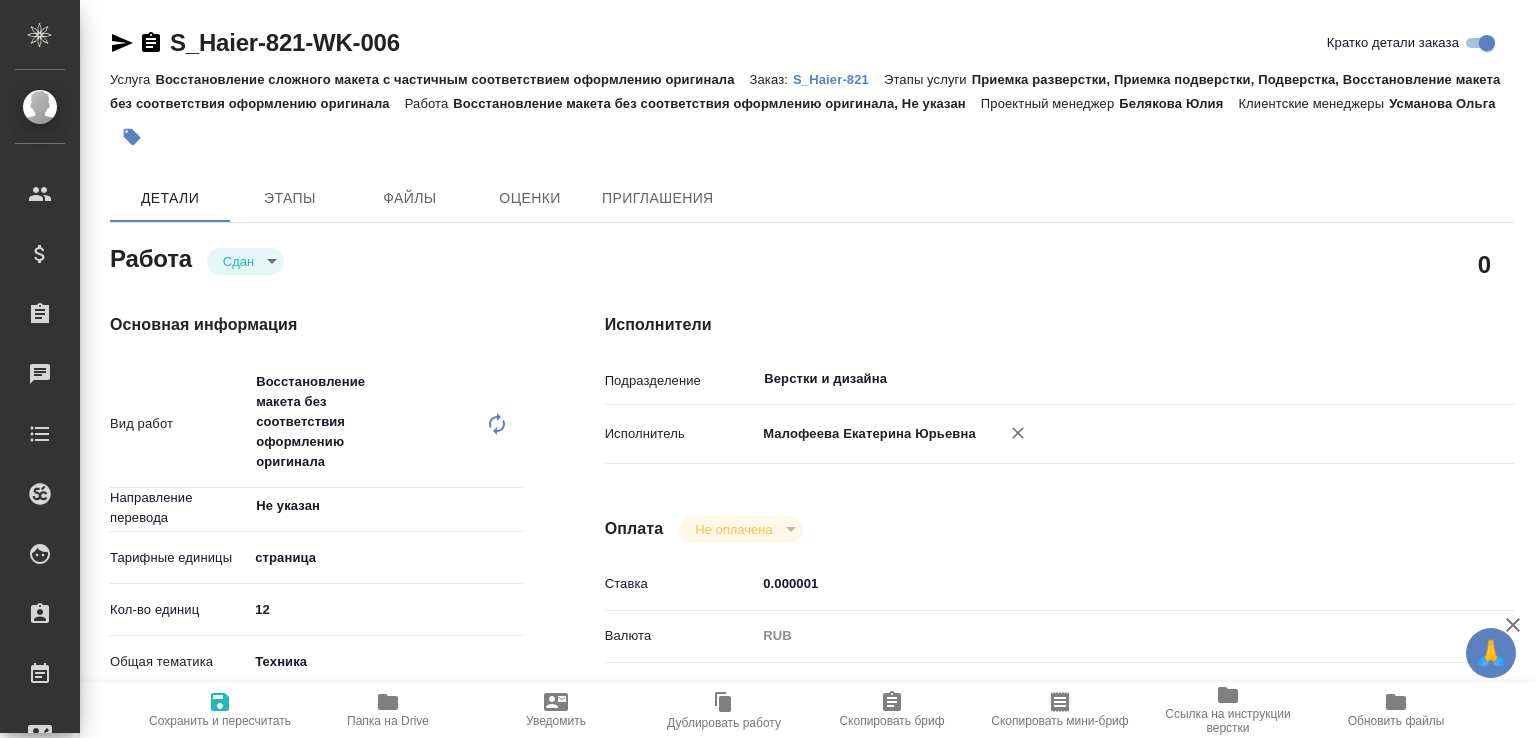 type on "x" 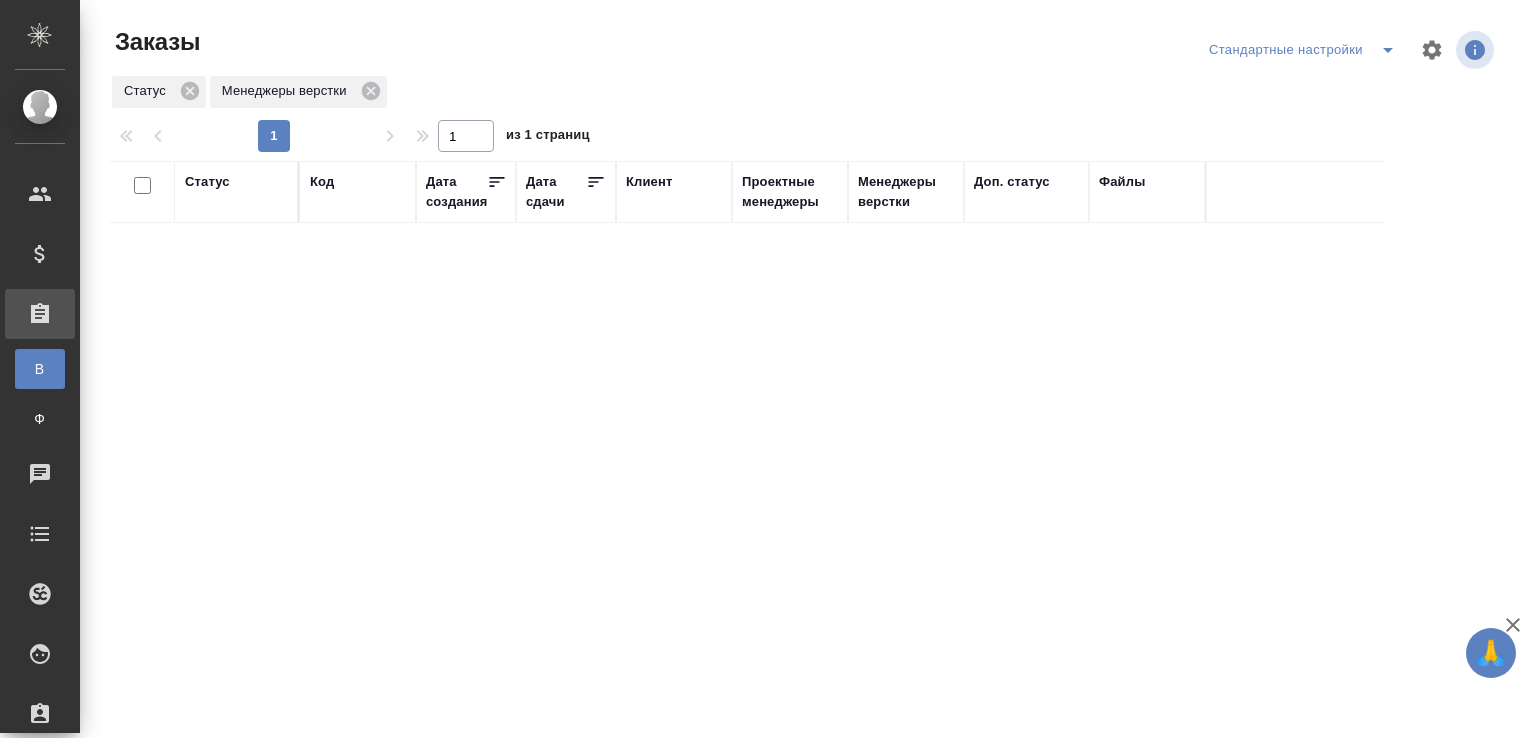 scroll, scrollTop: 0, scrollLeft: 0, axis: both 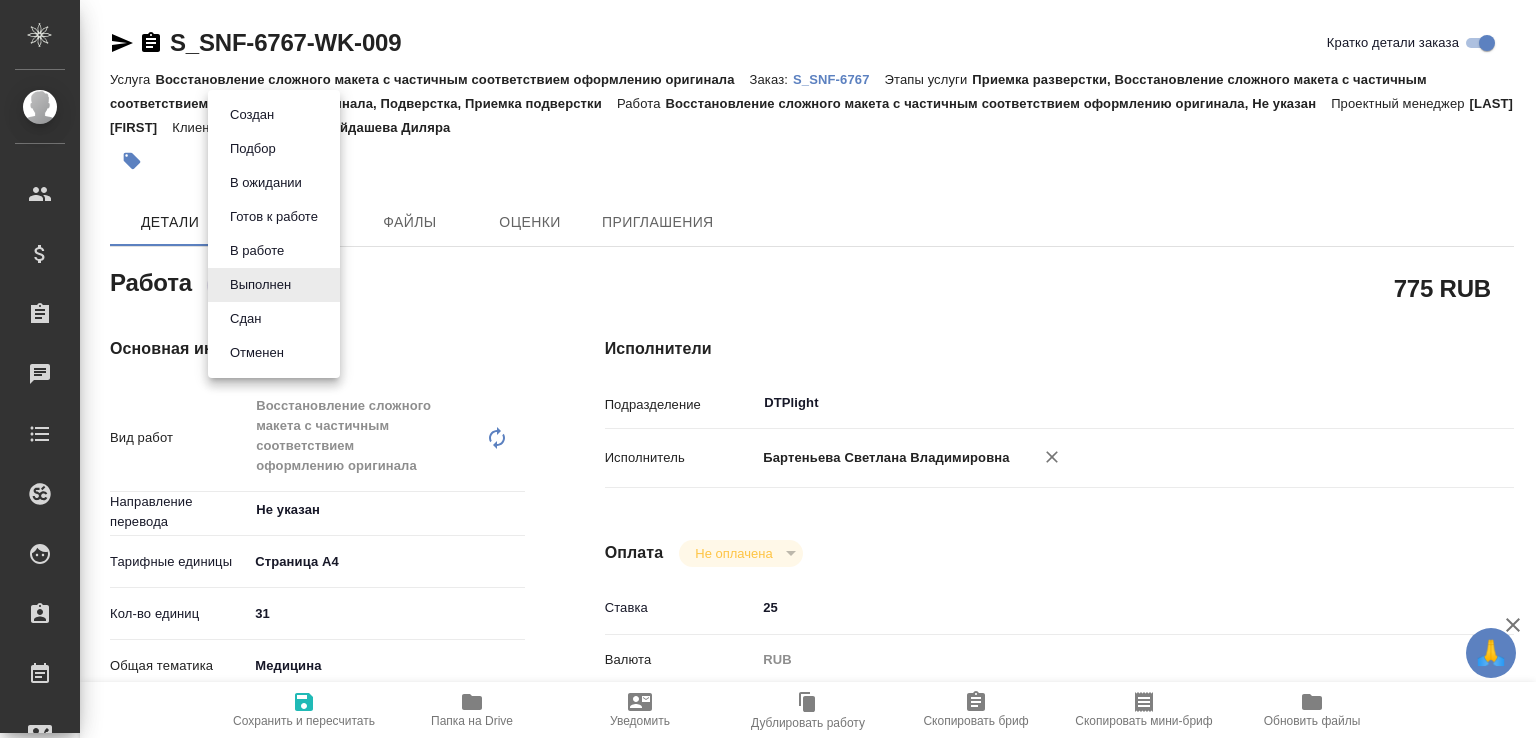 click on "🙏 .cls-1
fill:#fff;
AWATERA [LAST] [FIRST] e.[FIRST_INITIAL].[LAST_INITIAL] Клиенты Спецификации Заказы Чаты Todo Проекты SC Исполнители Кандидаты Работы Входящие заявки Заявки на доставку Рекламации Проекты процессинга Конференции Выйти S_SNF-6767-WK-009 Кратко детали заказа Услуга Восстановление сложного макета с частичным соответствием оформлению оригинала Заказ: S_SNF-6767 Этапы услуги Приемка разверстки, Восстановление сложного макета с частичным соответствием оформлению оригинала, Подверстка, Приемка подверстки Работа Проектный менеджер [LAST] [FIRST] Детали Этапы" at bounding box center [768, 369] 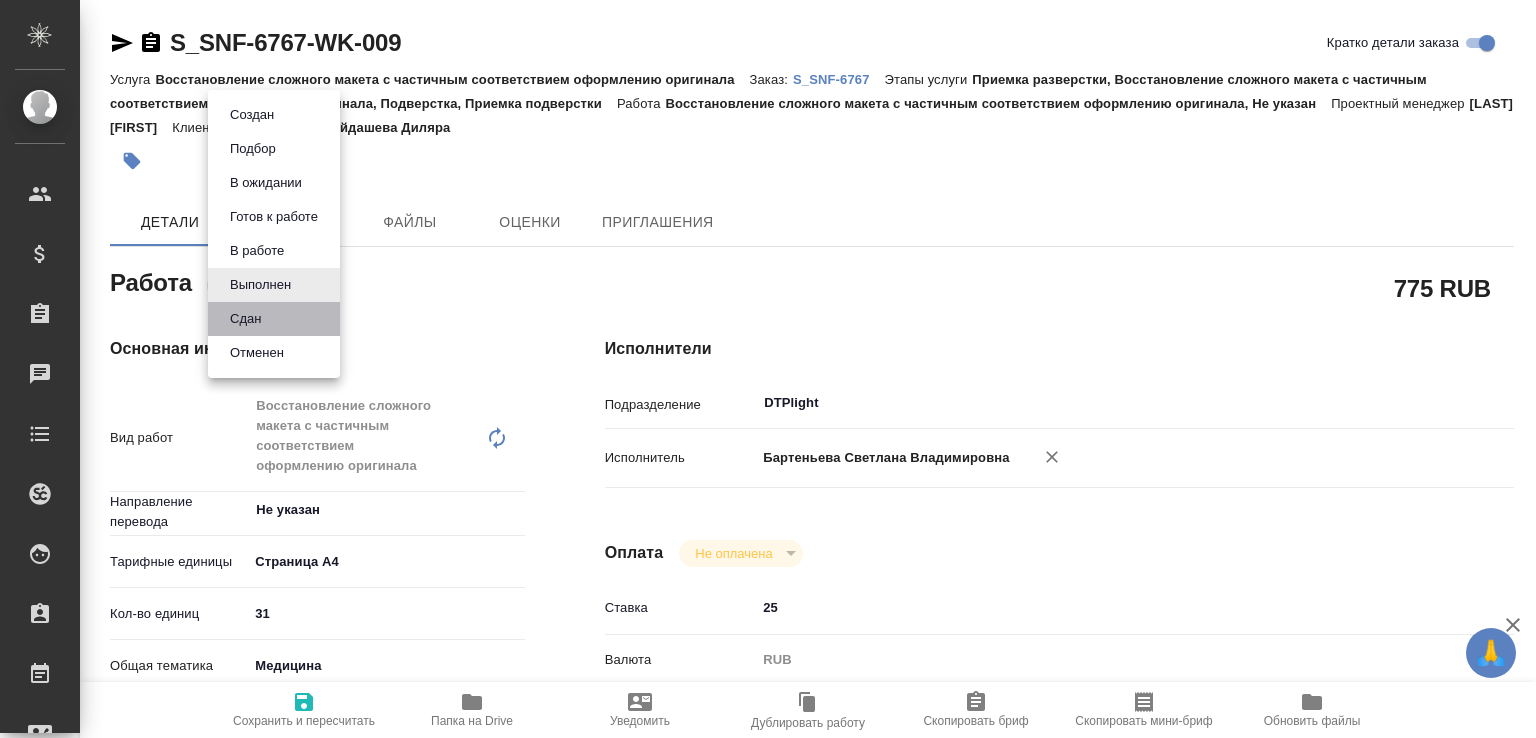 click on "Сдан" at bounding box center [274, 319] 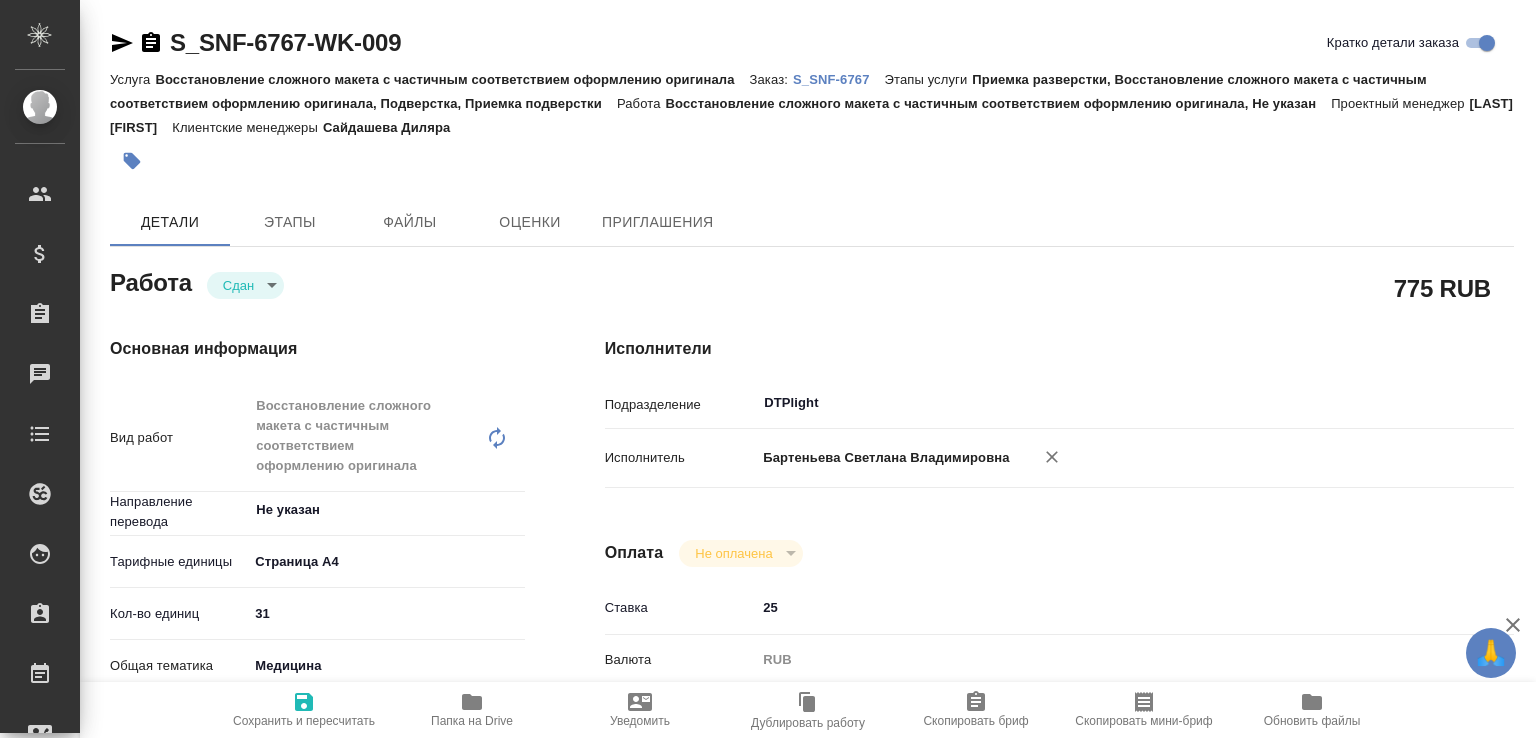 click on "Папка на Drive" at bounding box center (472, 721) 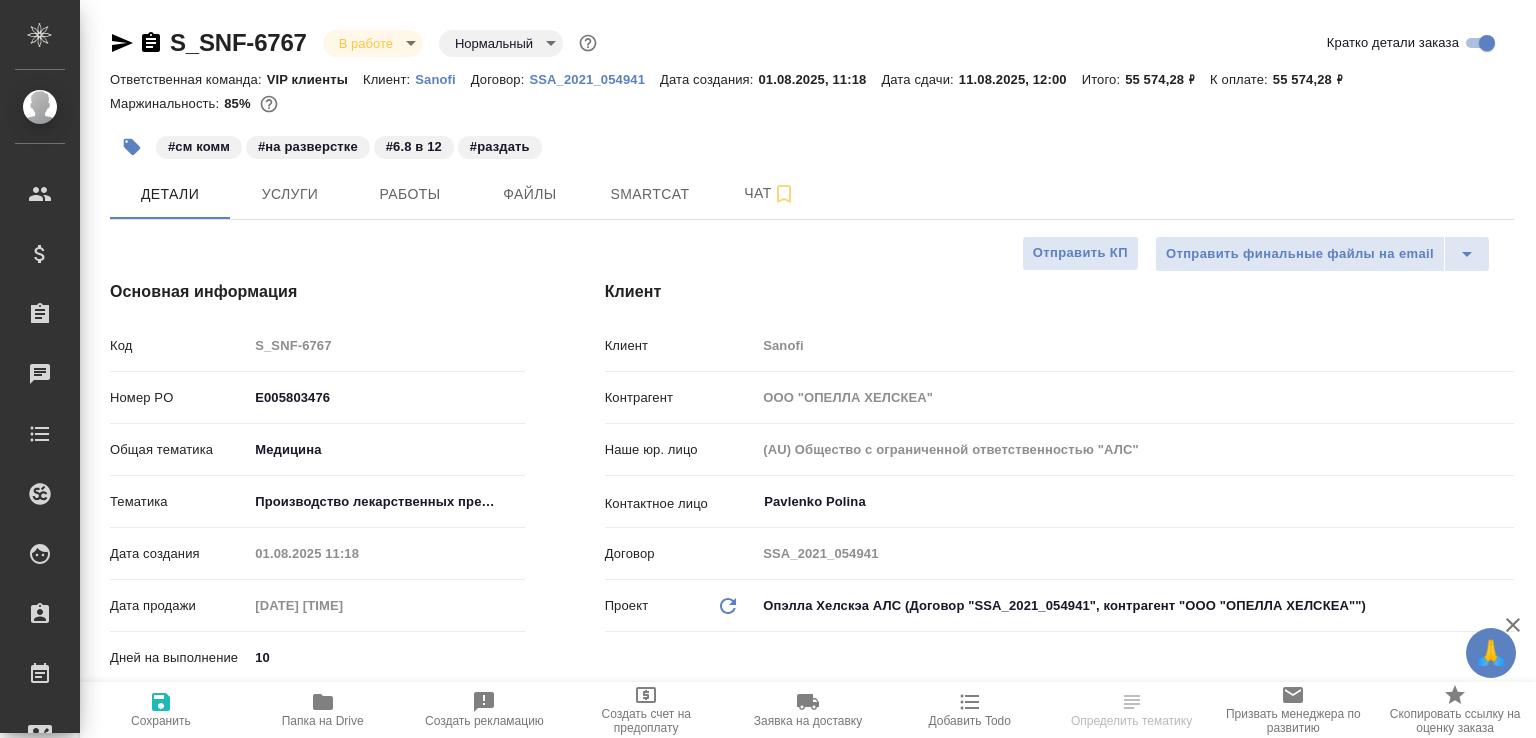 select on "RU" 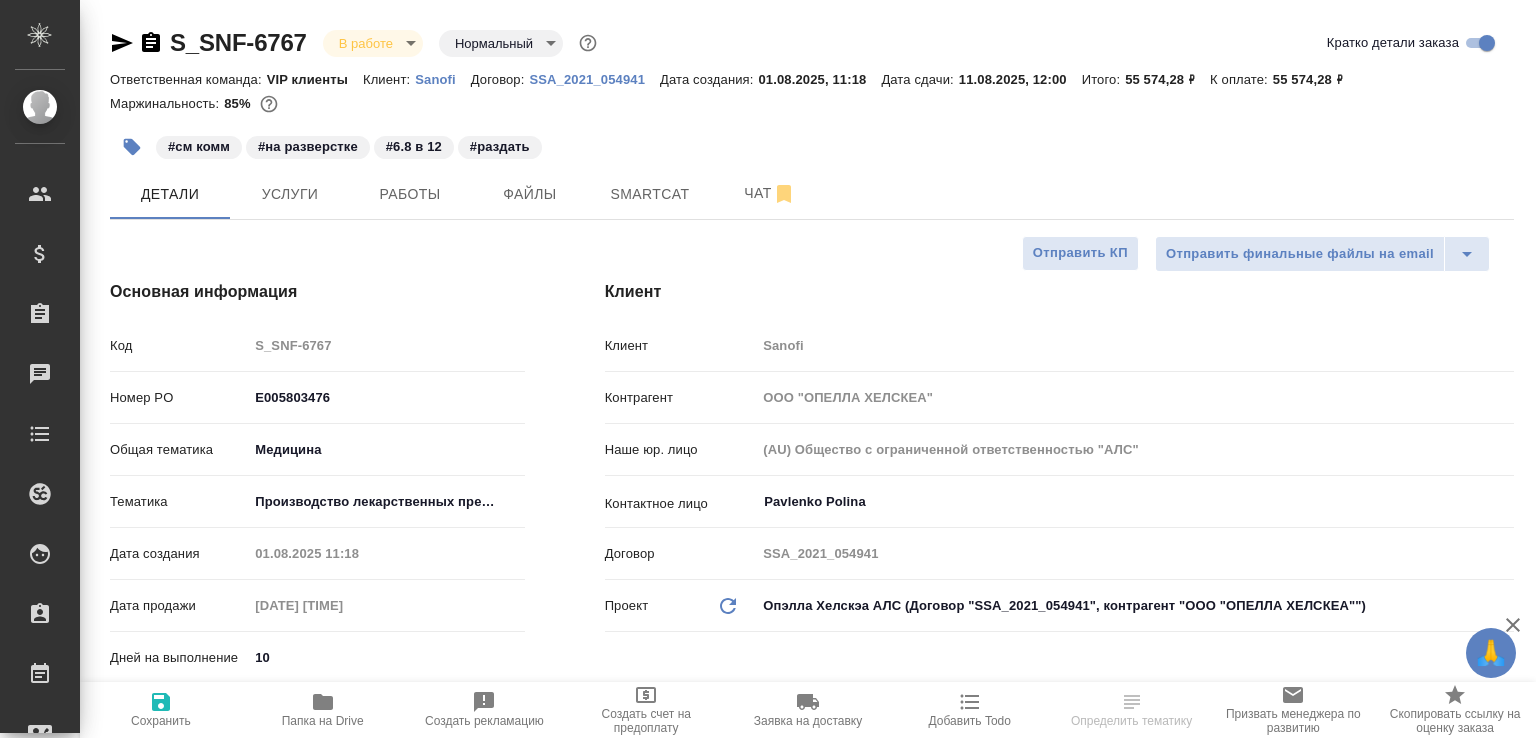 scroll, scrollTop: 0, scrollLeft: 0, axis: both 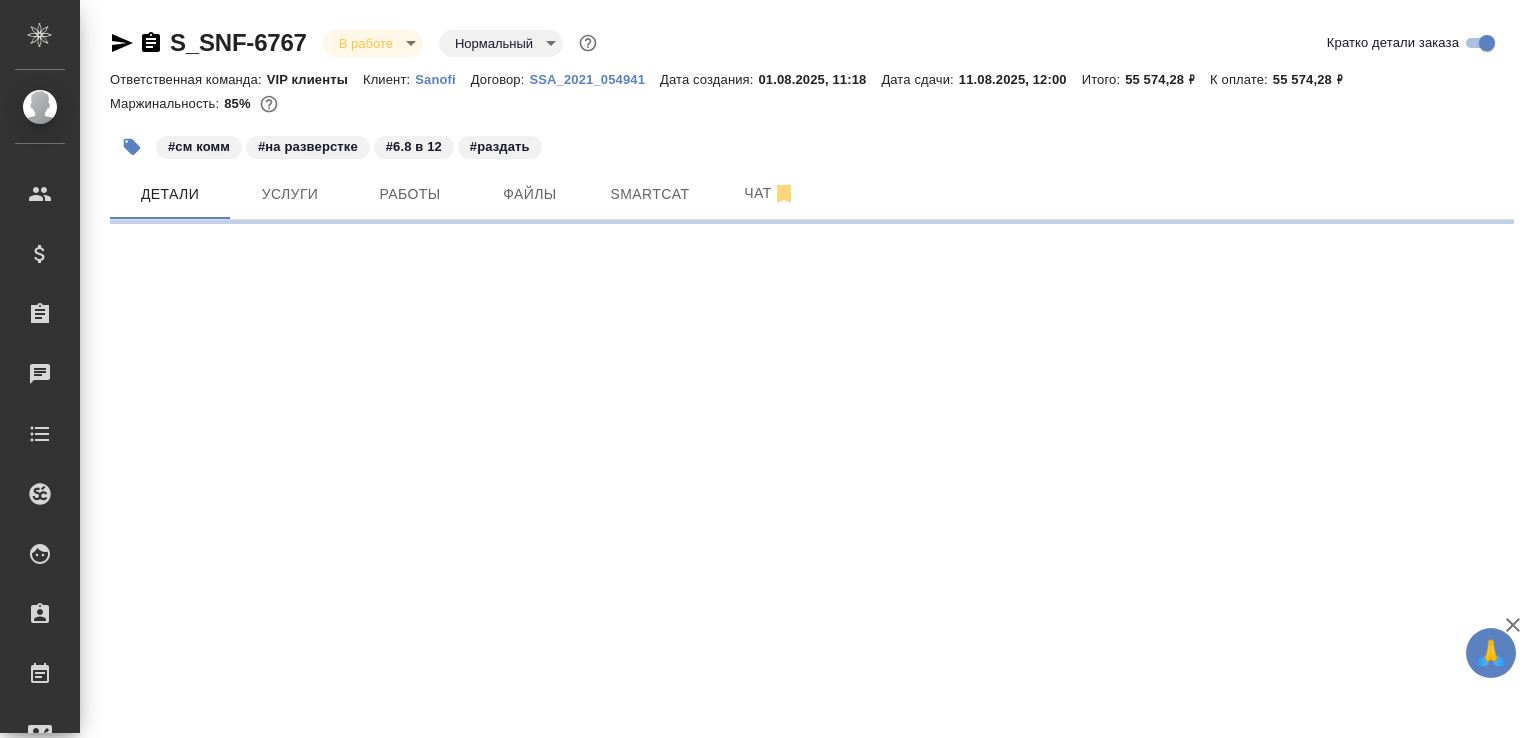 select on "RU" 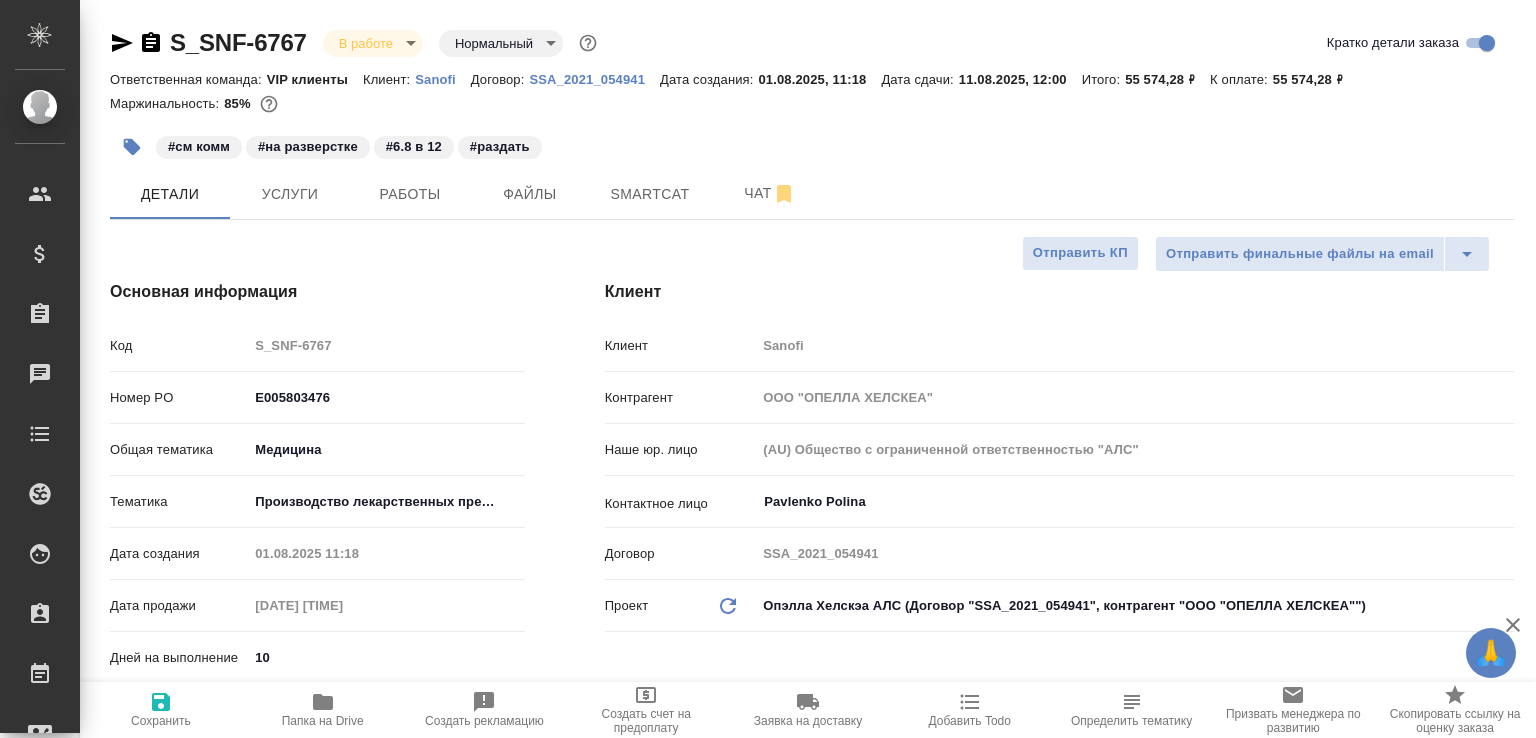 type on "x" 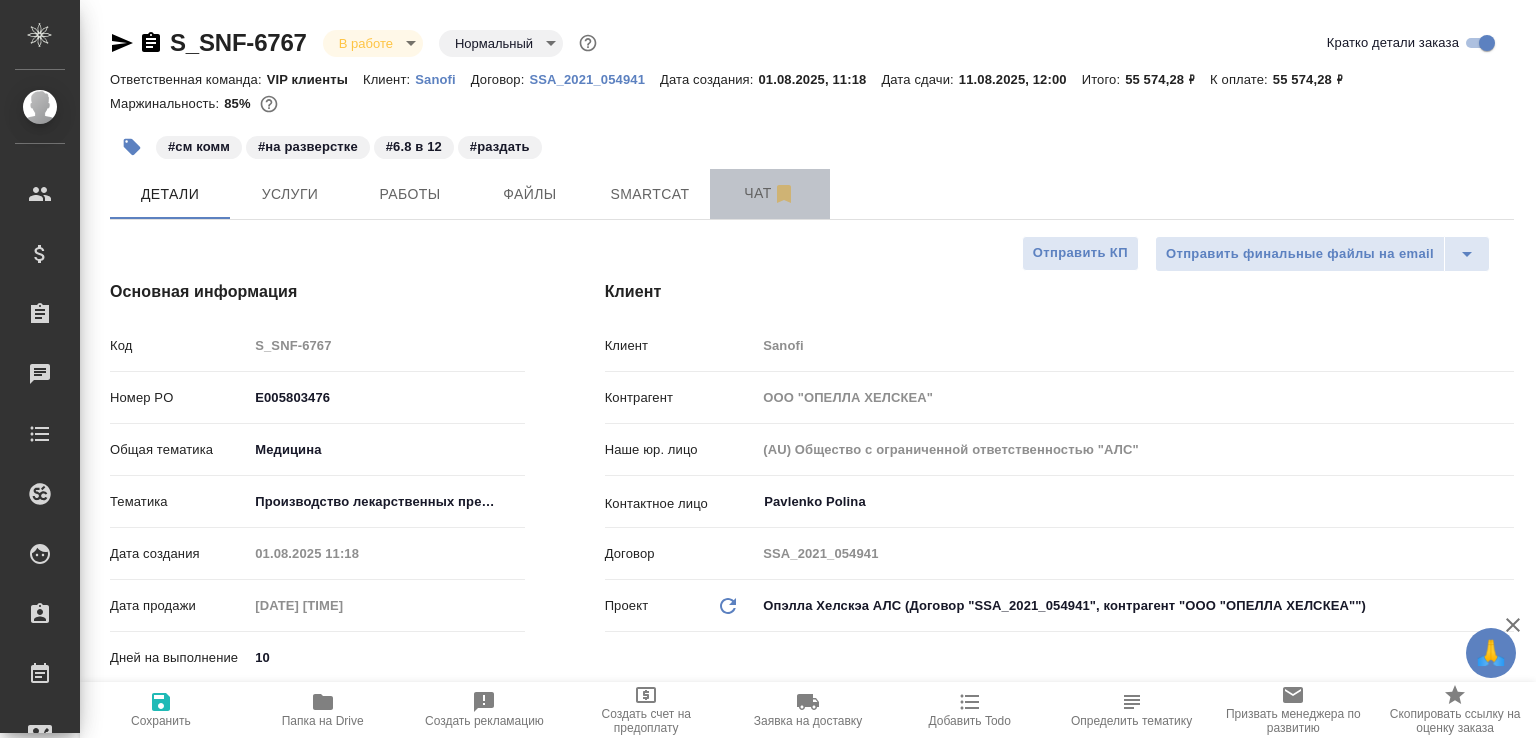 click on "Чат" at bounding box center (770, 194) 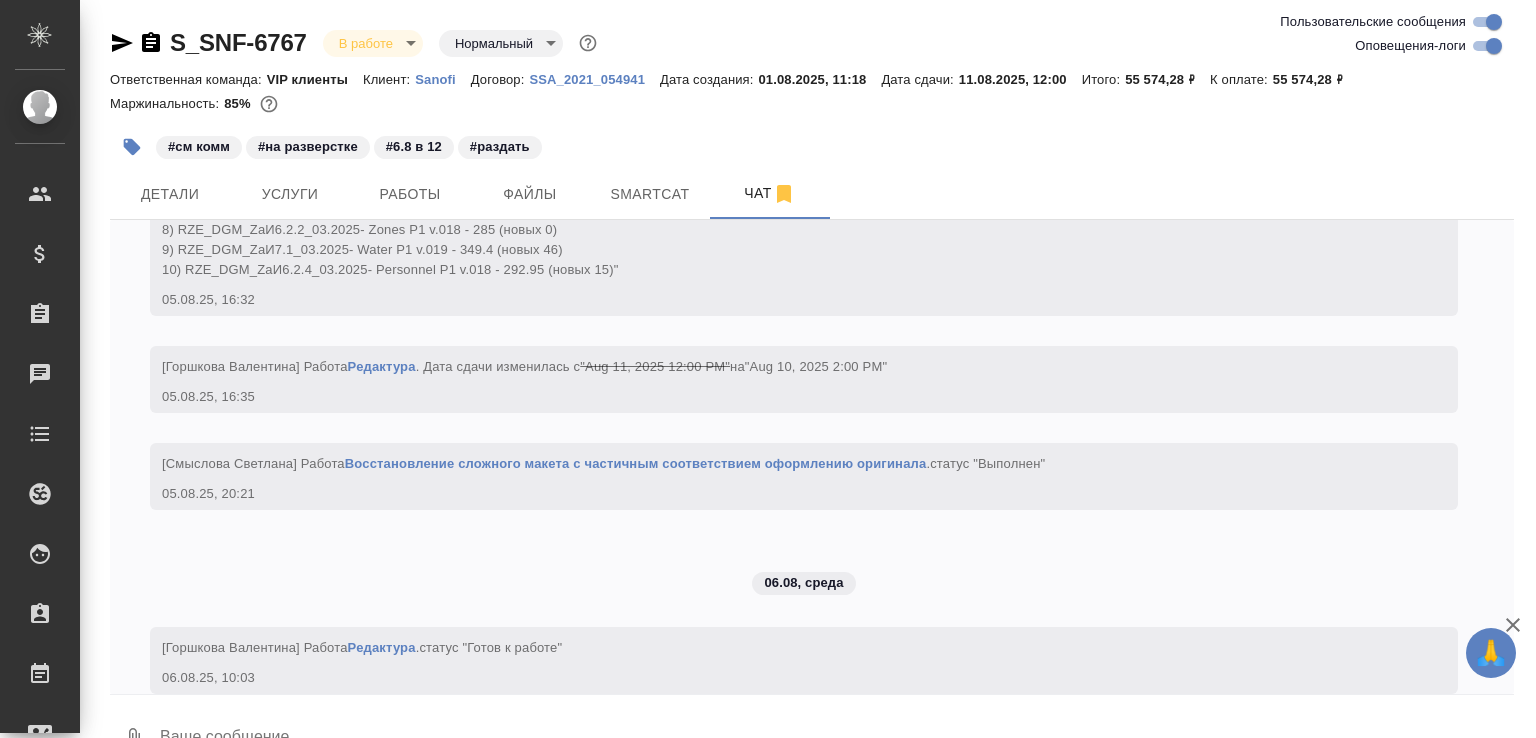 scroll, scrollTop: 11886, scrollLeft: 0, axis: vertical 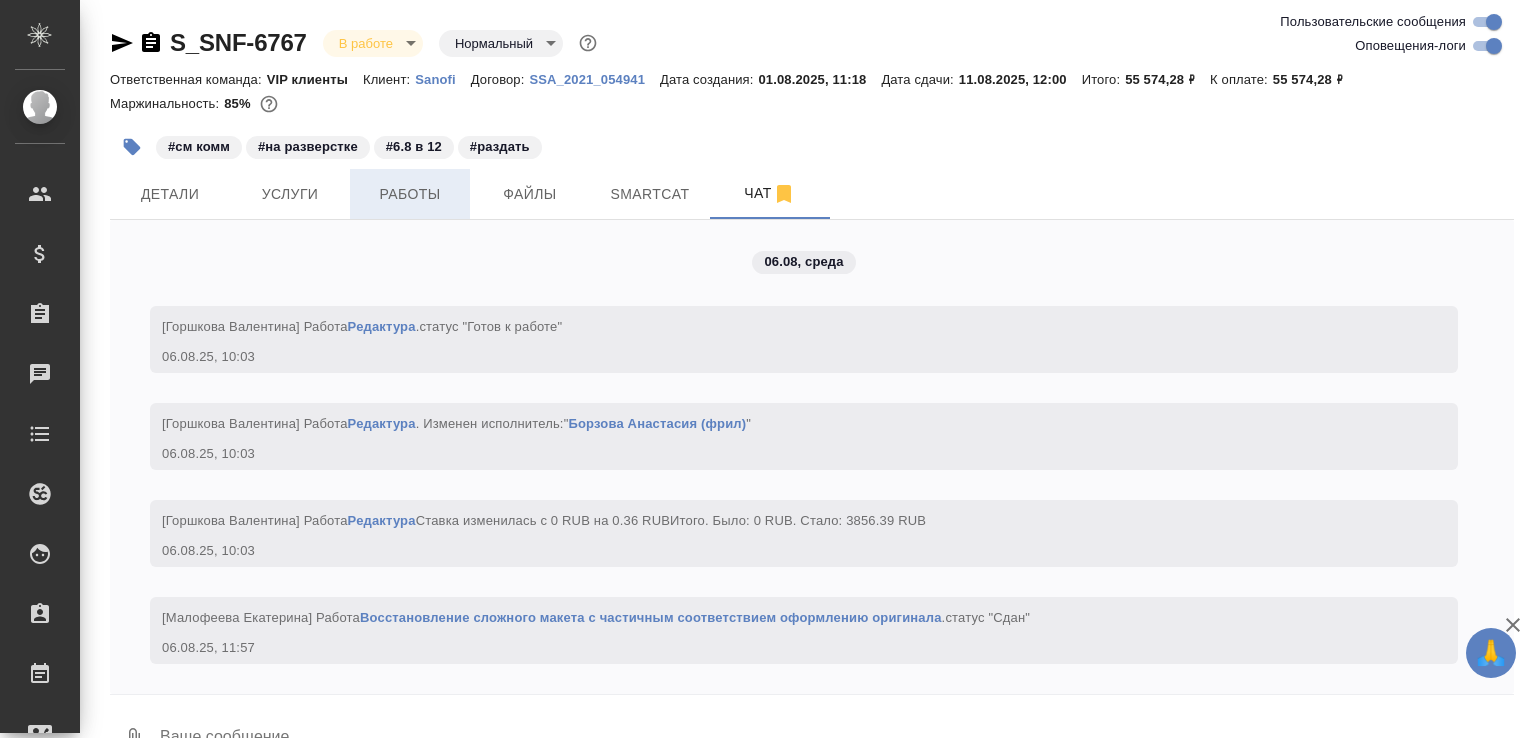 click on "Работы" at bounding box center [410, 194] 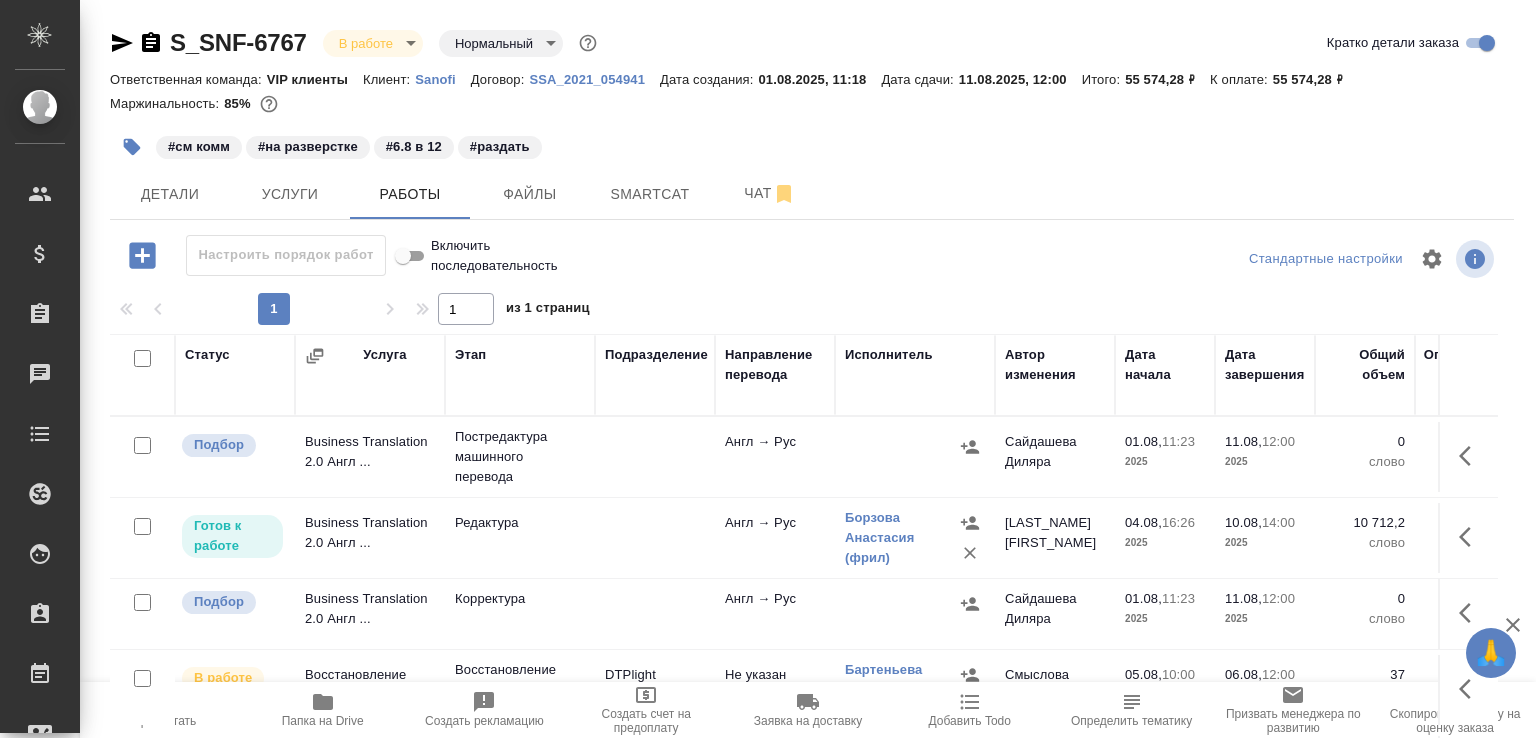 scroll, scrollTop: 97, scrollLeft: 0, axis: vertical 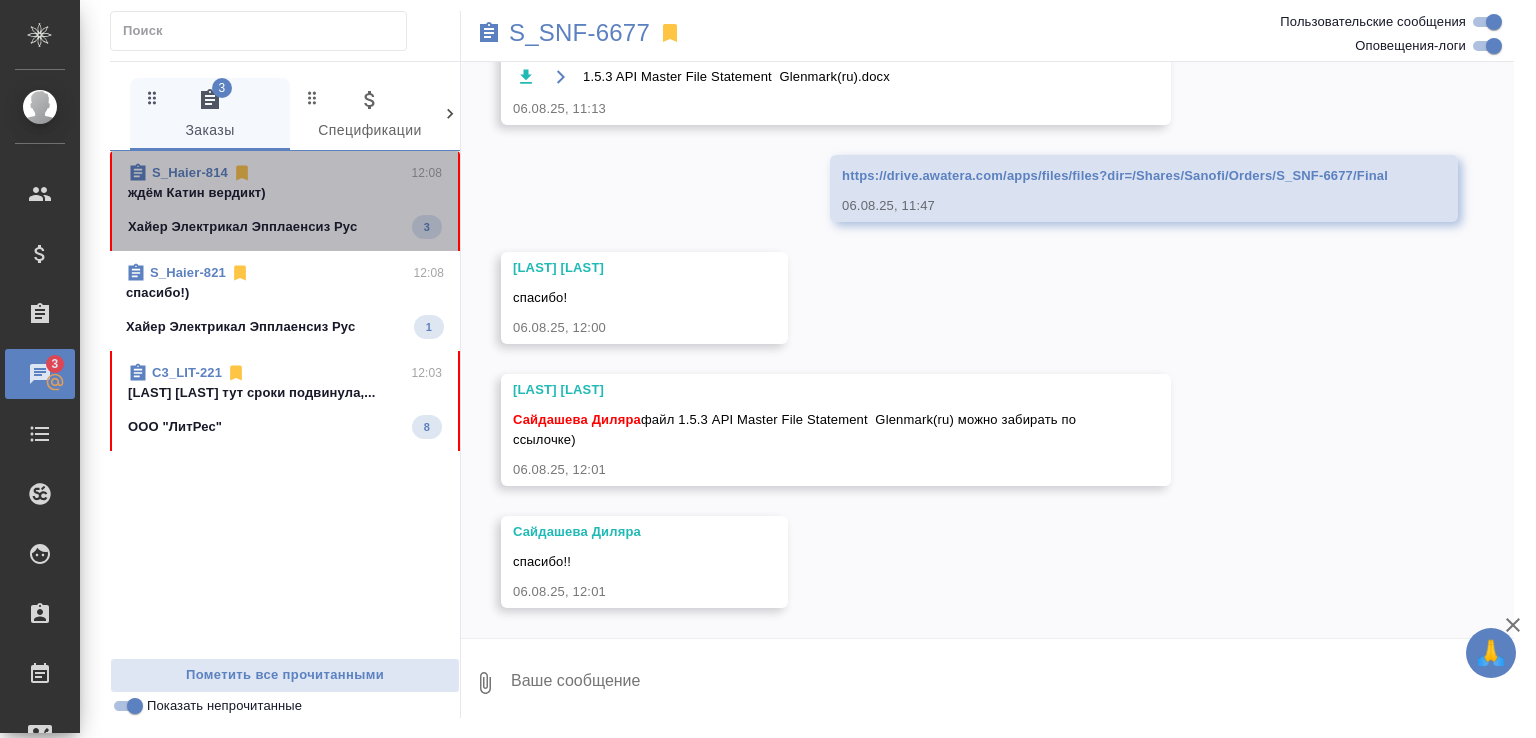 click on "ждём Катин вердикт)" at bounding box center (285, 193) 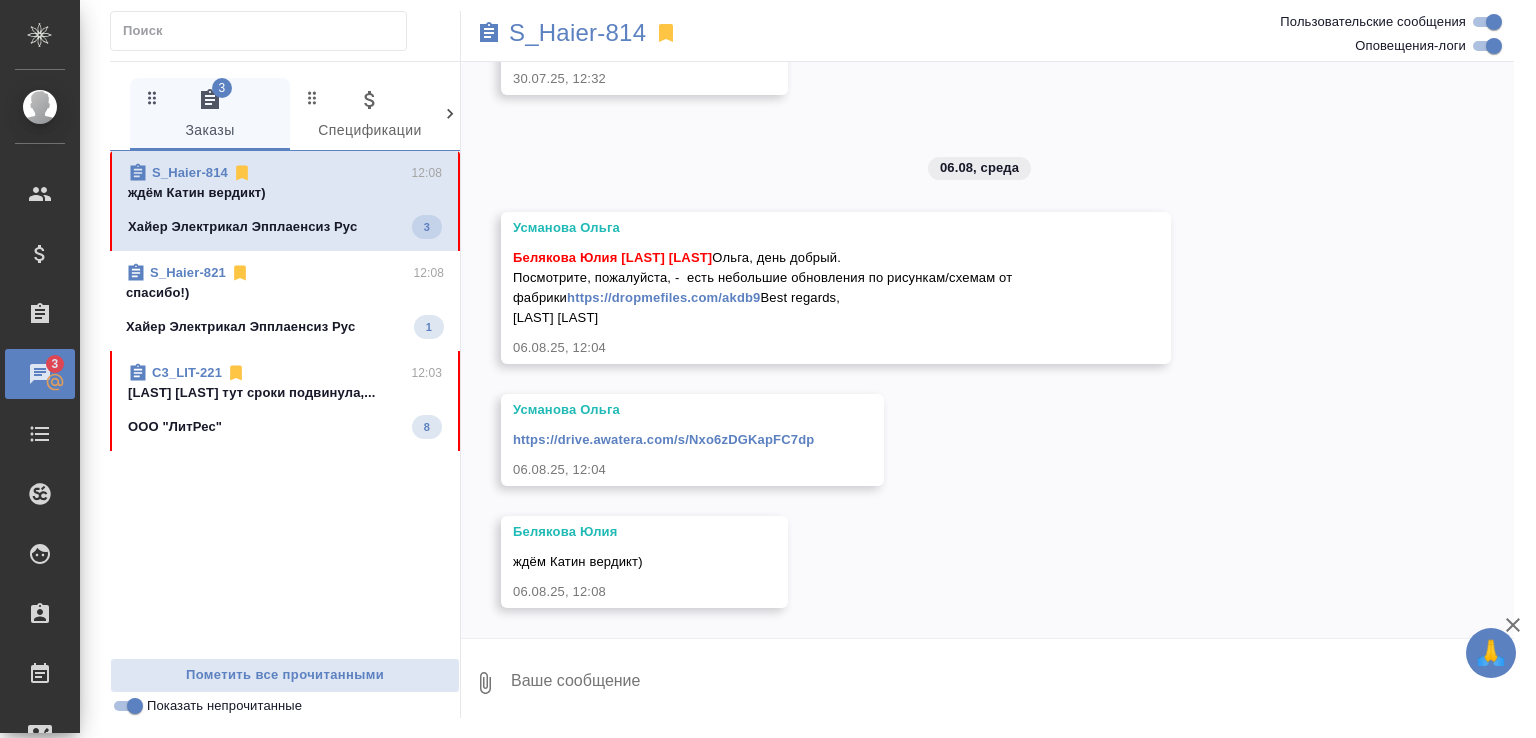 scroll, scrollTop: 12101, scrollLeft: 0, axis: vertical 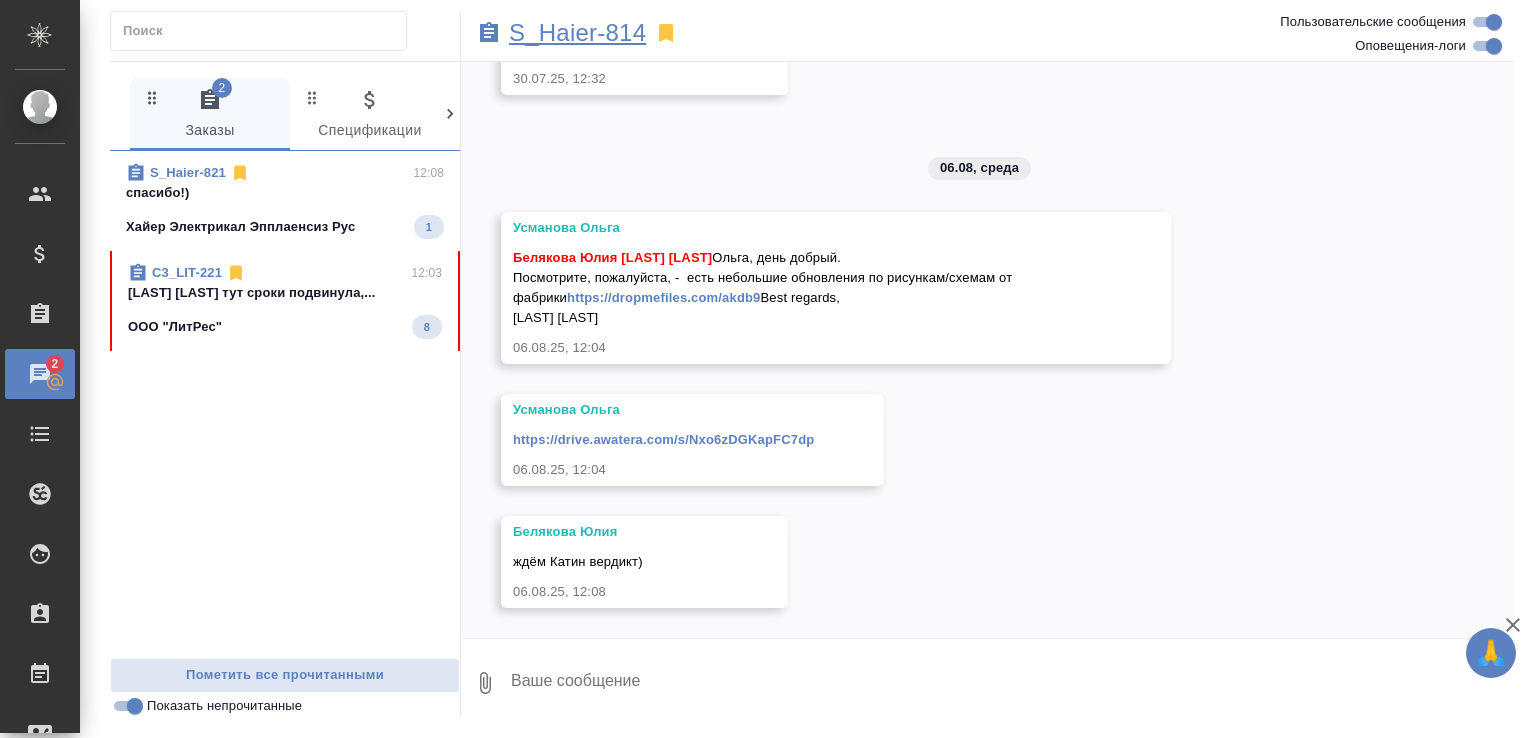 click on "S_Haier-814" at bounding box center [577, 33] 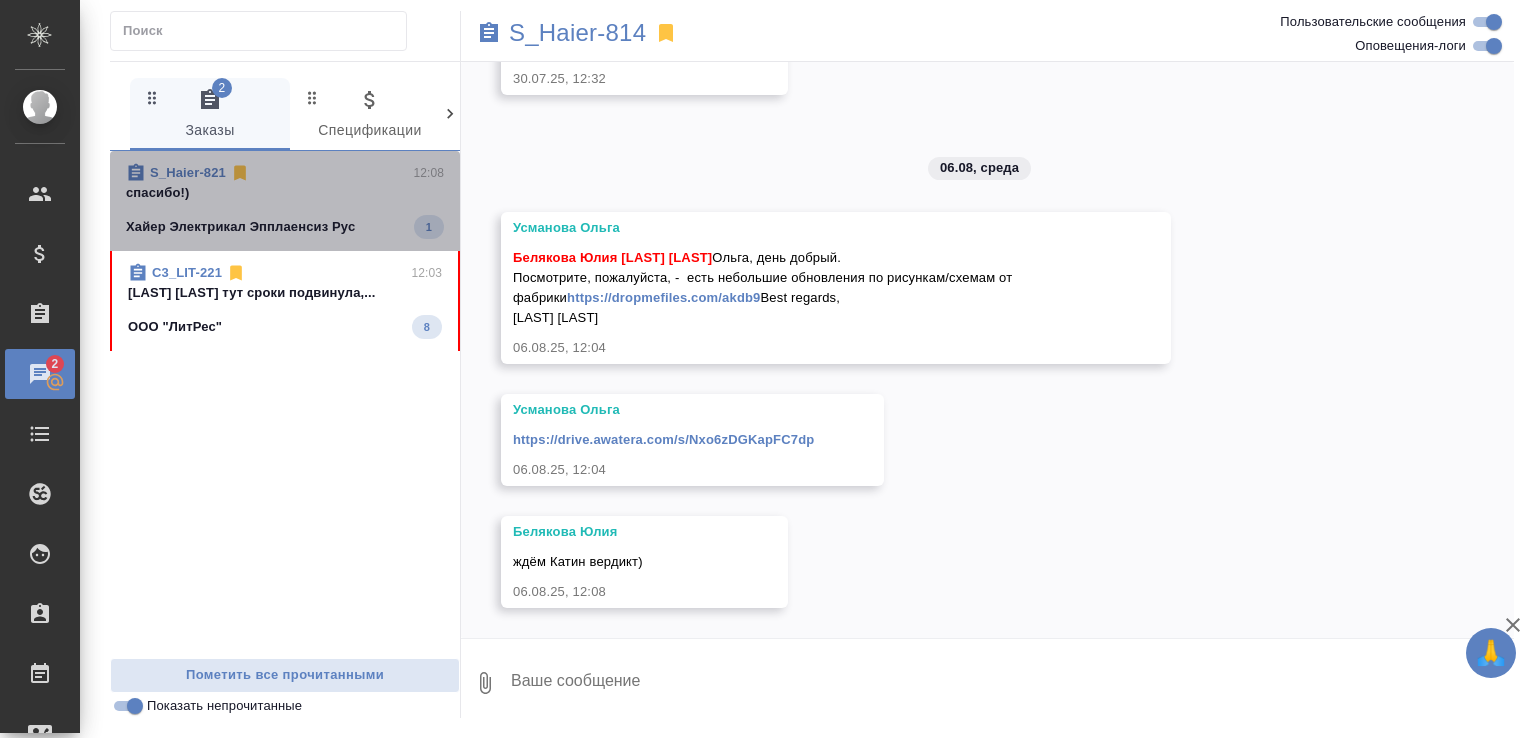 click on "спасибо!)" at bounding box center (285, 193) 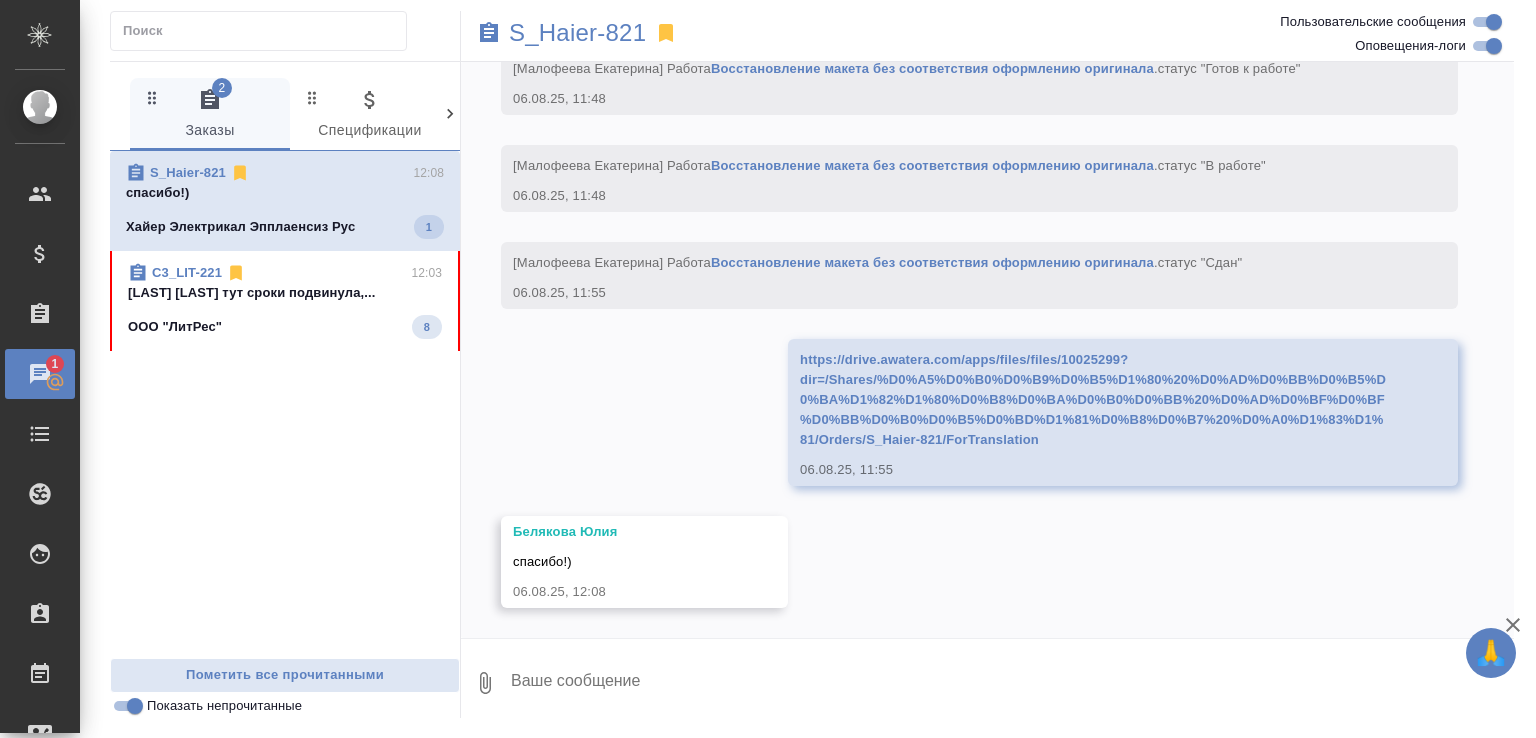 scroll, scrollTop: 4556, scrollLeft: 0, axis: vertical 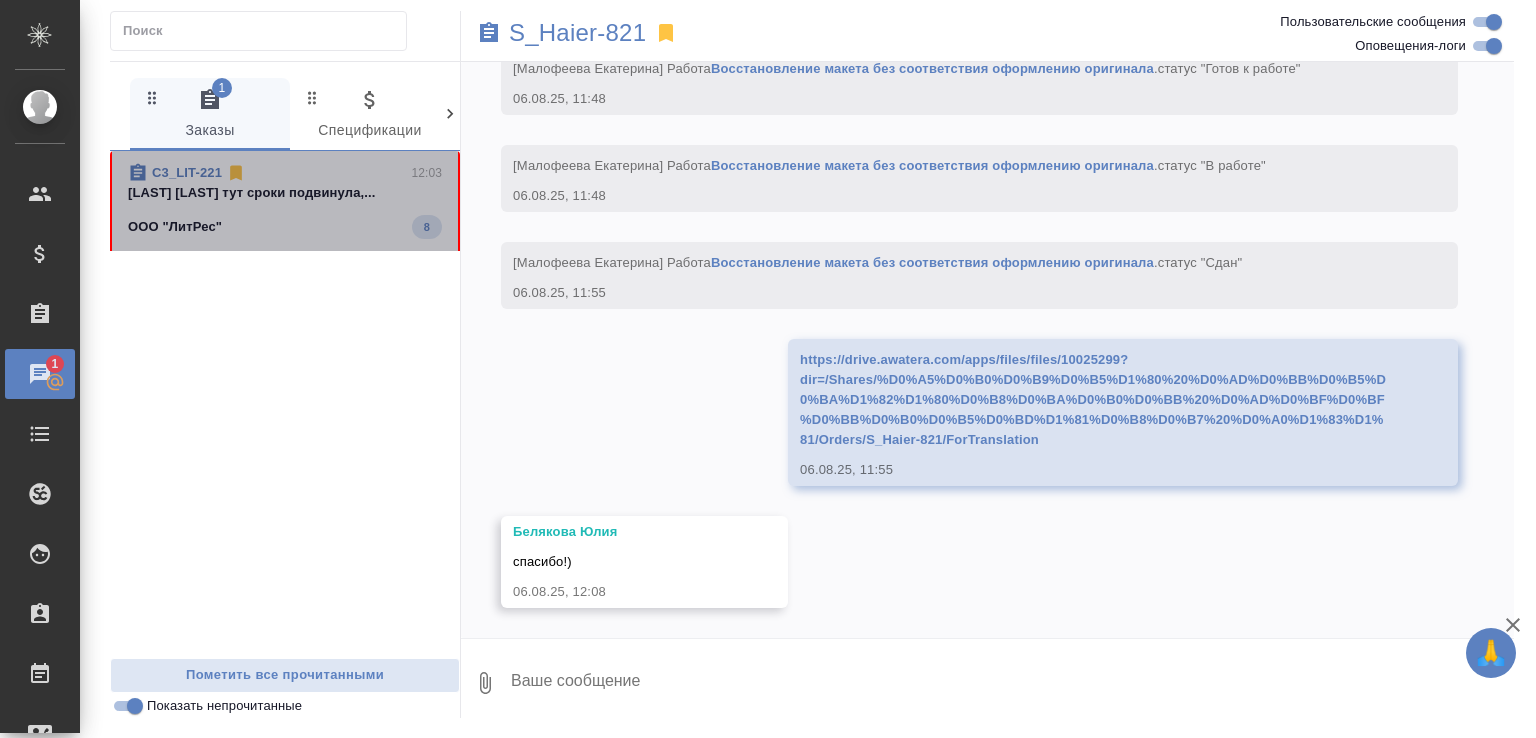 click on "ООО "ЛитРес" 8" 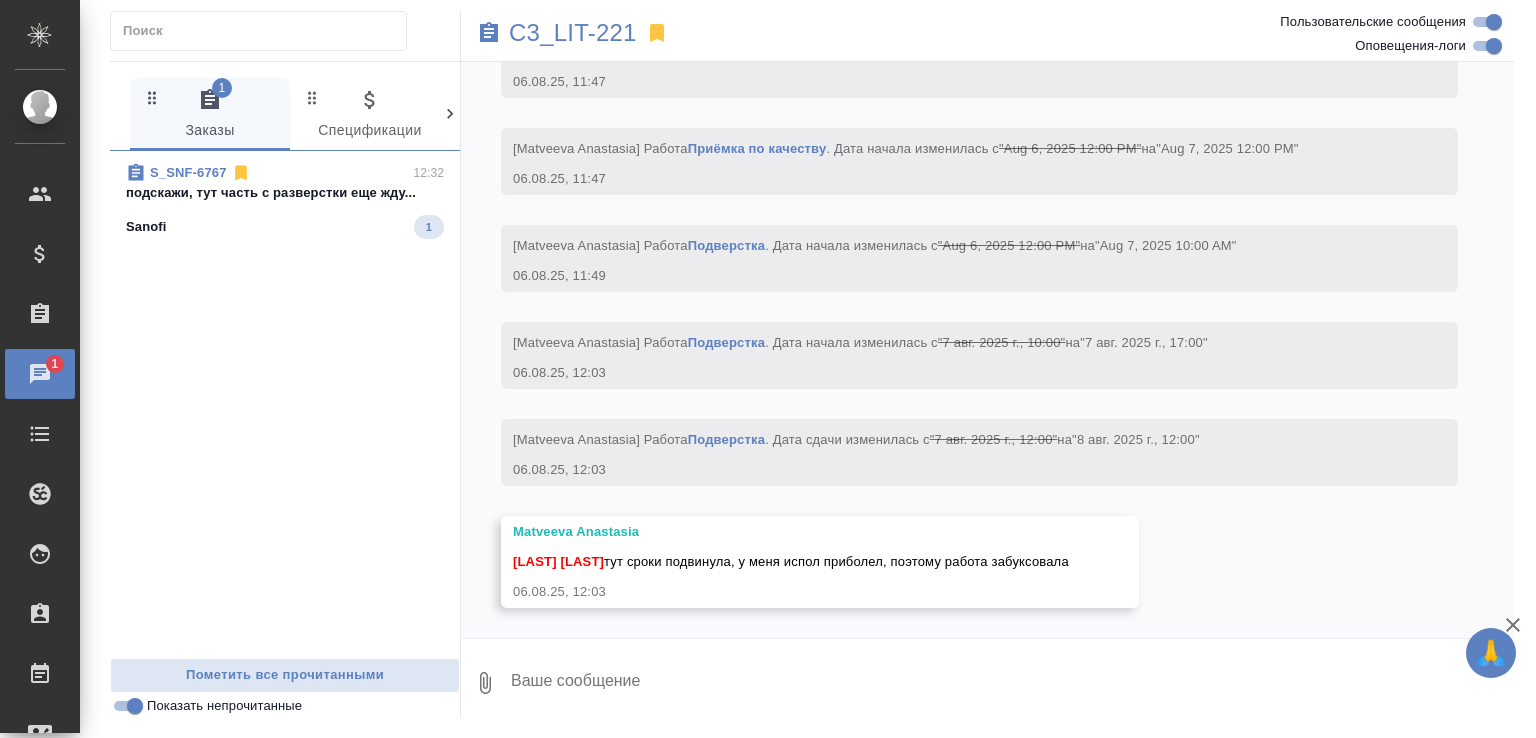 scroll, scrollTop: 16291, scrollLeft: 0, axis: vertical 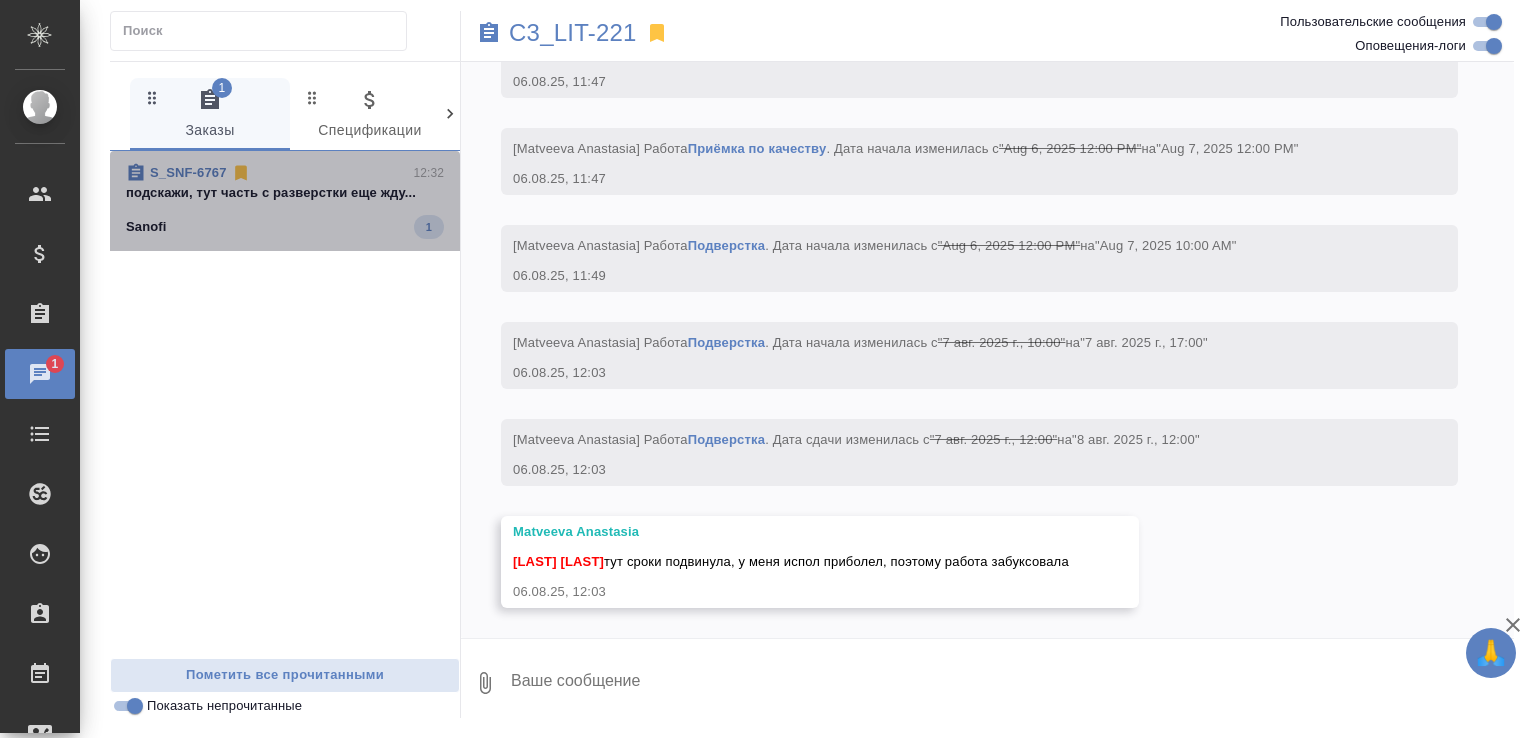 click on "Sanofi 1" 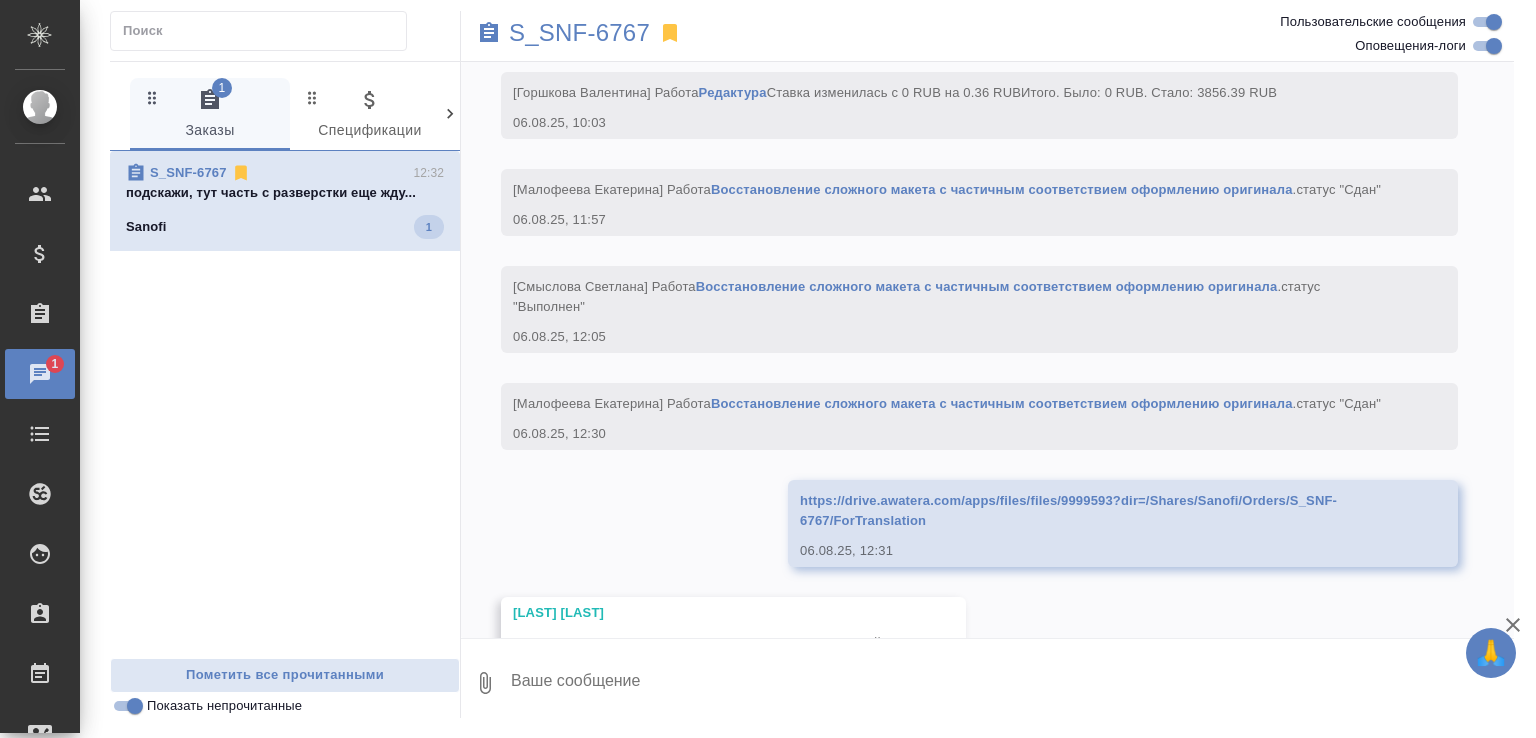 scroll, scrollTop: 12857, scrollLeft: 0, axis: vertical 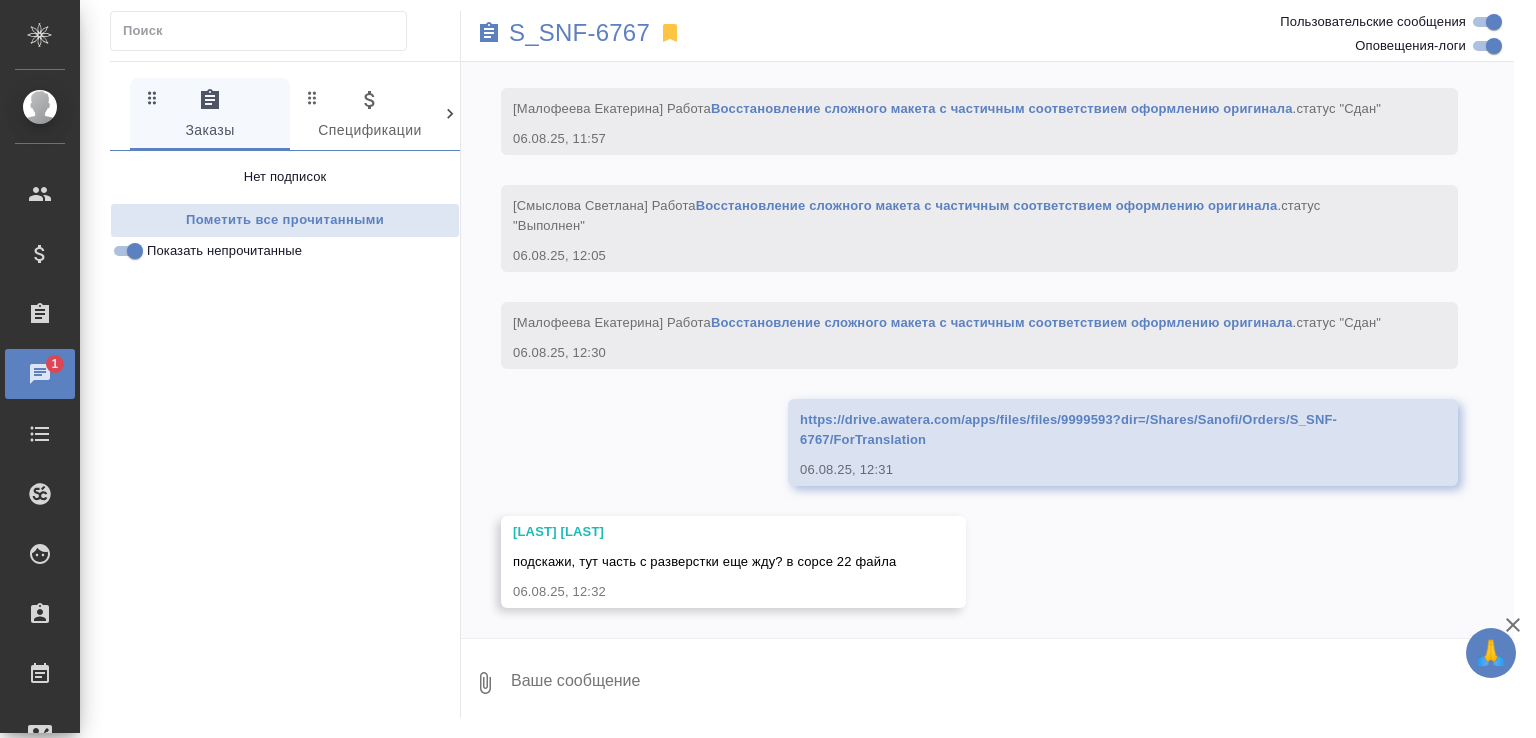 click at bounding box center [1011, 683] 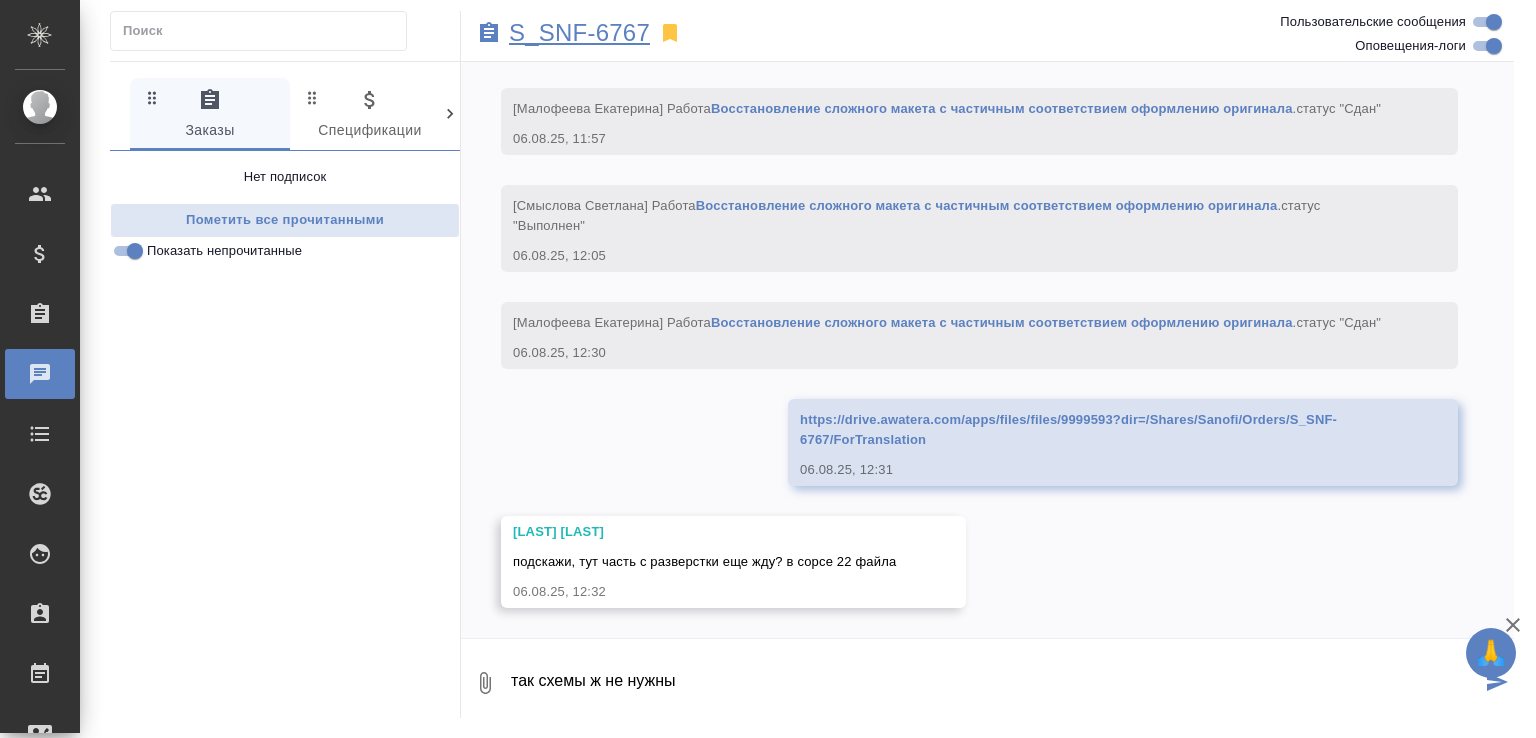 click on "S_SNF-6767" at bounding box center (579, 33) 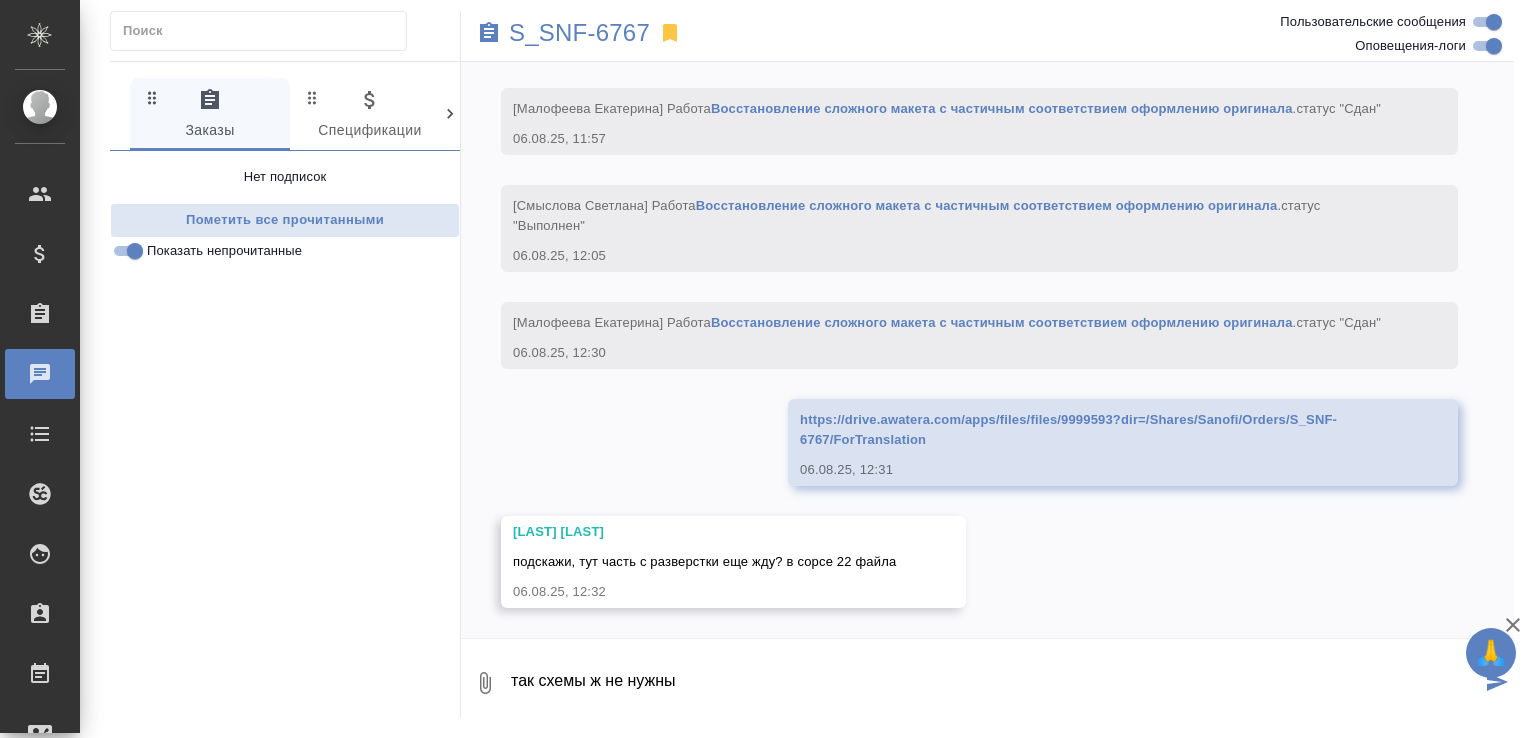 click on "так схемы ж не нужны" at bounding box center [995, 683] 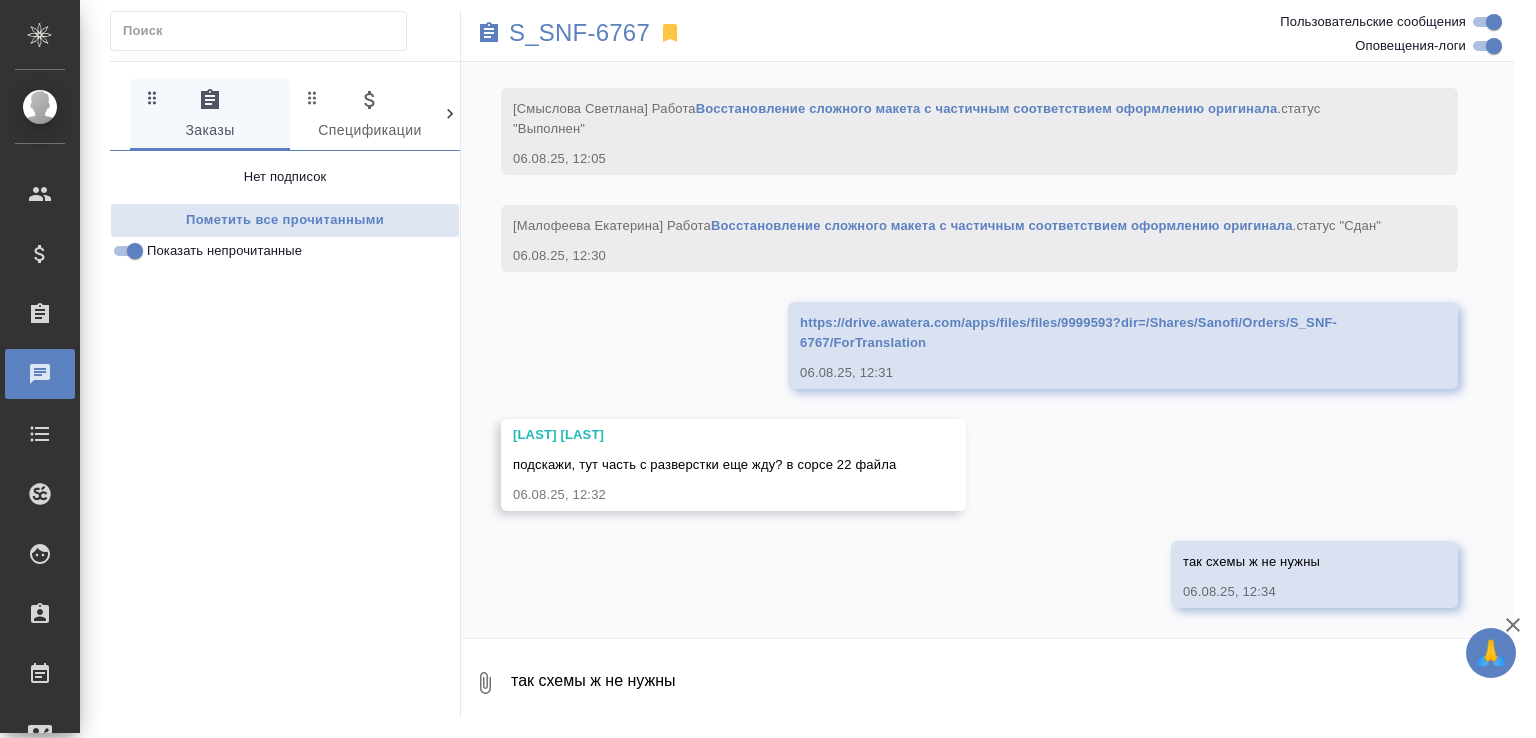 scroll, scrollTop: 12954, scrollLeft: 0, axis: vertical 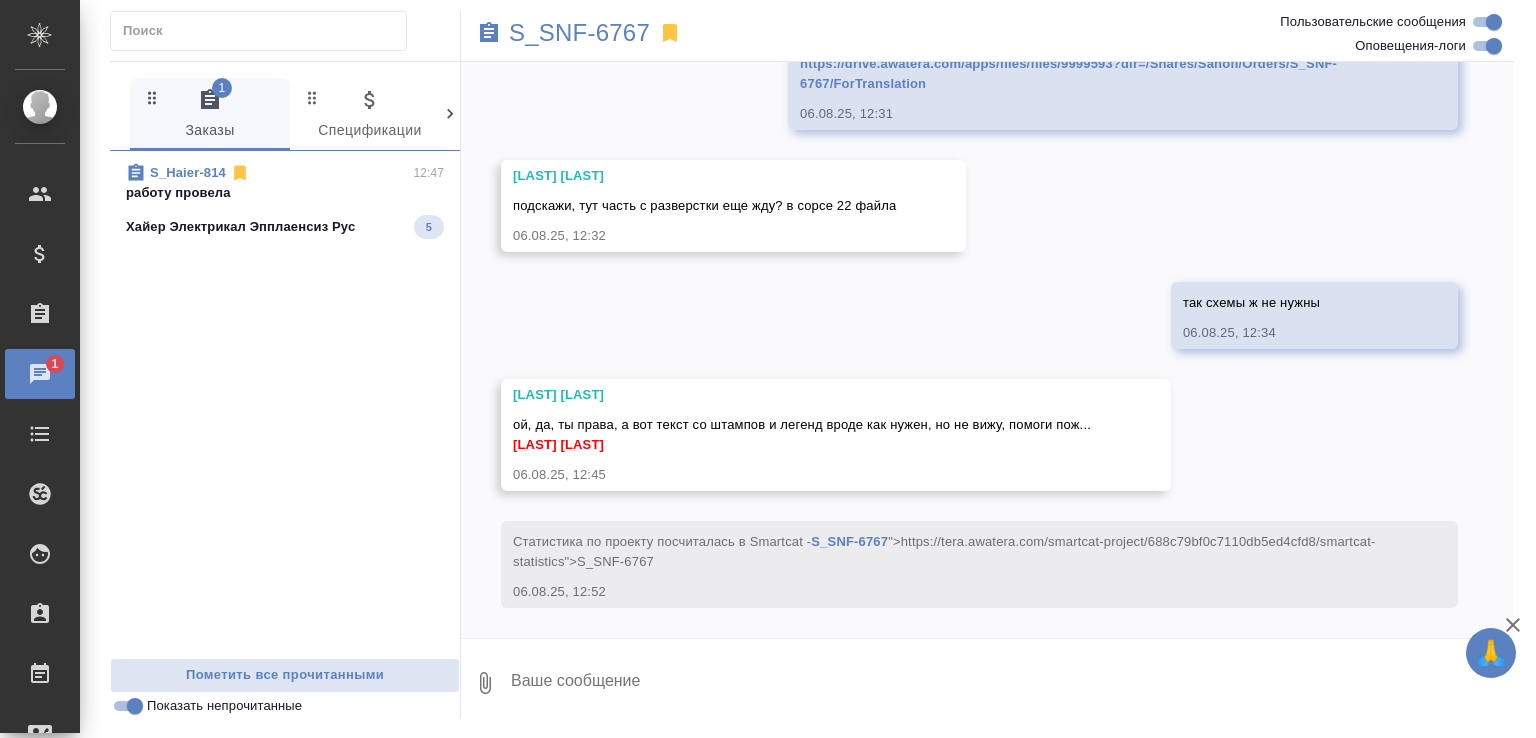 click at bounding box center (1011, 683) 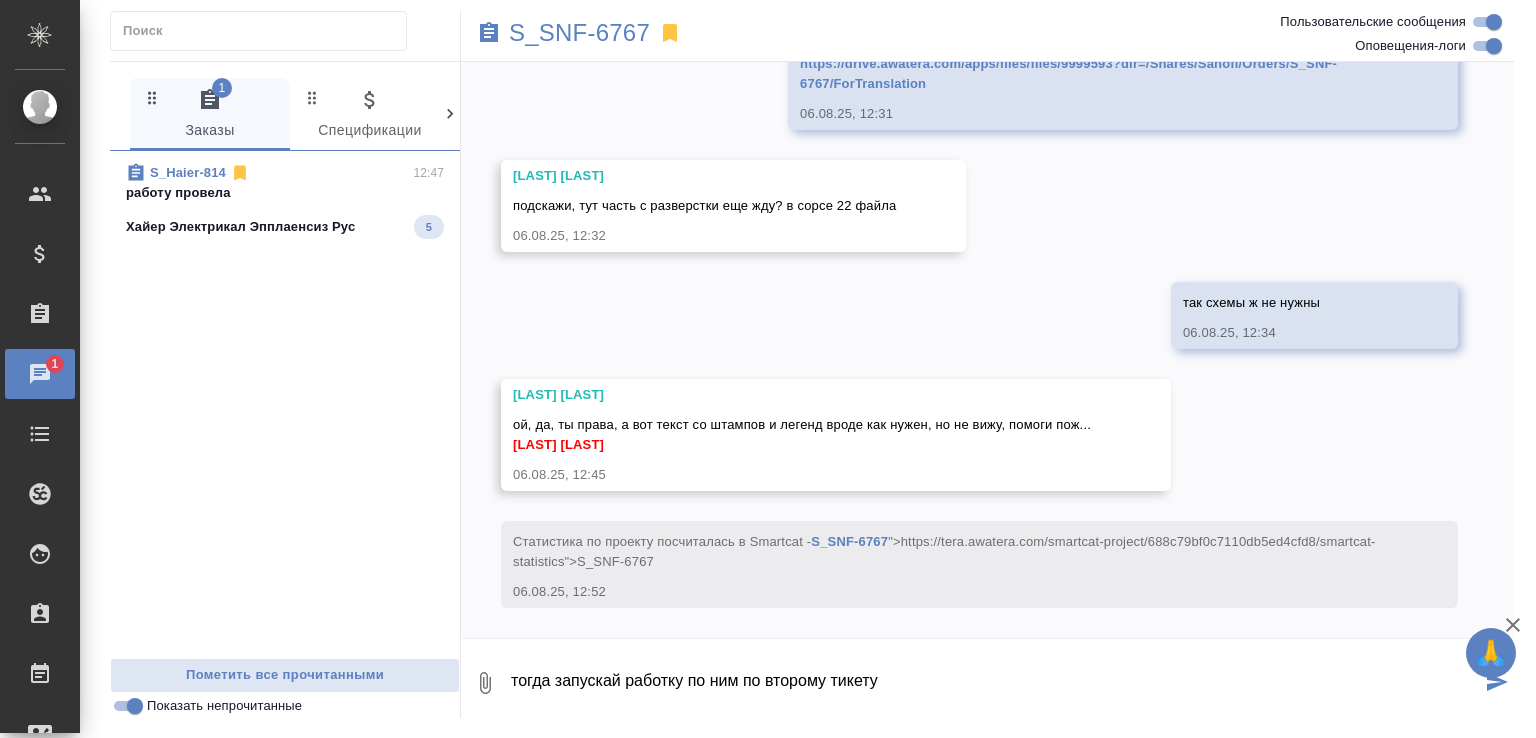 type on "тогда запускай работку по ним по второму тикету" 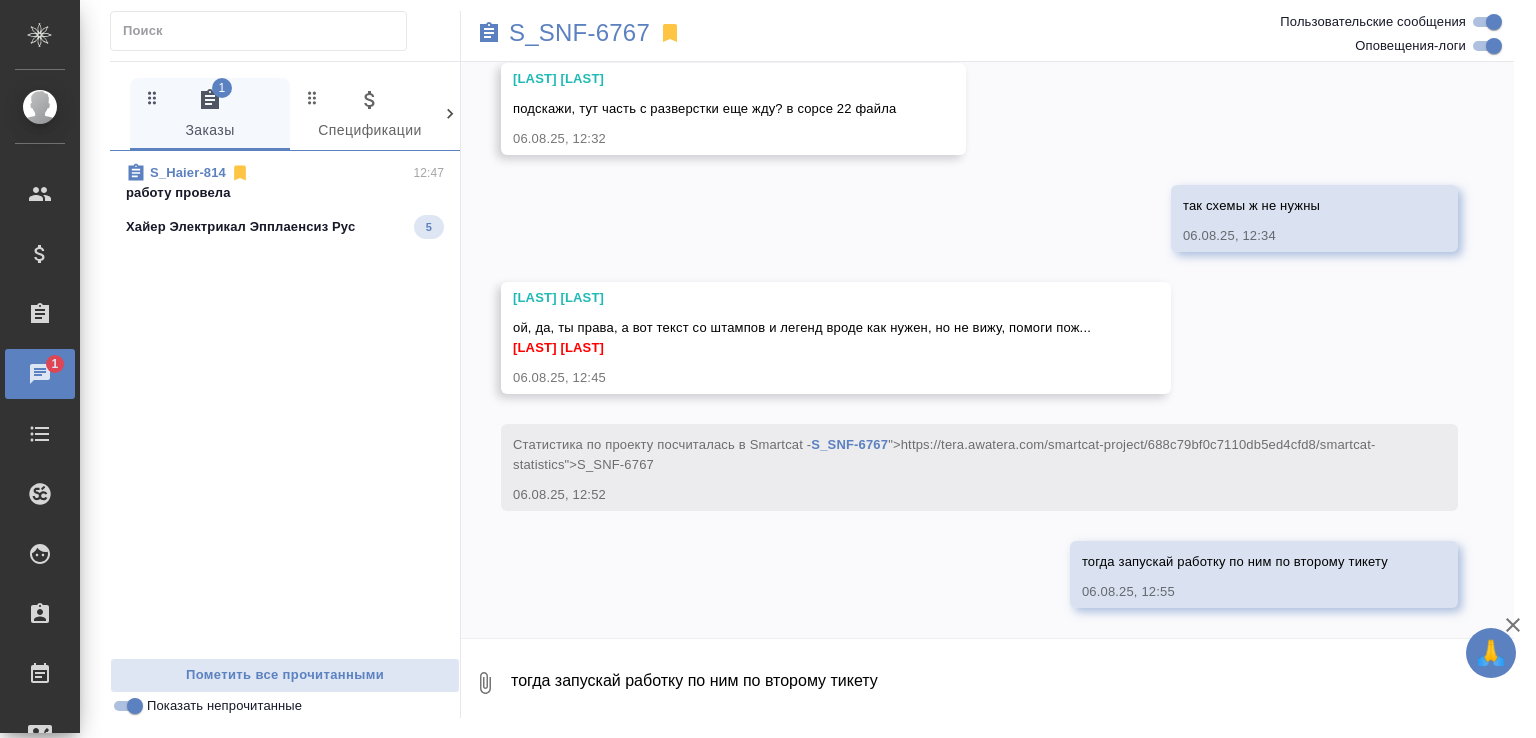 scroll, scrollTop: 13310, scrollLeft: 0, axis: vertical 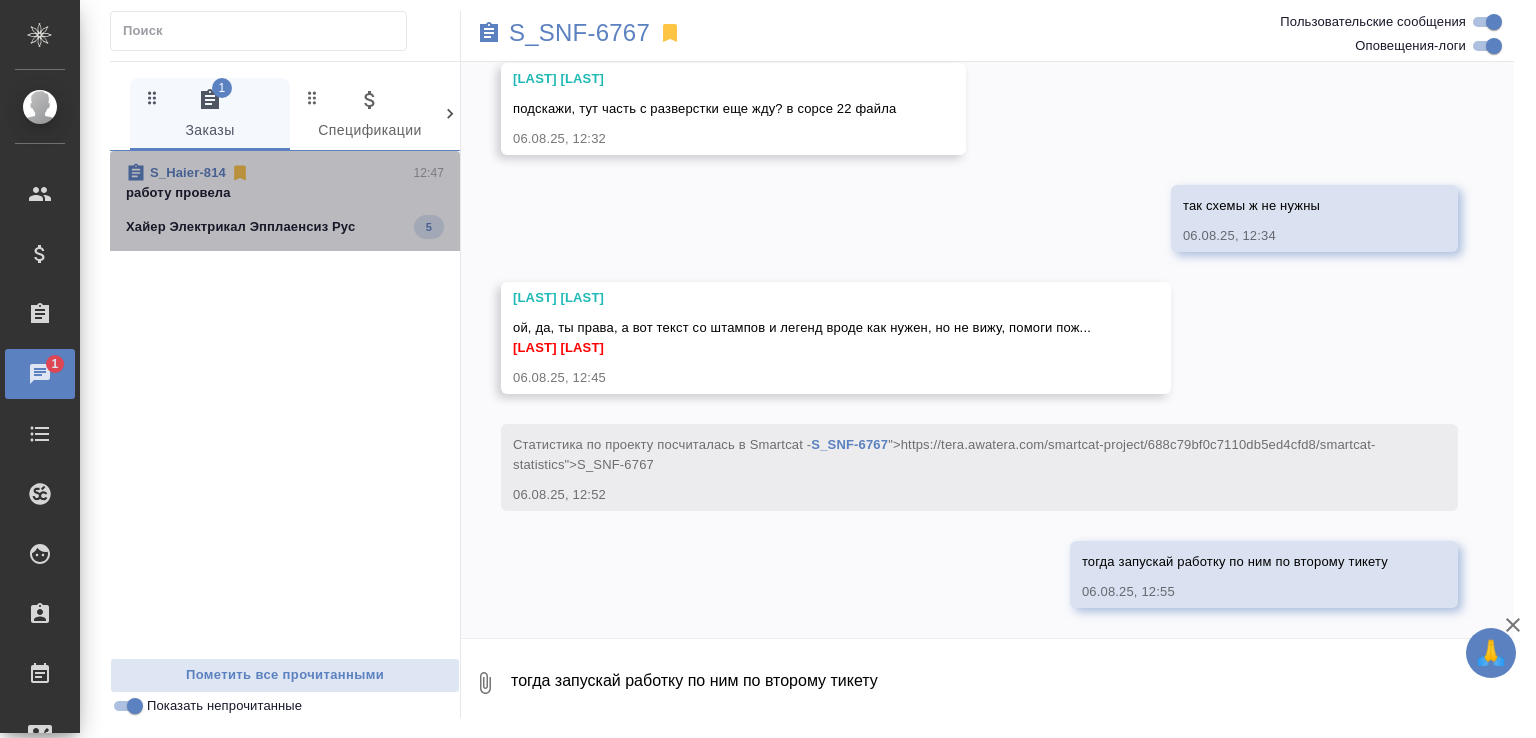 click on "работу провела" at bounding box center [285, 193] 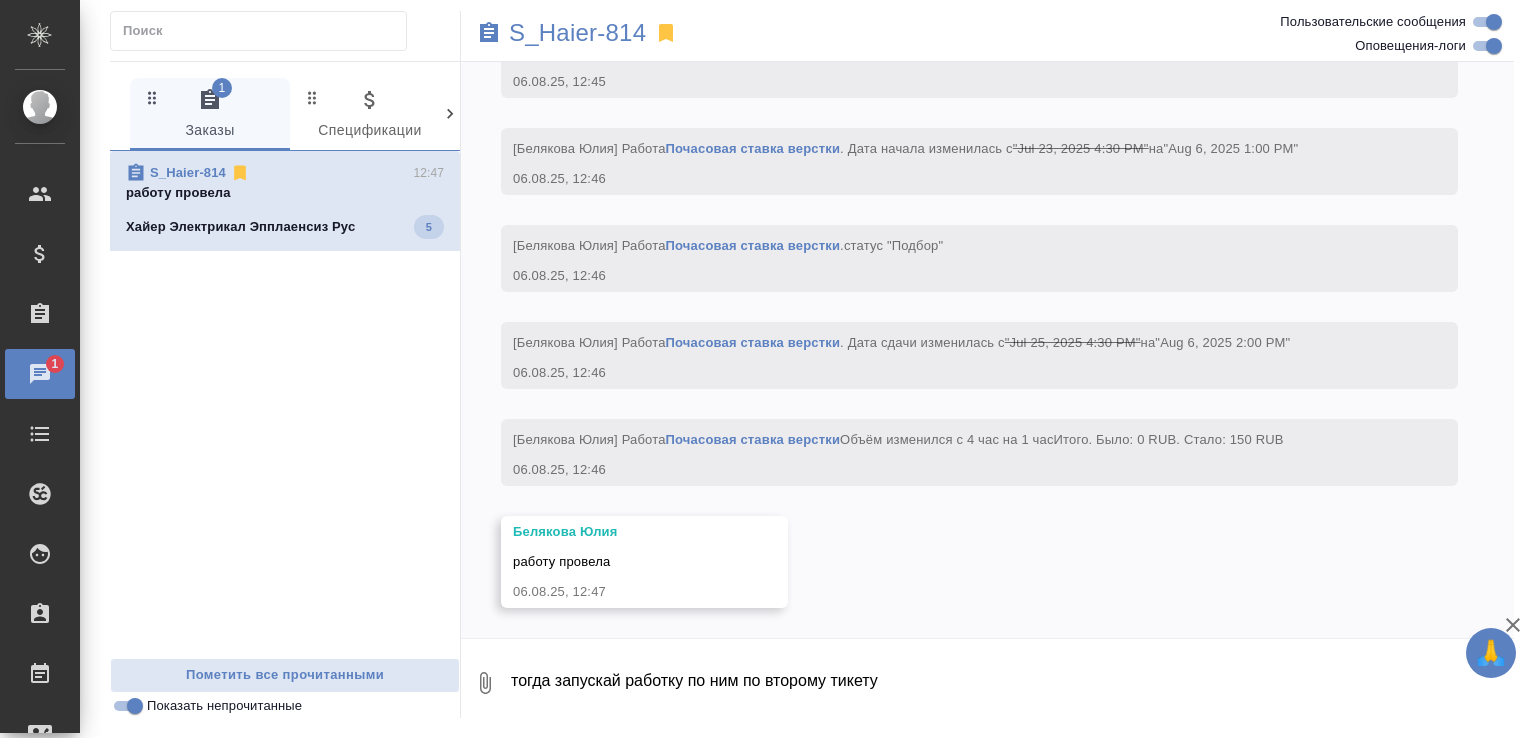 scroll, scrollTop: 13076, scrollLeft: 0, axis: vertical 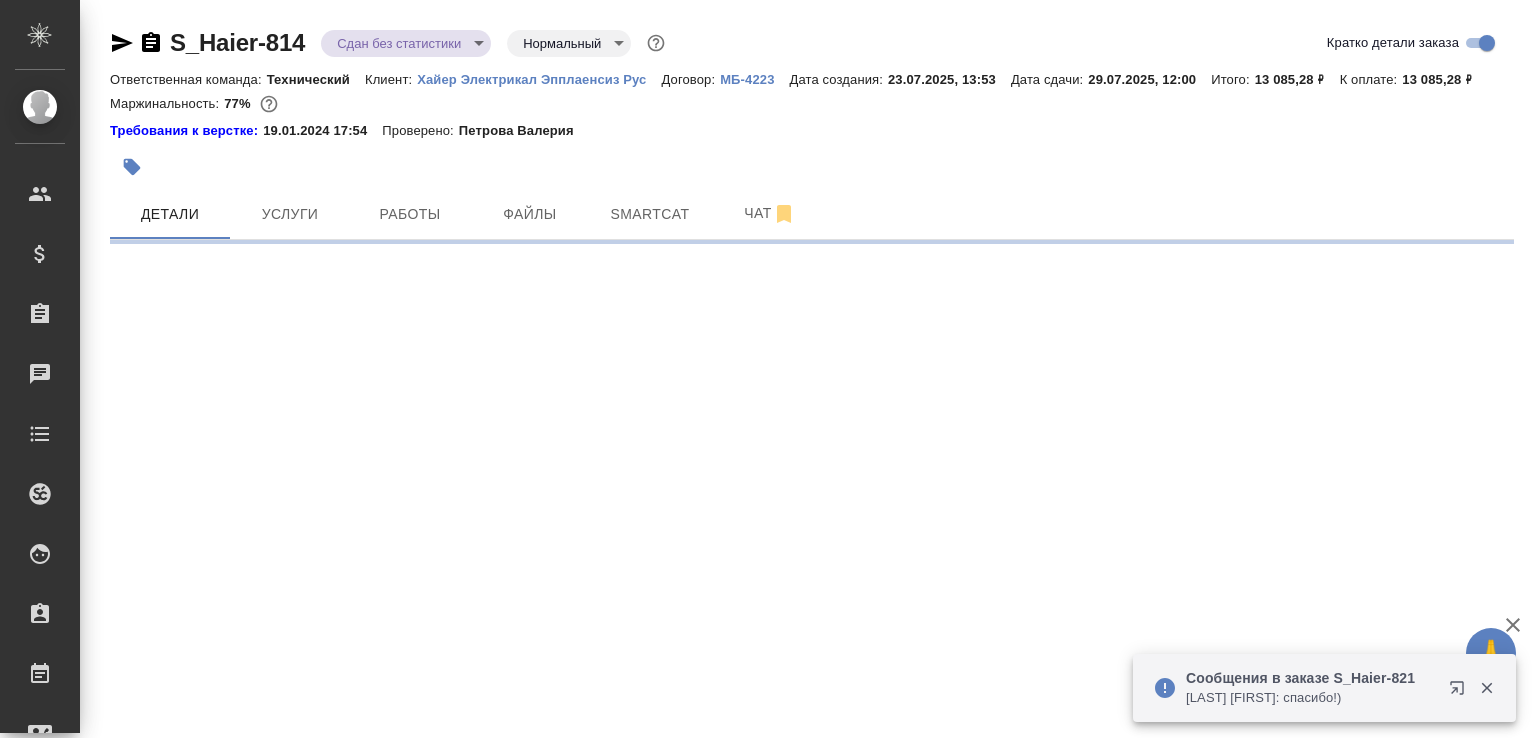 select on "RU" 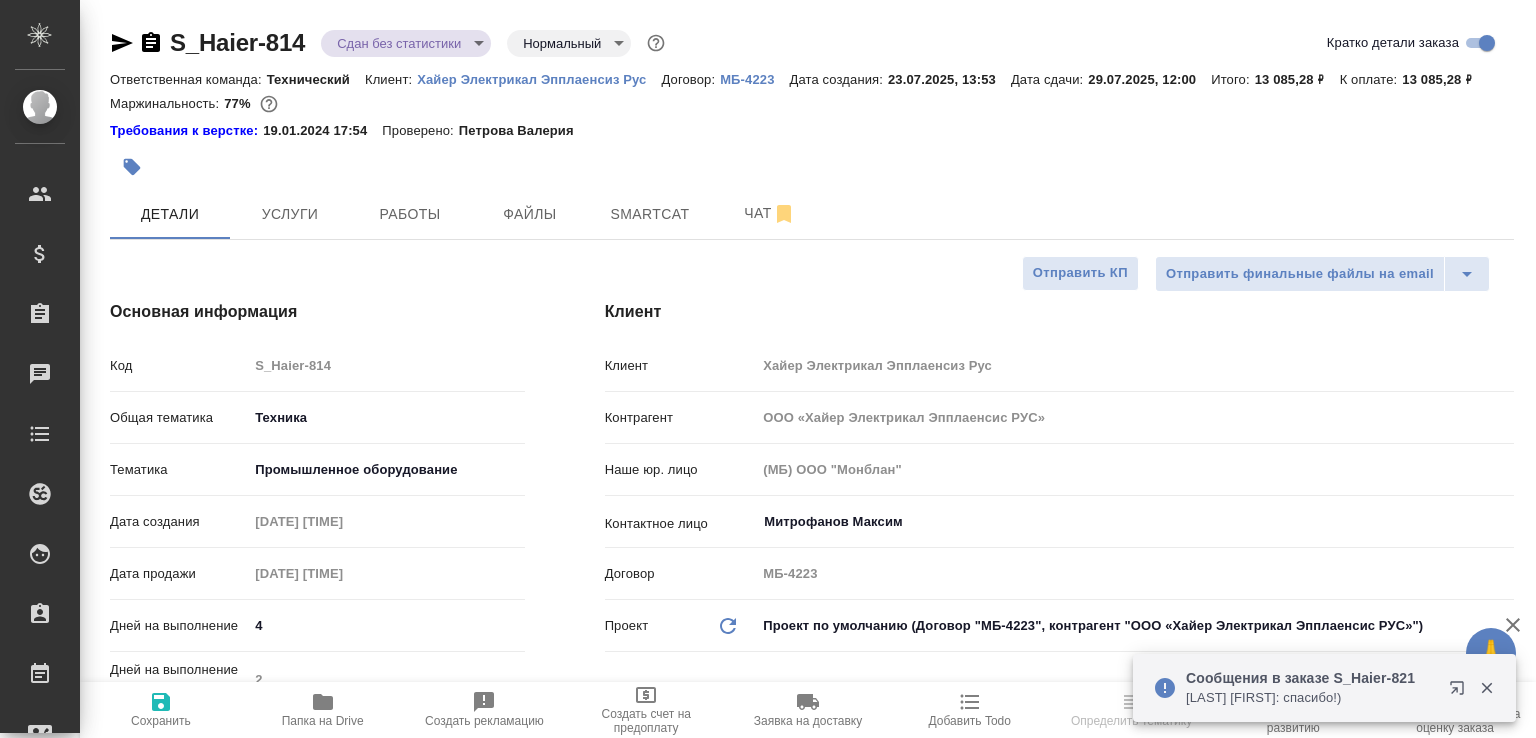 type on "x" 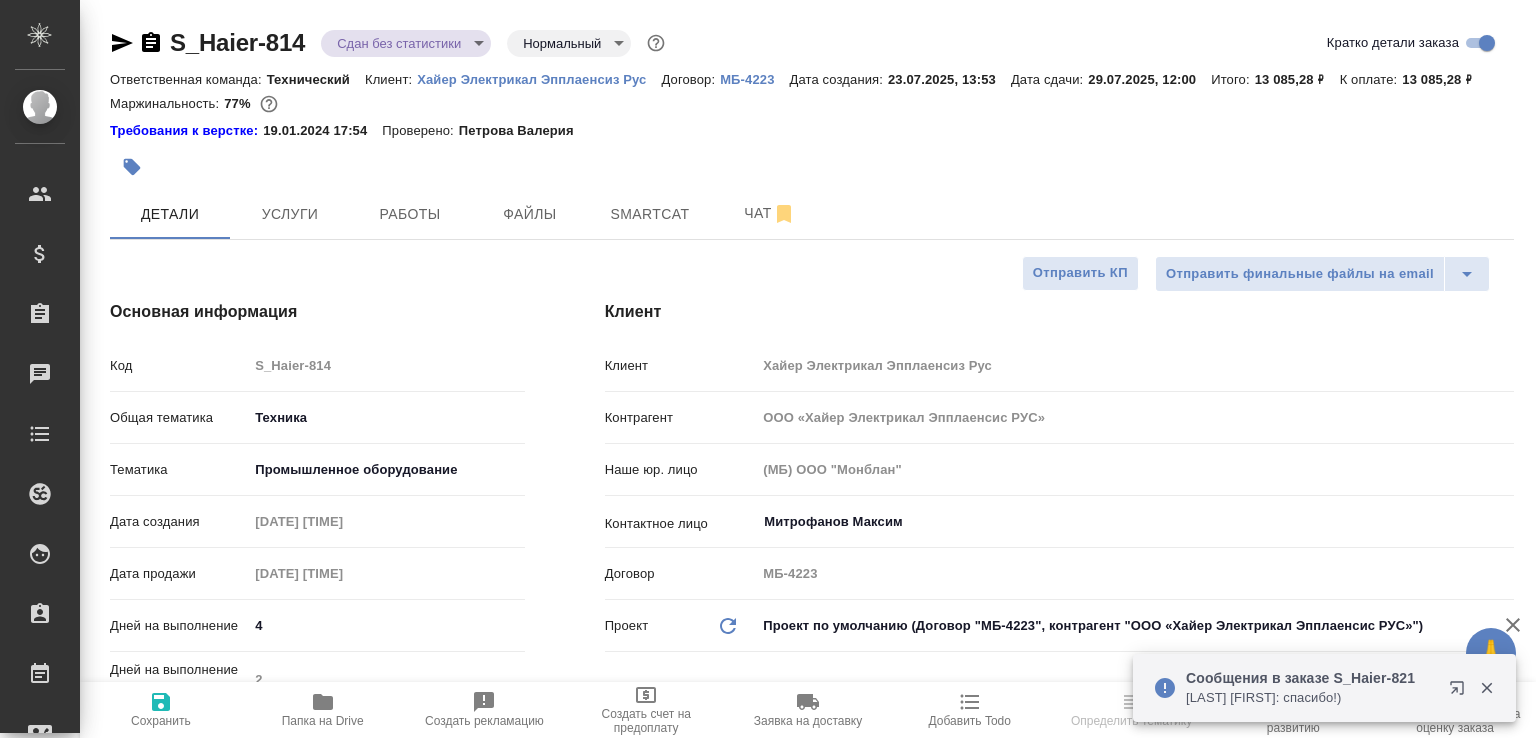 click on "Папка на Drive" at bounding box center [323, 709] 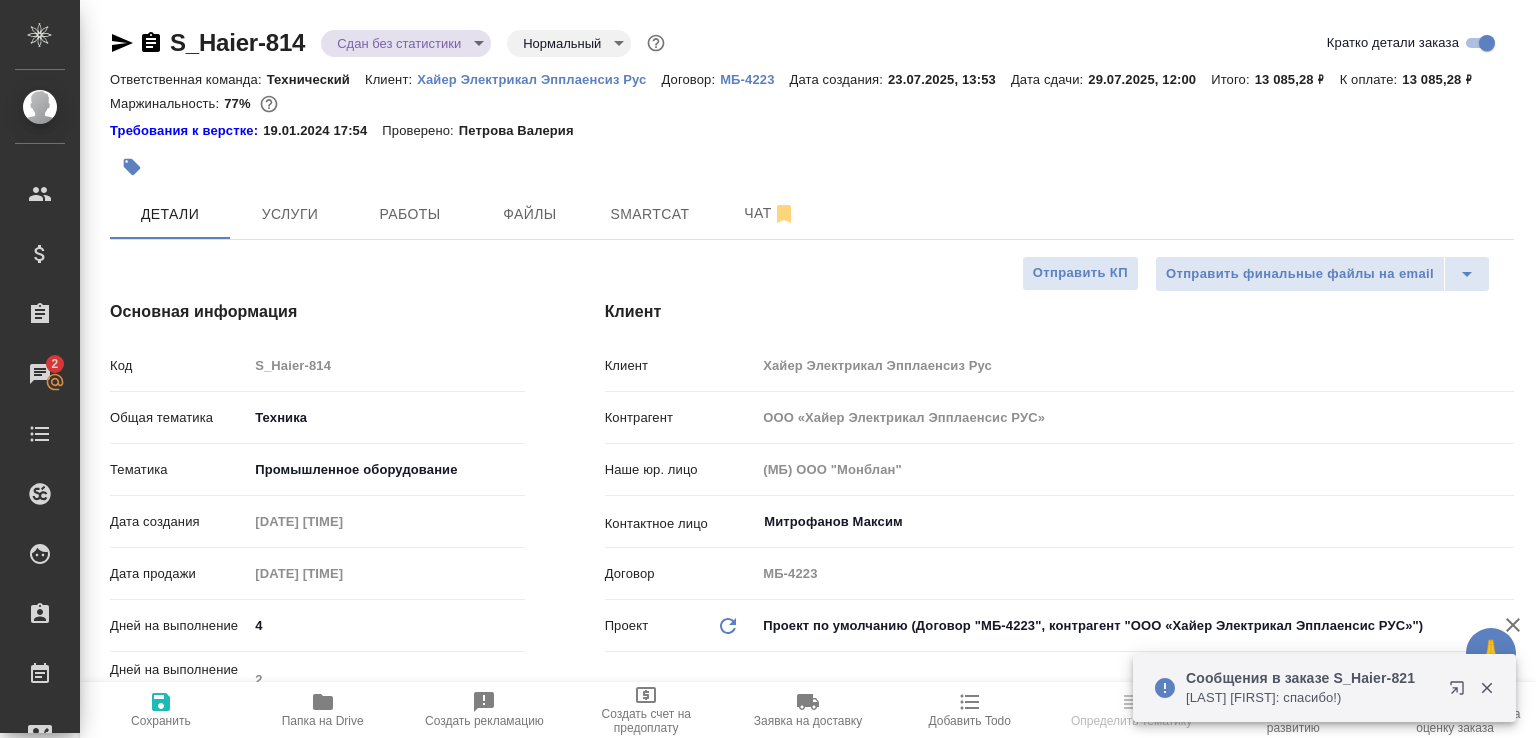 select on "RU" 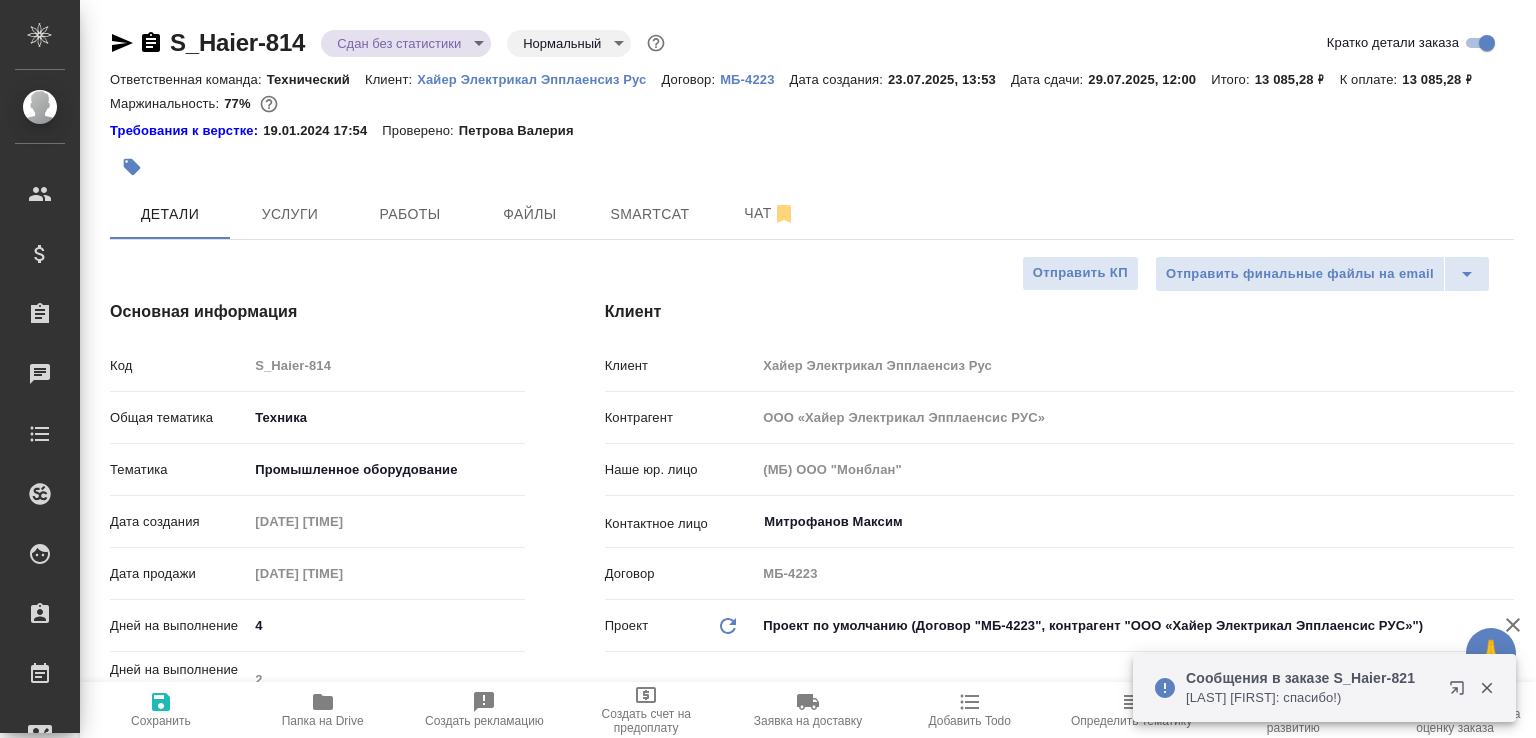 type on "x" 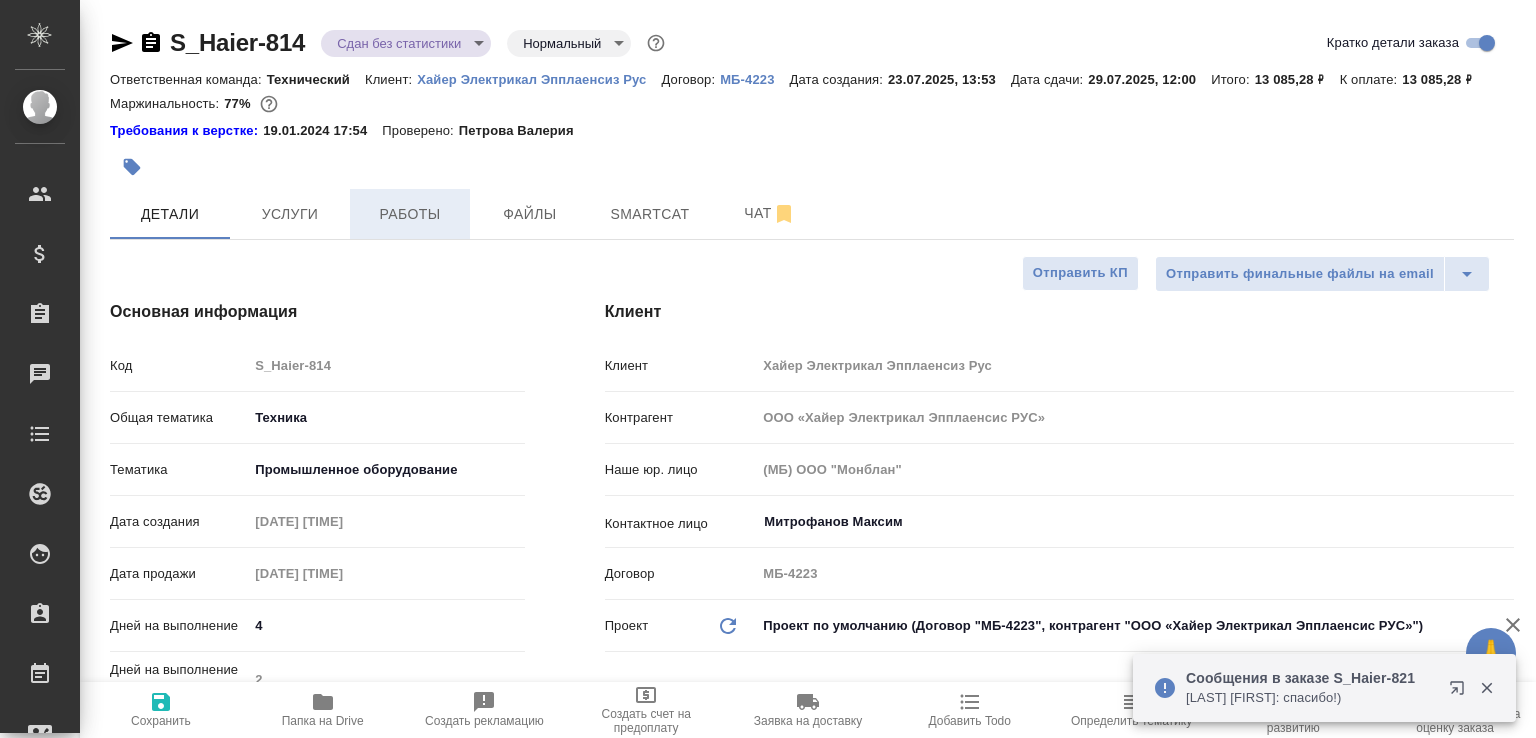 click on "Работы" at bounding box center [410, 214] 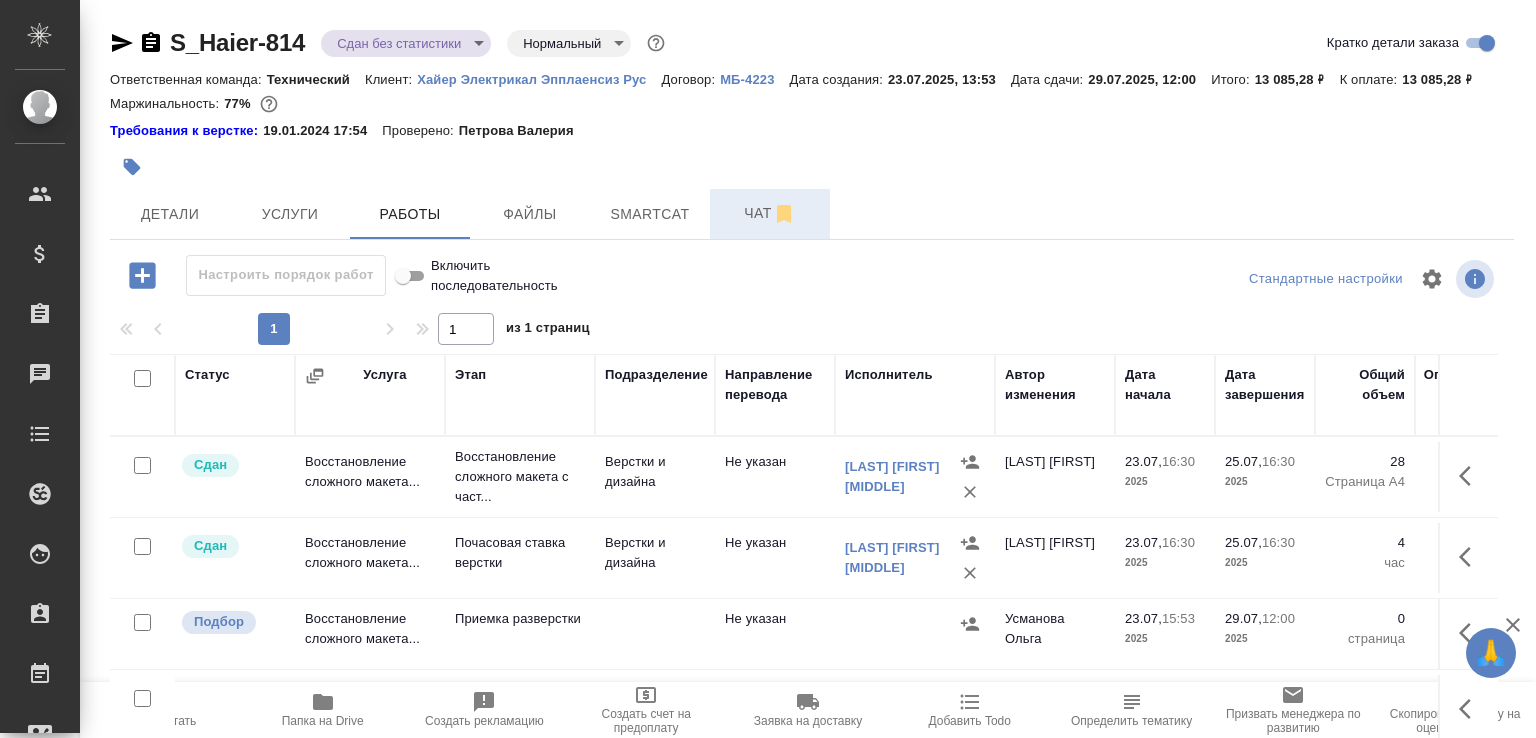 click on "Чат" at bounding box center (770, 213) 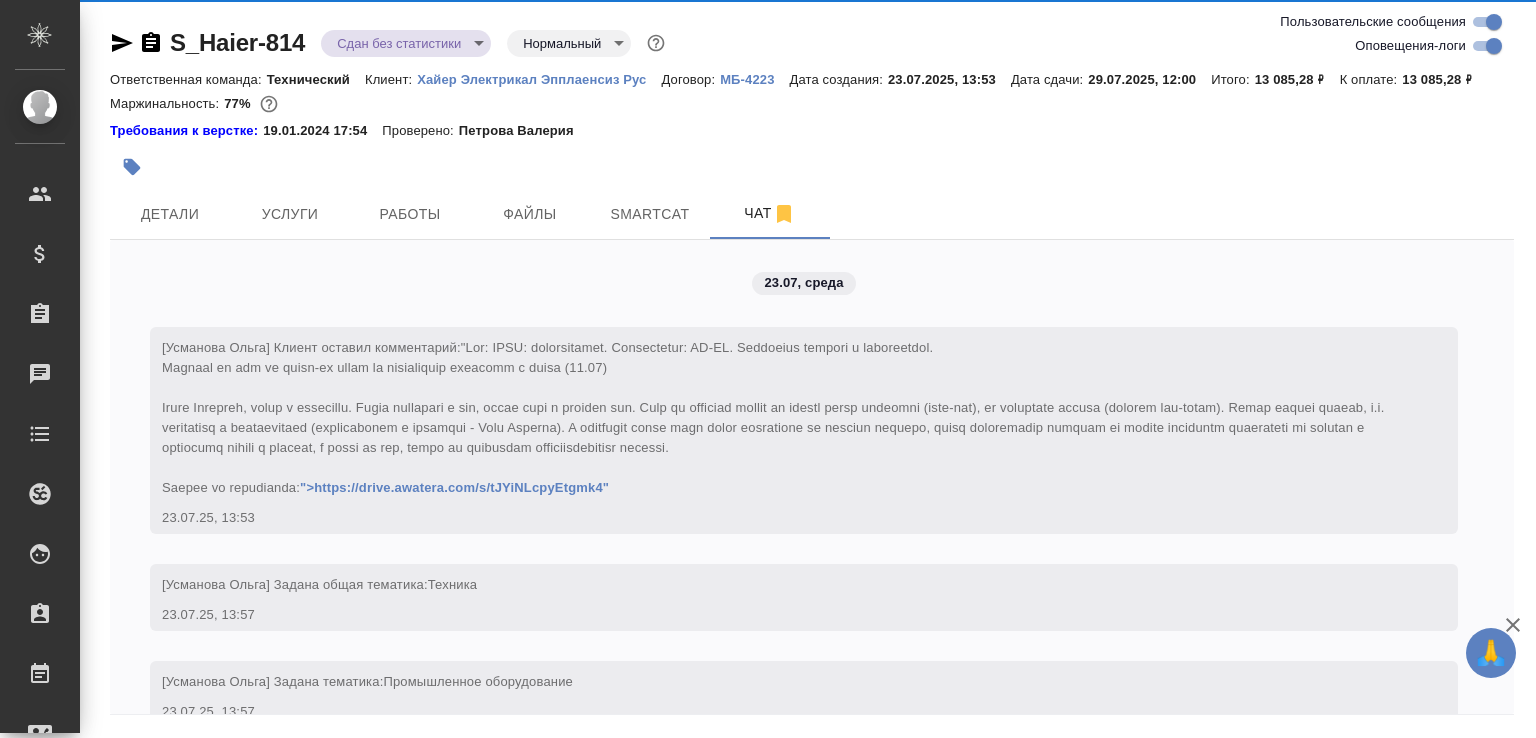 scroll, scrollTop: 11387, scrollLeft: 0, axis: vertical 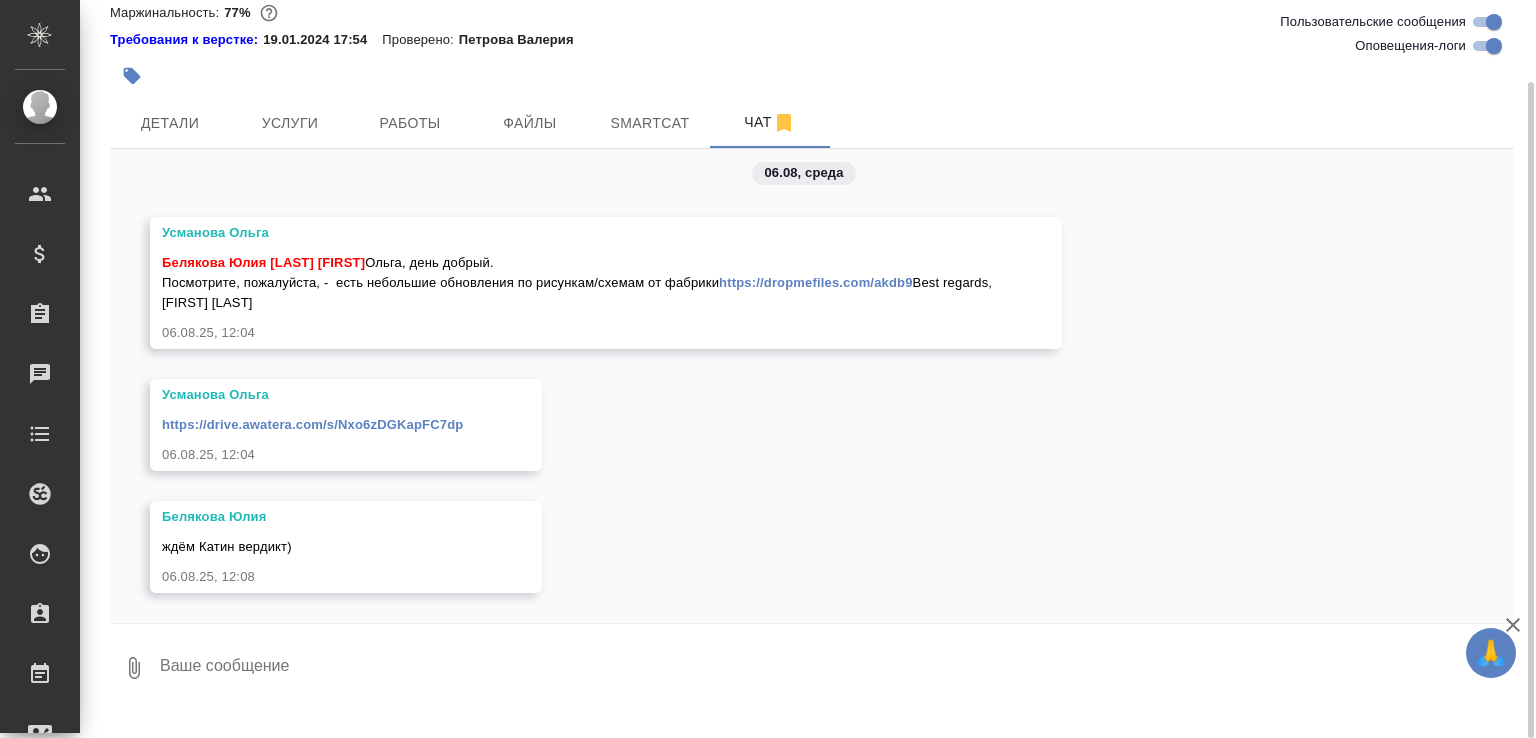 click at bounding box center (836, 668) 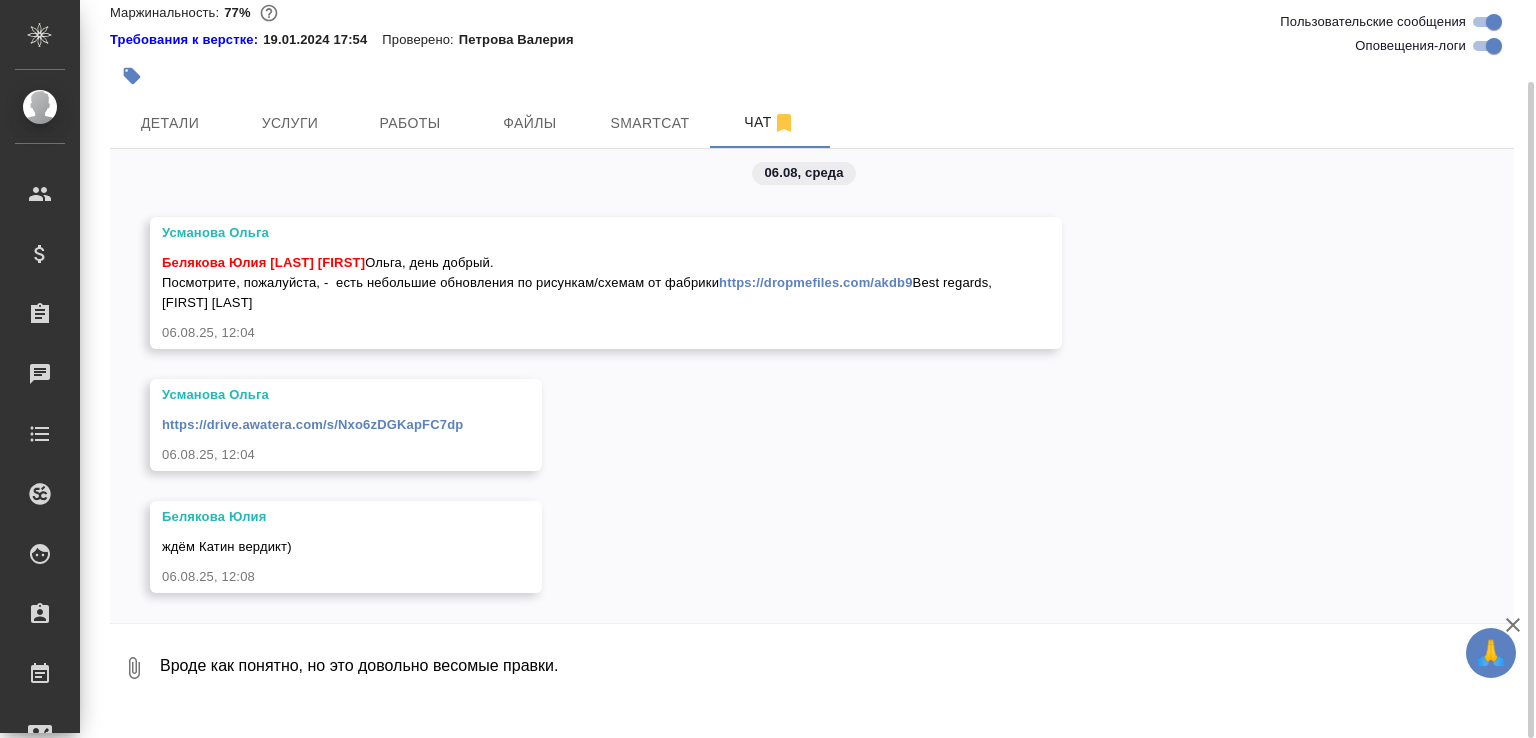 click 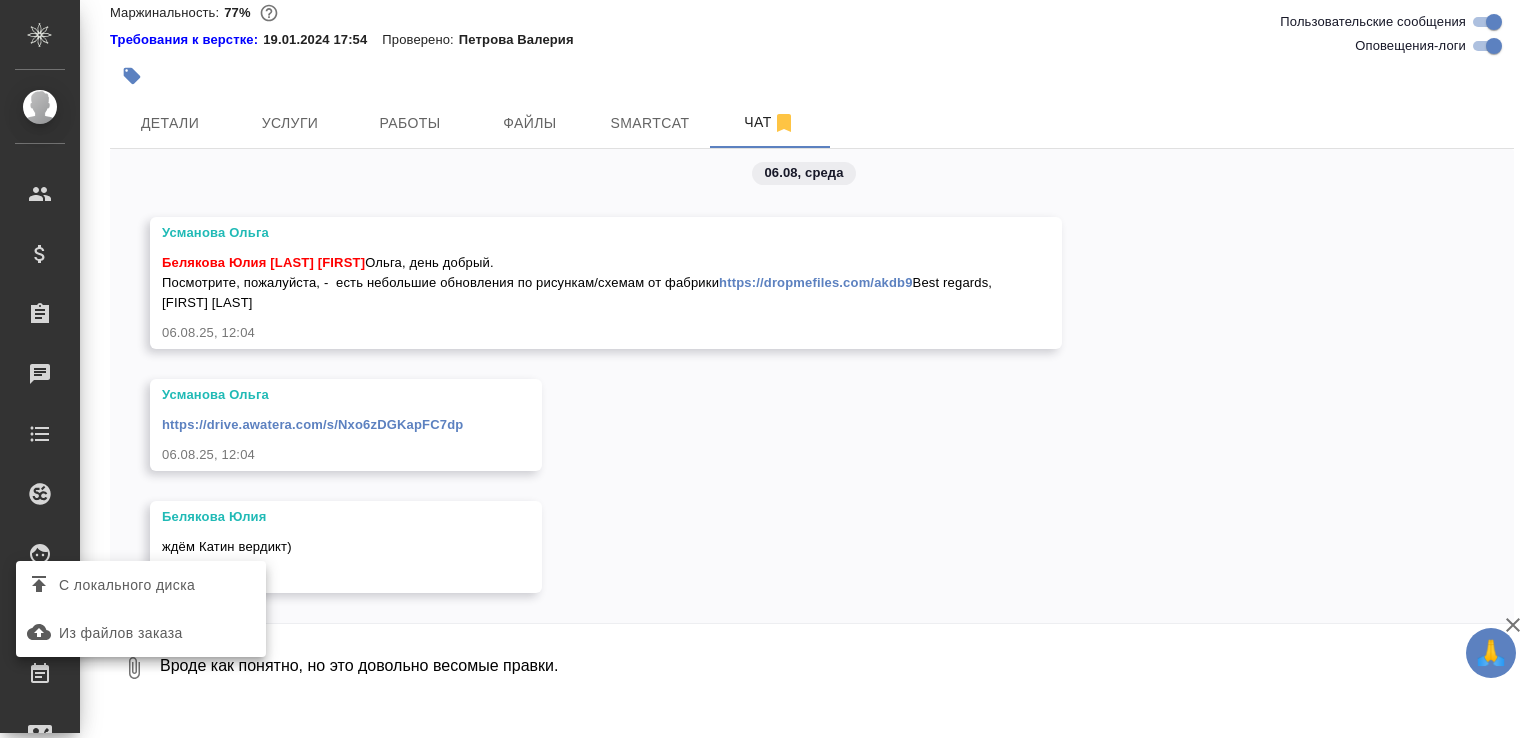 click on "С локального диска" at bounding box center [141, 585] 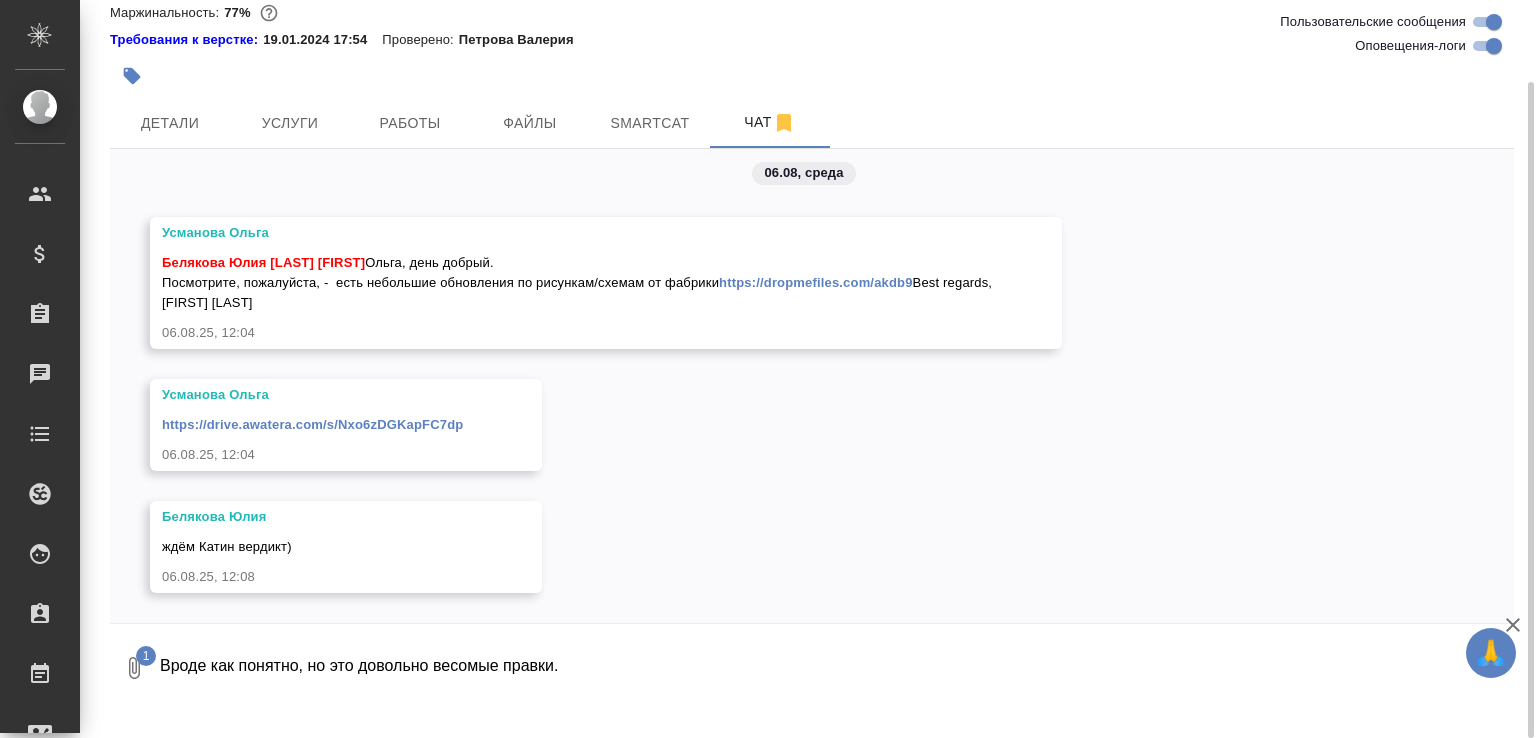 click on "Вроде как понятно, но это довольно весомые правки." at bounding box center (819, 668) 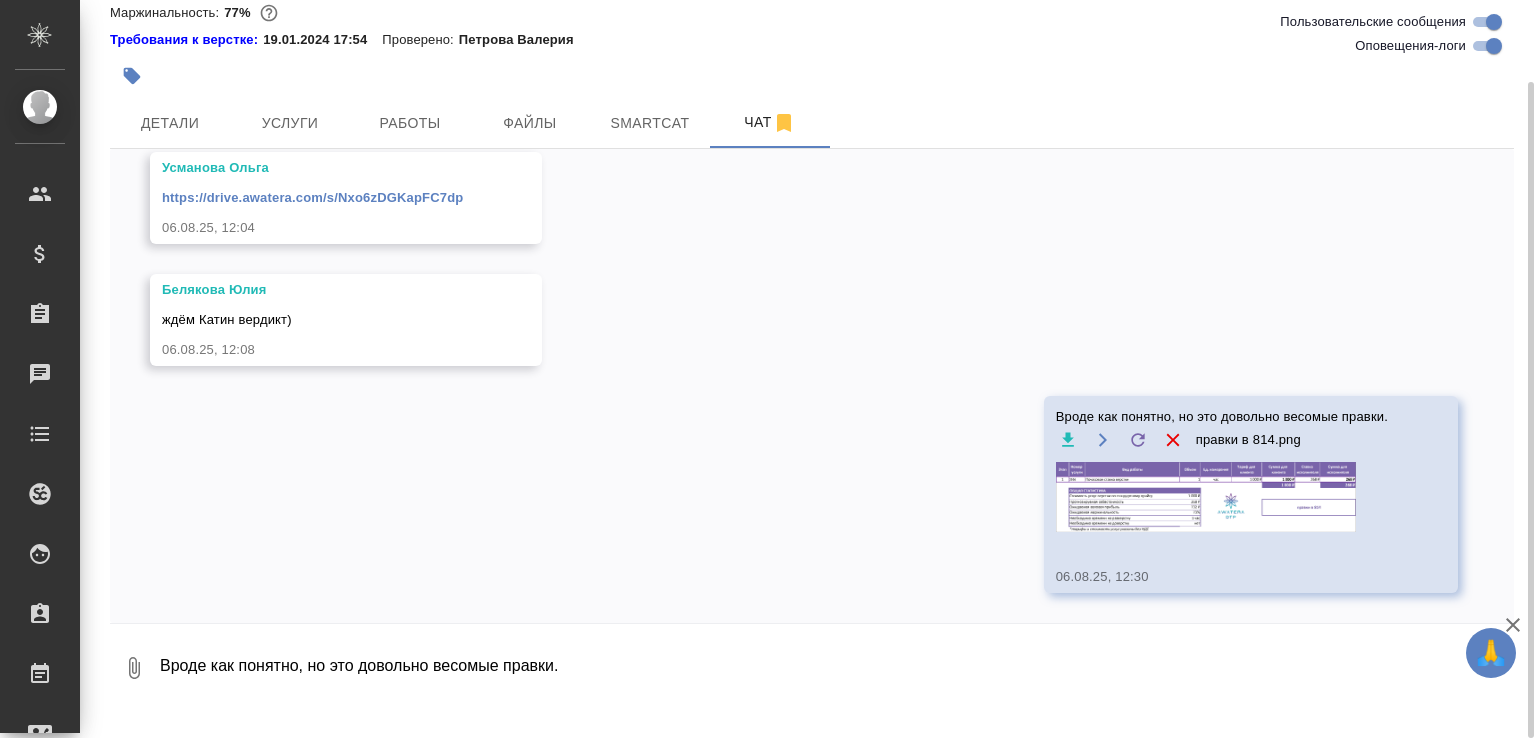 scroll, scrollTop: 11640, scrollLeft: 0, axis: vertical 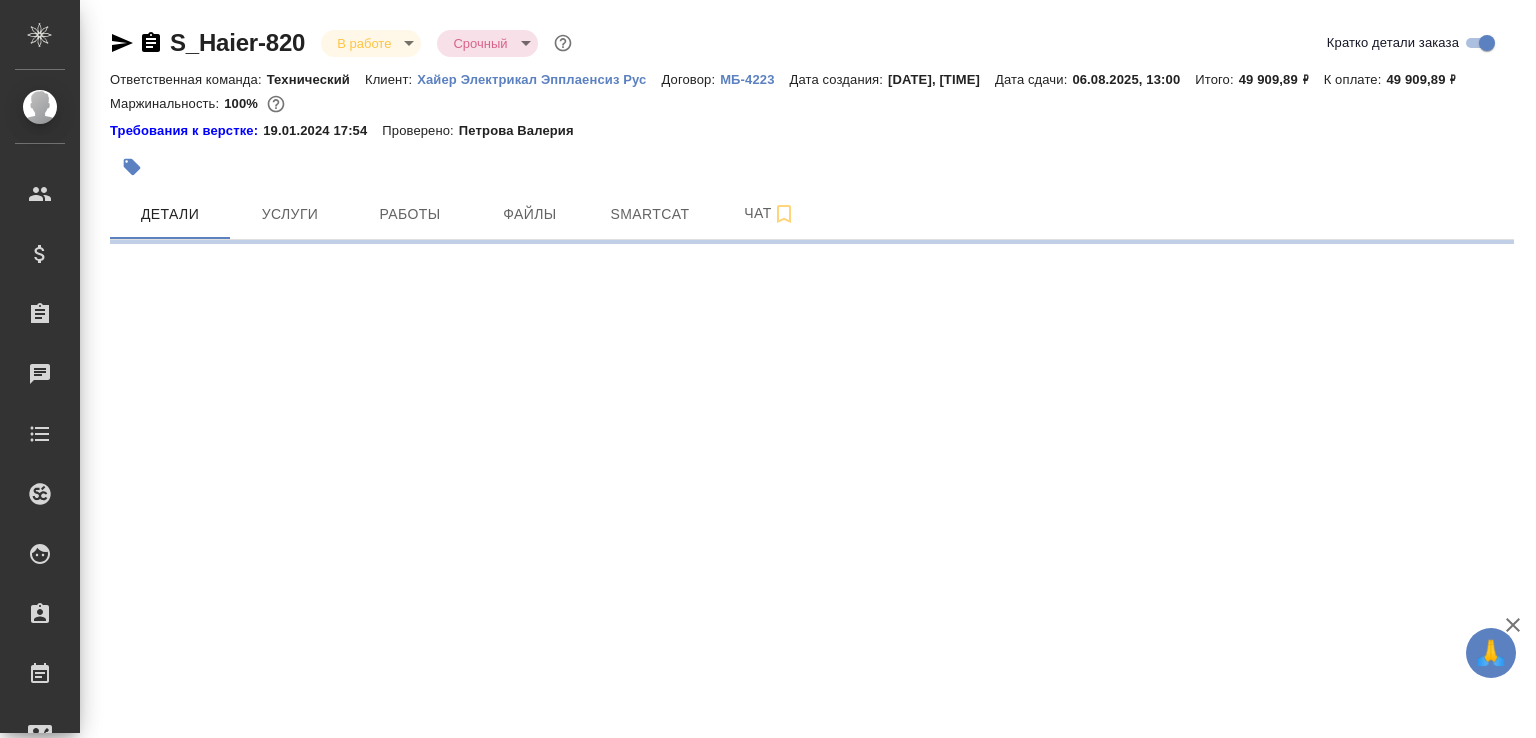 select on "RU" 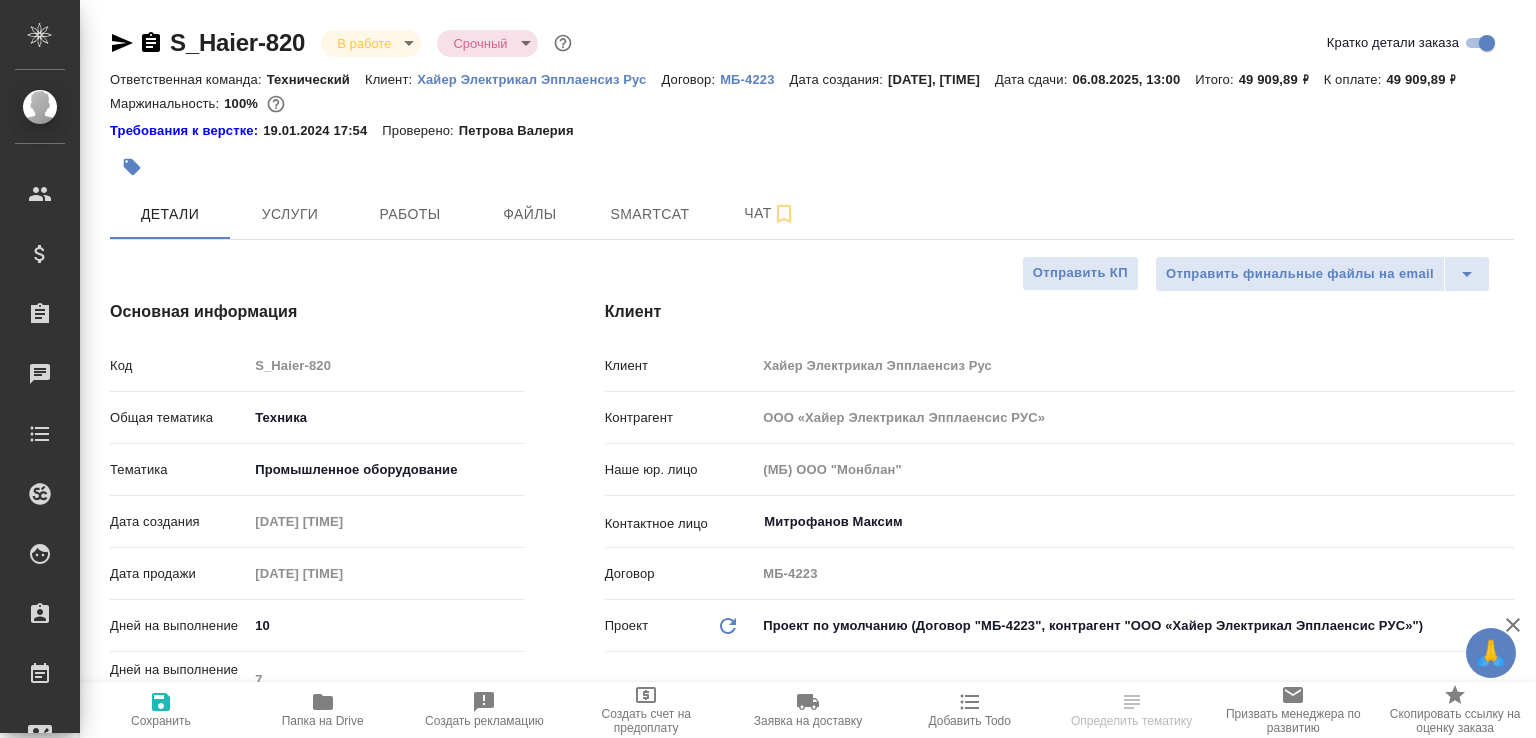 type on "x" 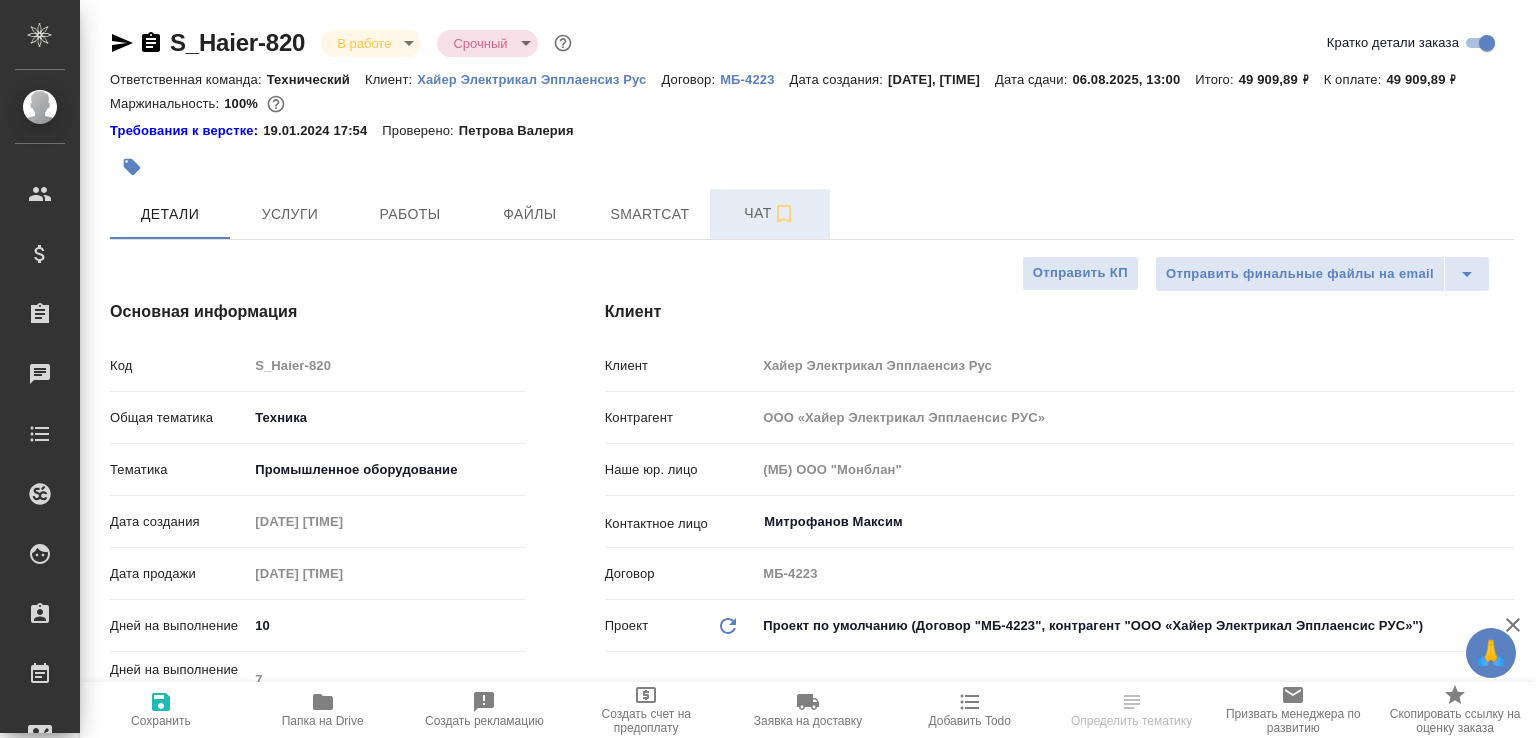 type on "x" 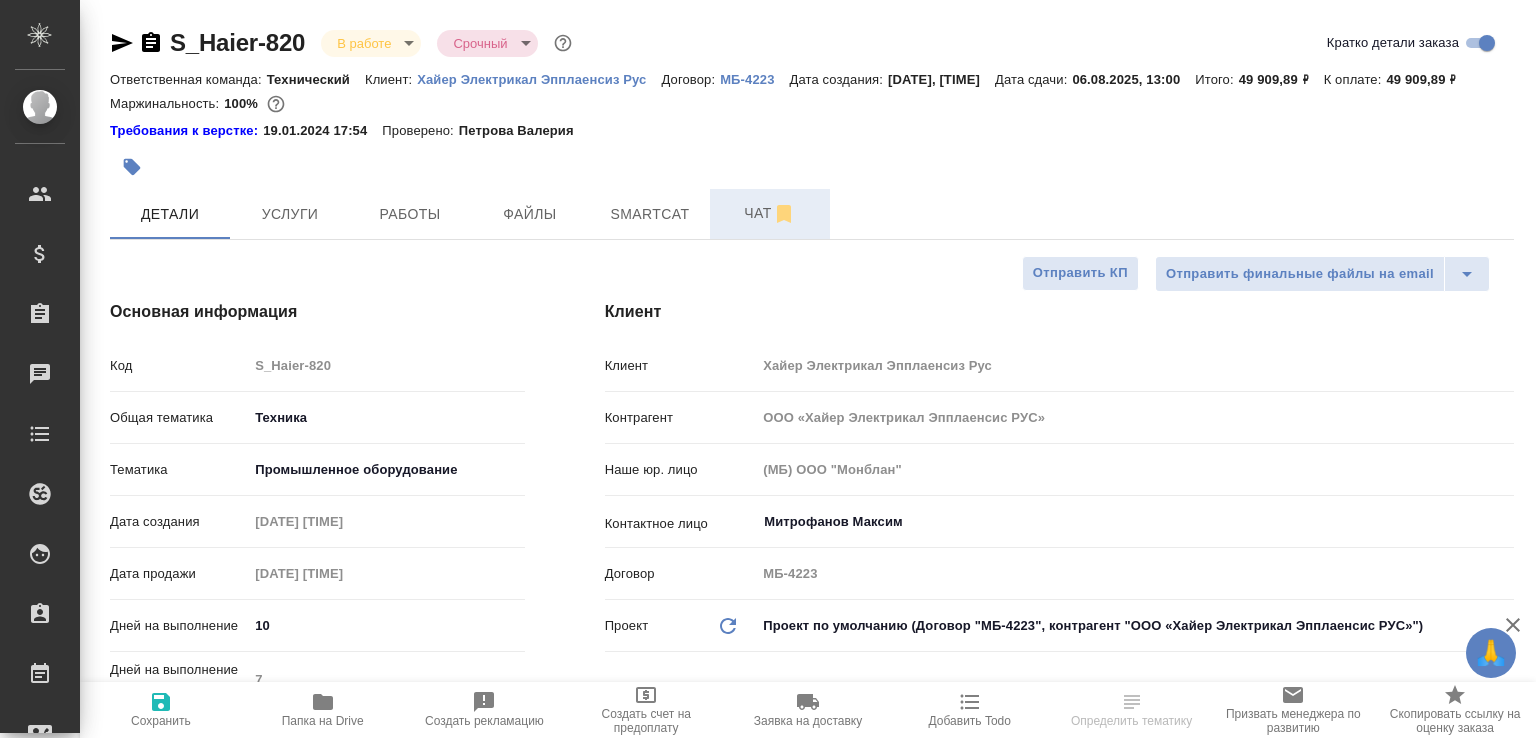 click on "Чат" at bounding box center [770, 213] 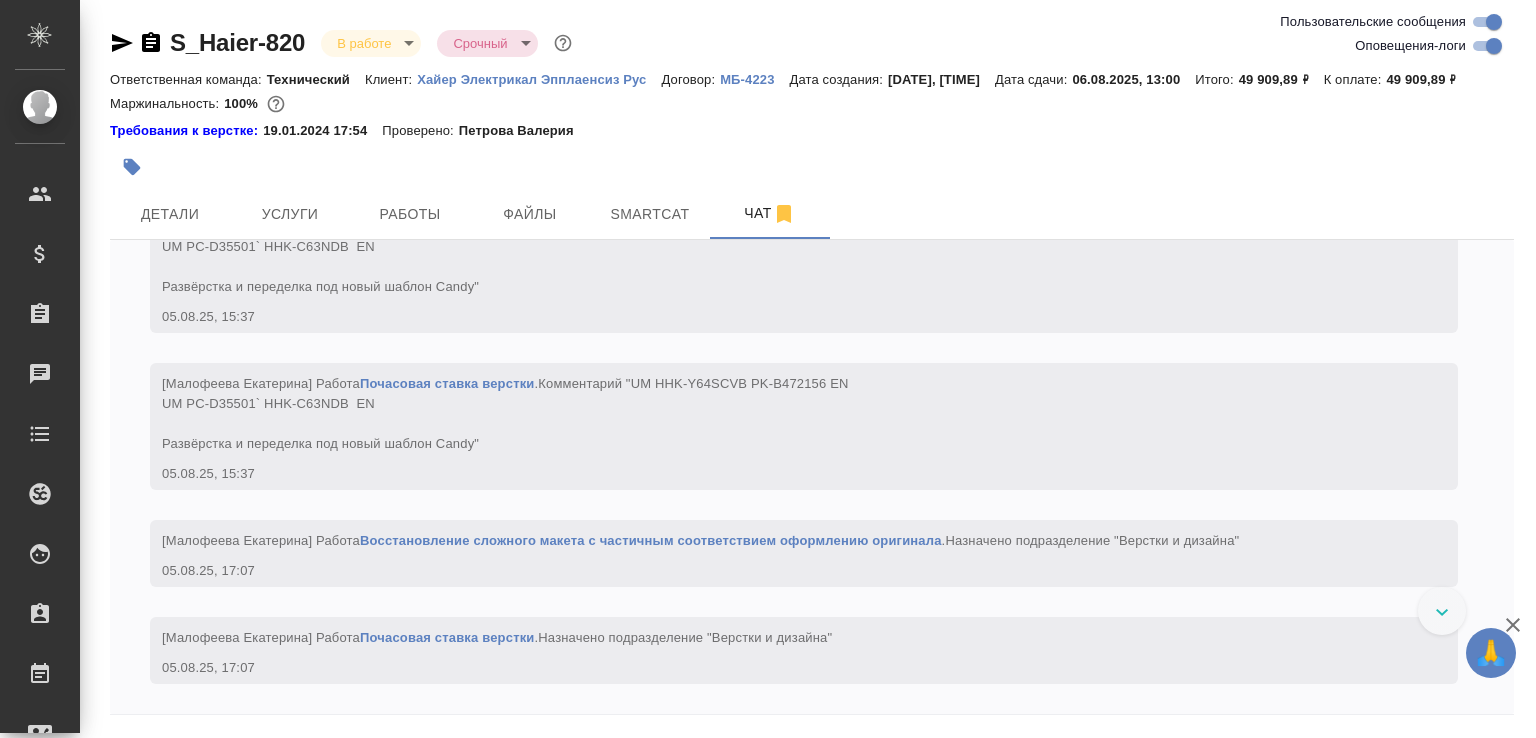 scroll, scrollTop: 8248, scrollLeft: 0, axis: vertical 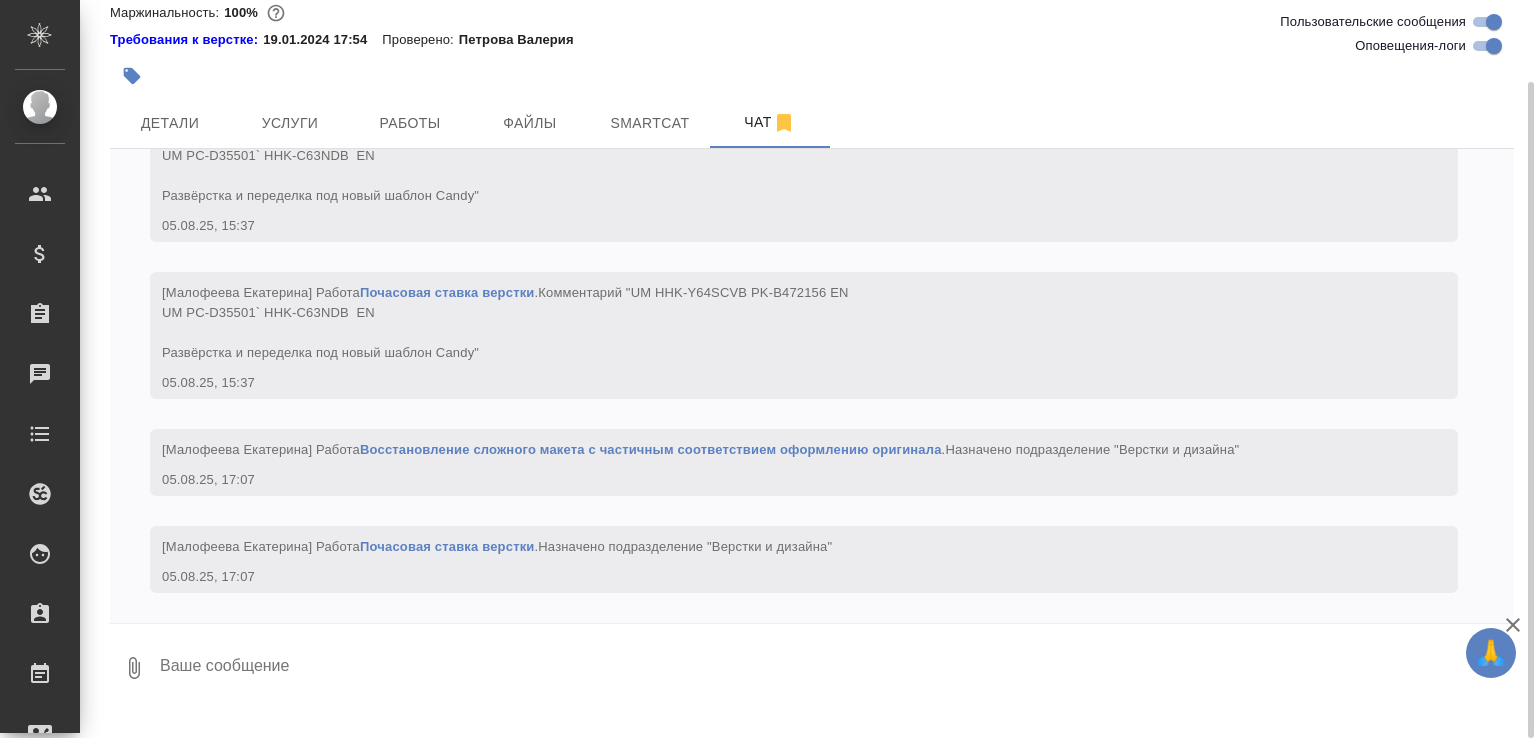 click at bounding box center [836, 668] 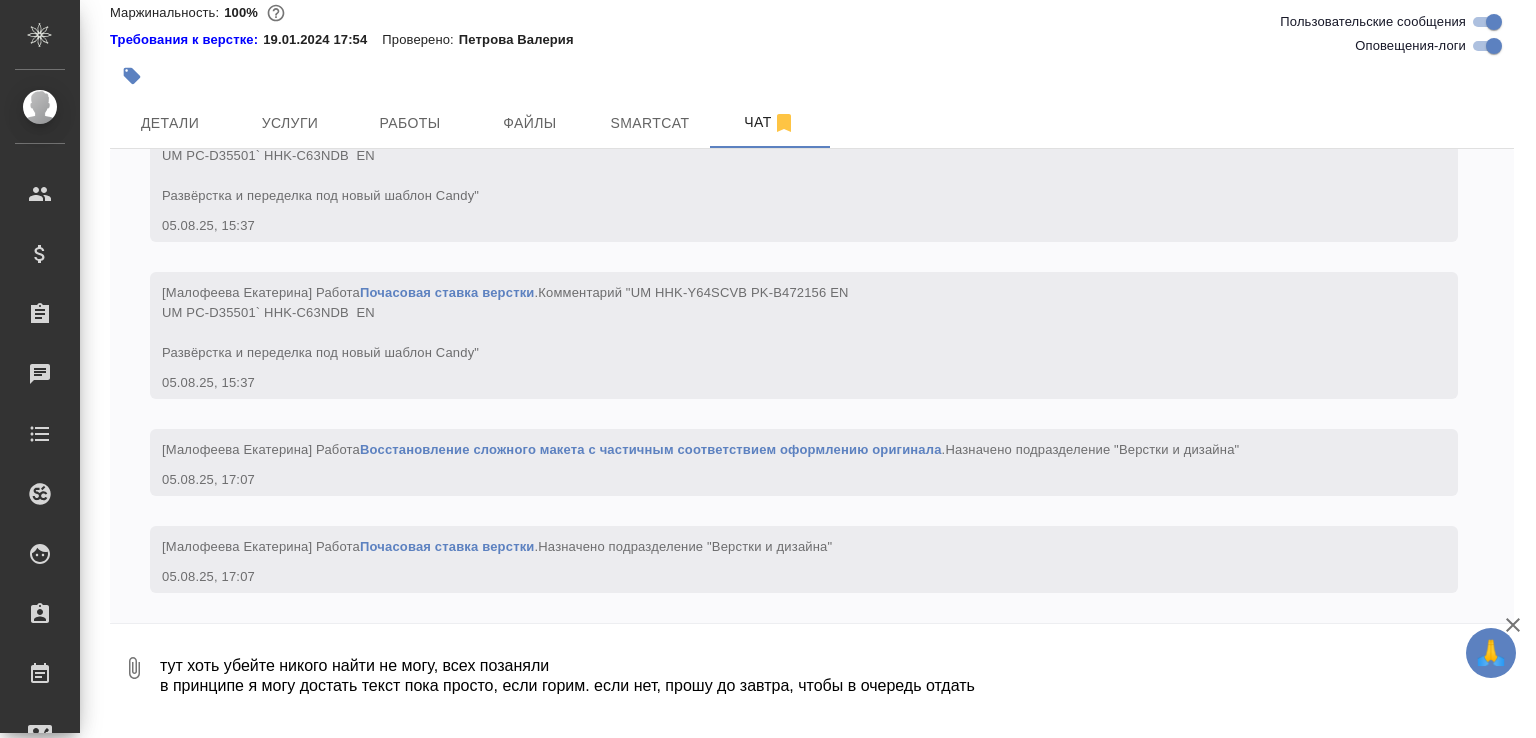 type on "тут хоть убейте никого найти не могу, всех позаняли
в принципе я могу достать текст пока просто, если горим. если нет, прошу до завтра, чтобы в очередь отдать" 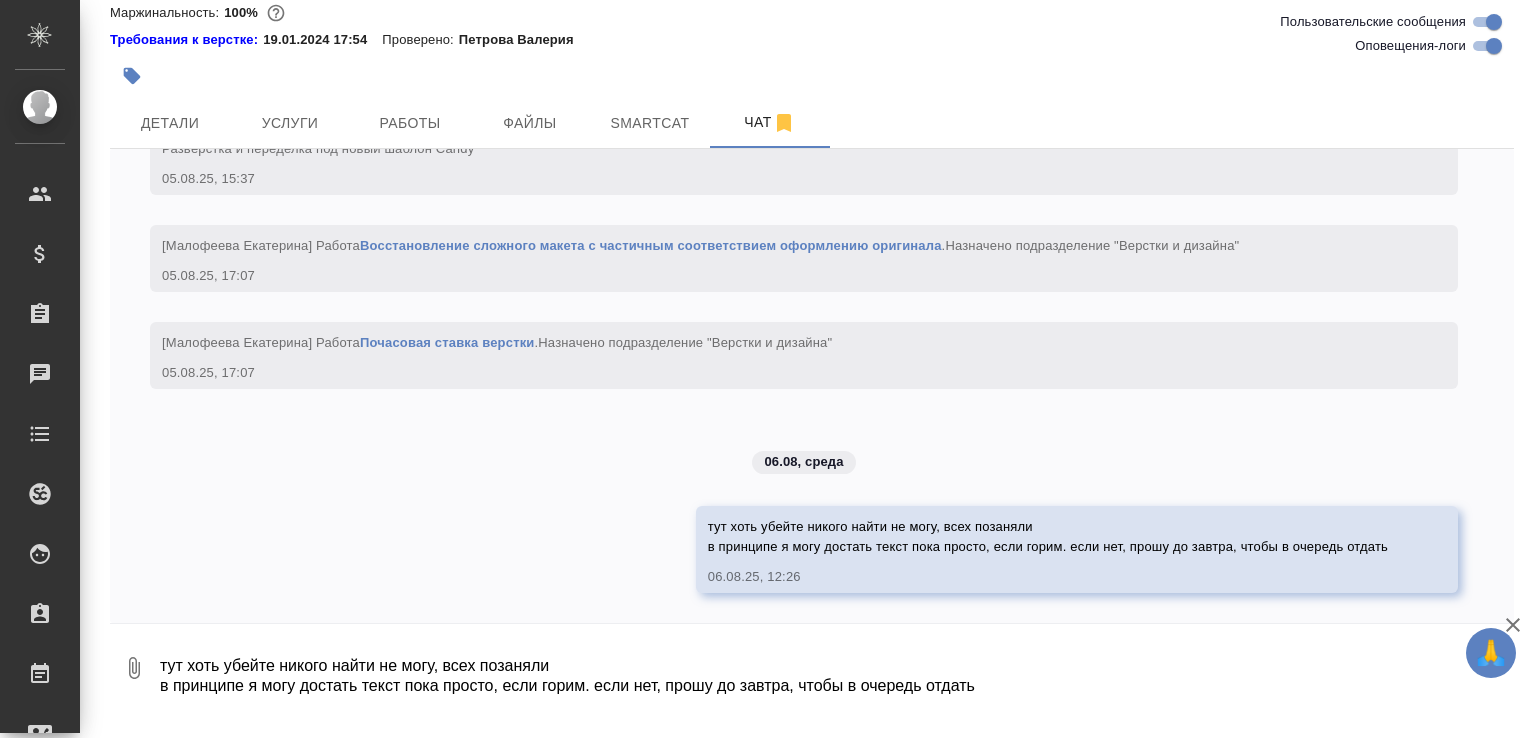 scroll, scrollTop: 8452, scrollLeft: 0, axis: vertical 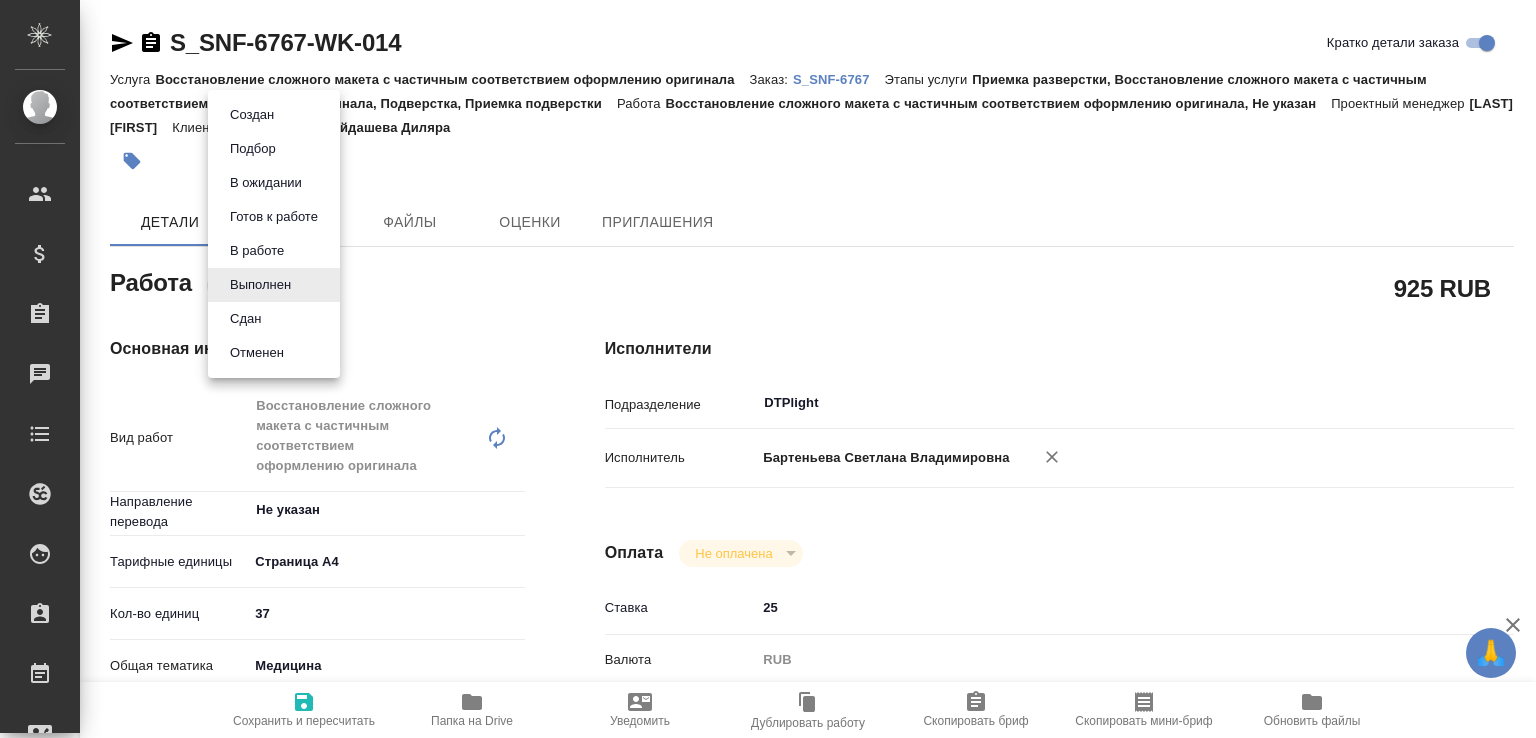 click on "🙏 .cls-1
fill:#fff;
AWATERA [LAST] [FIRST] e.malofeeva Клиенты Спецификации Заказы Чаты Todo Проекты SC Исполнители Кандидаты Работы Входящие заявки Заявки на доставку Рекламации Проекты процессинга Конференции Выйти [ORDER_ID]-WK-014 Кратко детали заказа Услуга Восстановление сложного макета с частичным соответствием оформлению оригинала Заказ: [ORDER_ID] Этапы услуги Приемка разверстки, Восстановление сложного макета с частичным соответствием оформлению оригинала, Подверстка, Приемка подверстки Работа Проектный менеджер [LAST] [FIRST] Детали Этапы" at bounding box center (768, 369) 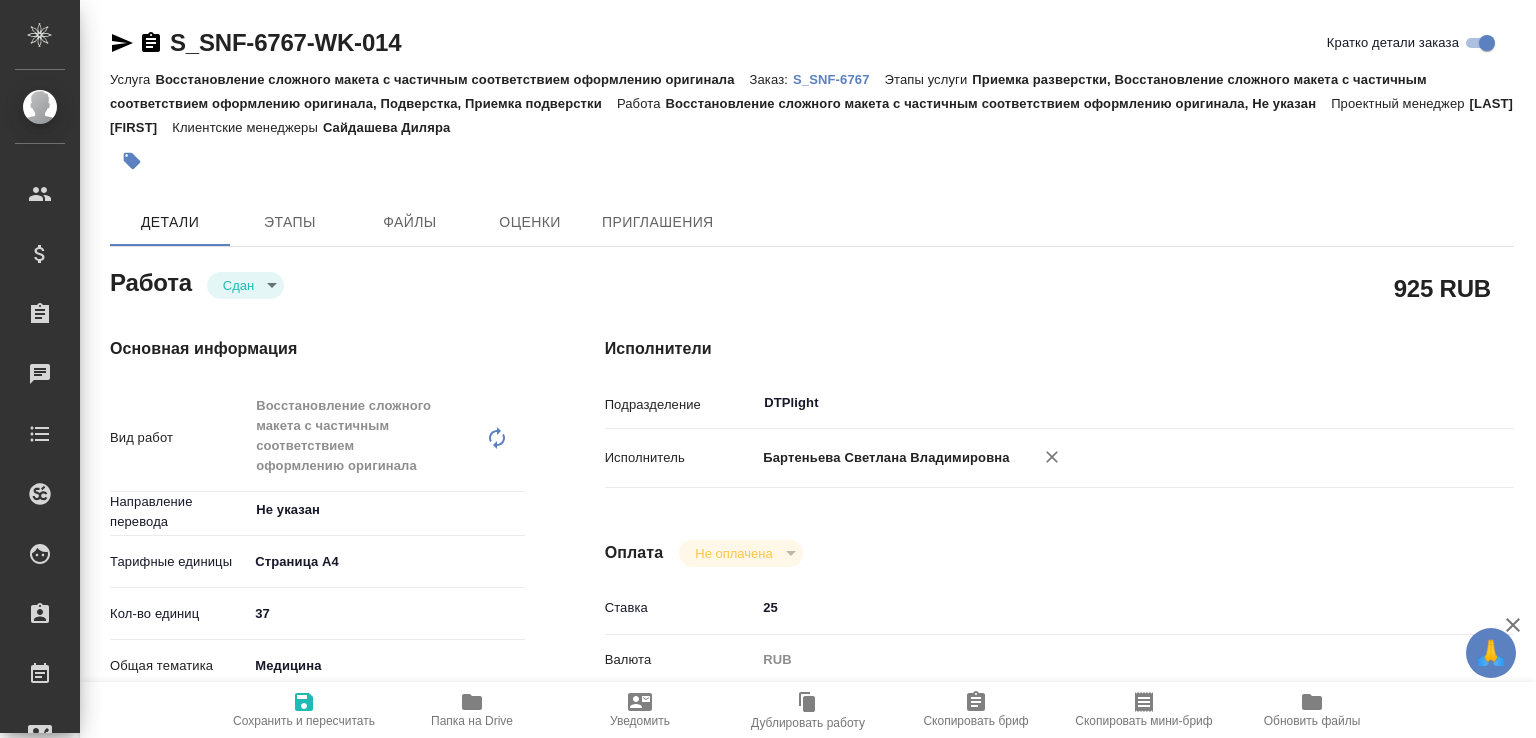 type on "x" 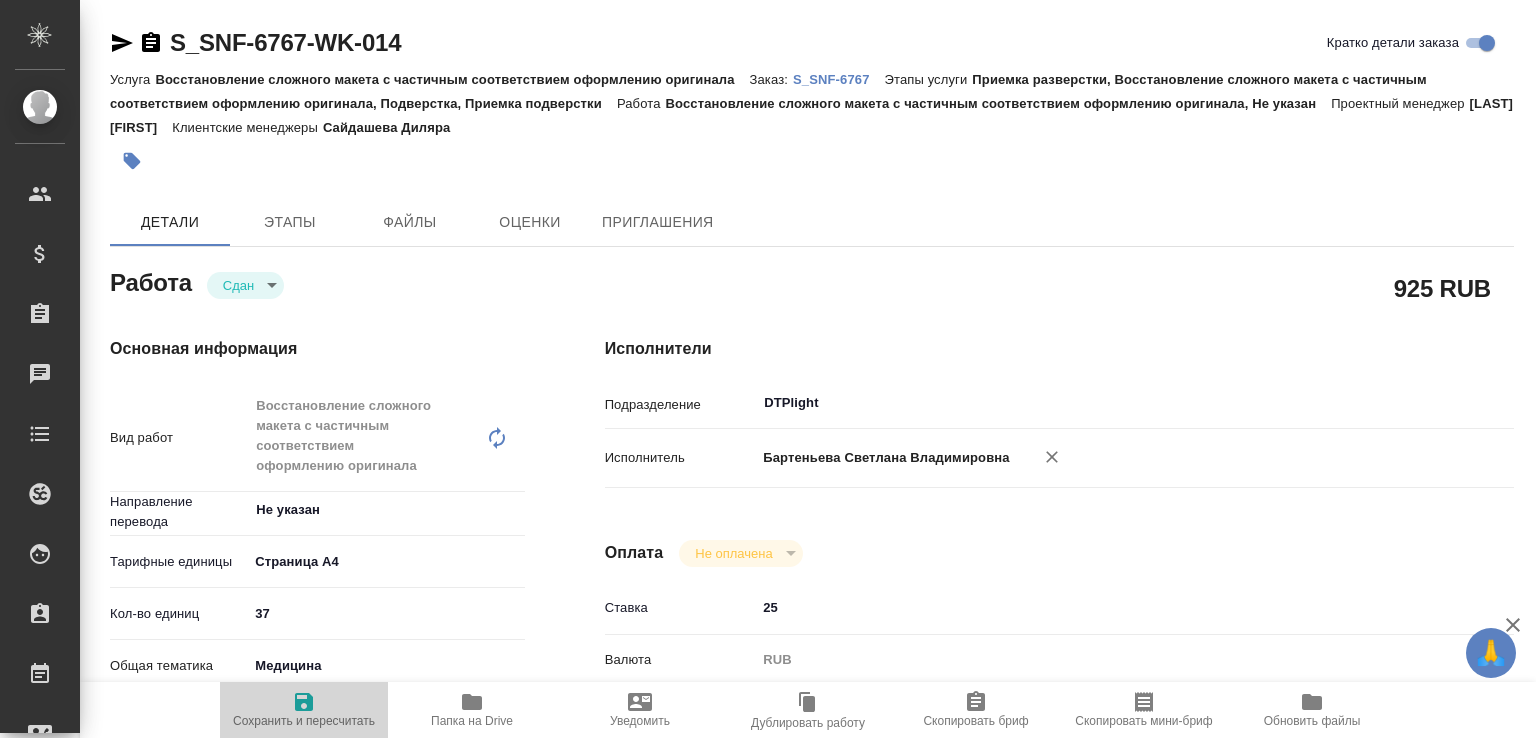 click on "Сохранить и пересчитать" at bounding box center [304, 710] 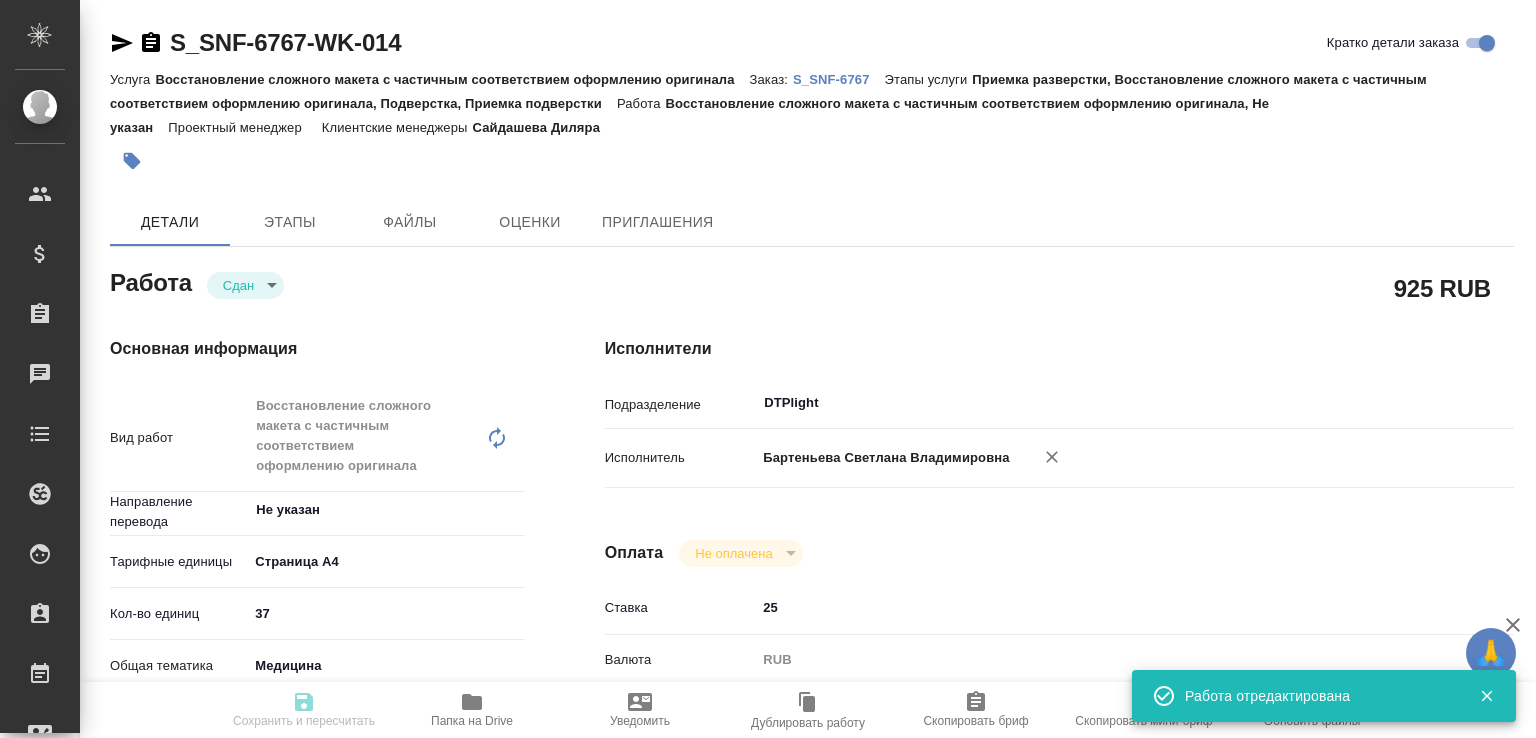 type on "closed" 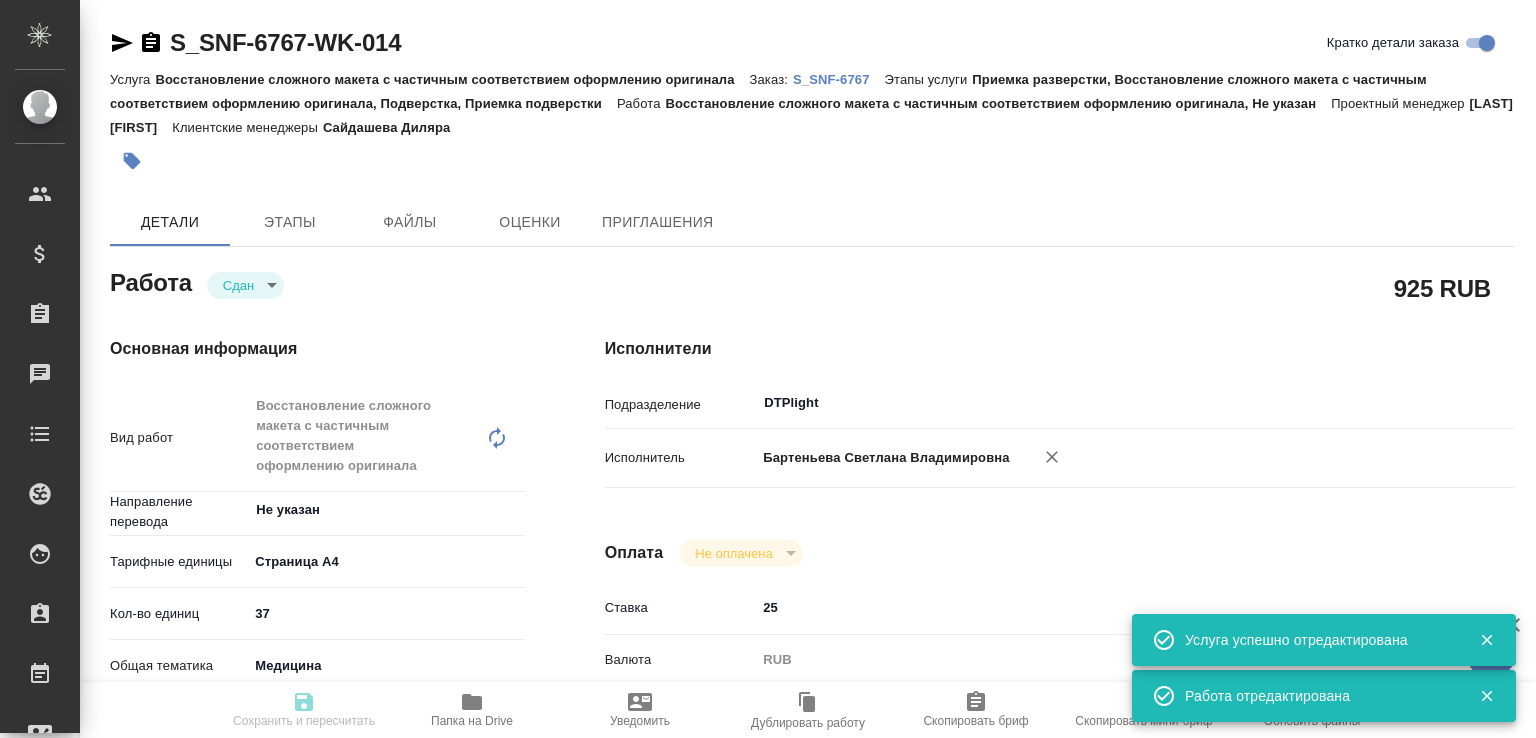 type on "x" 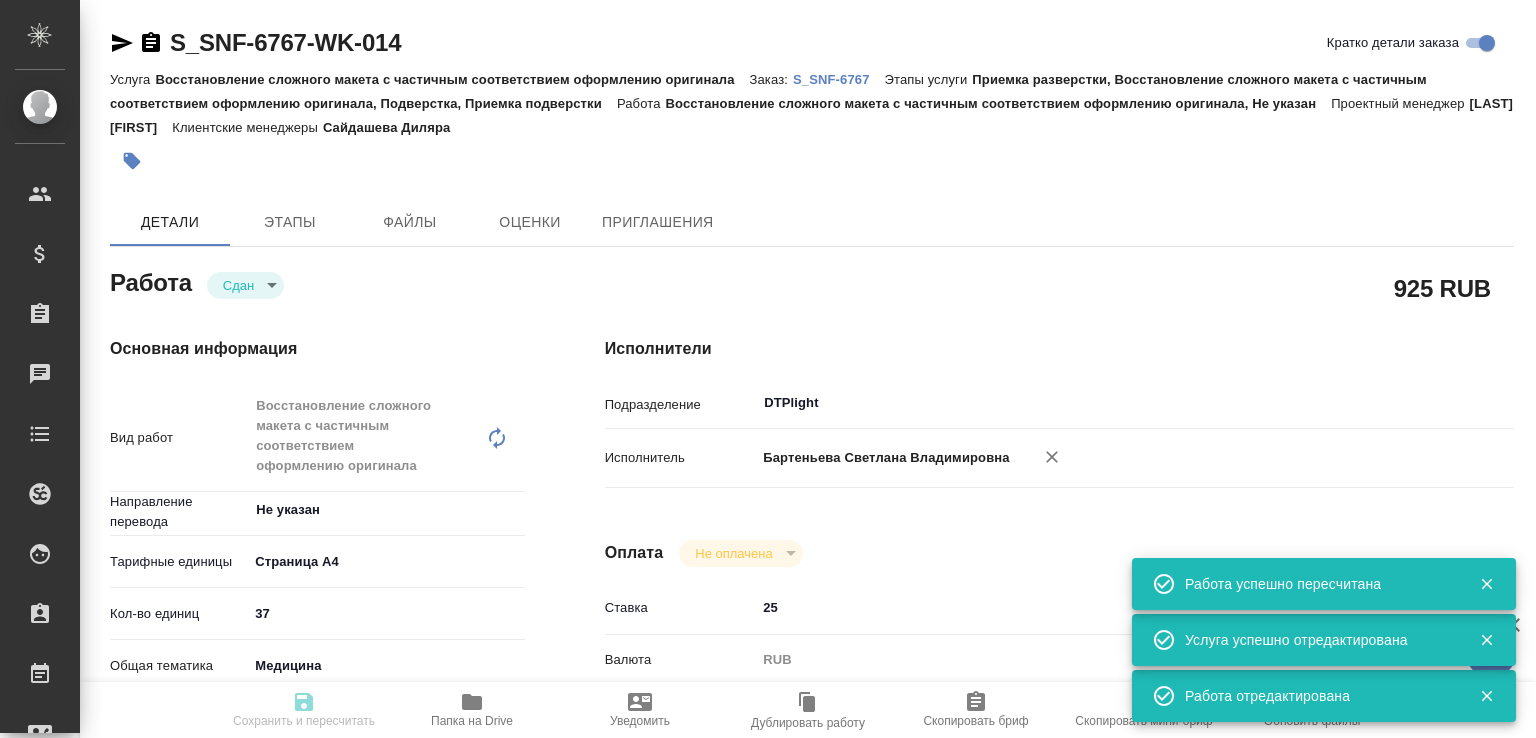 type on "closed" 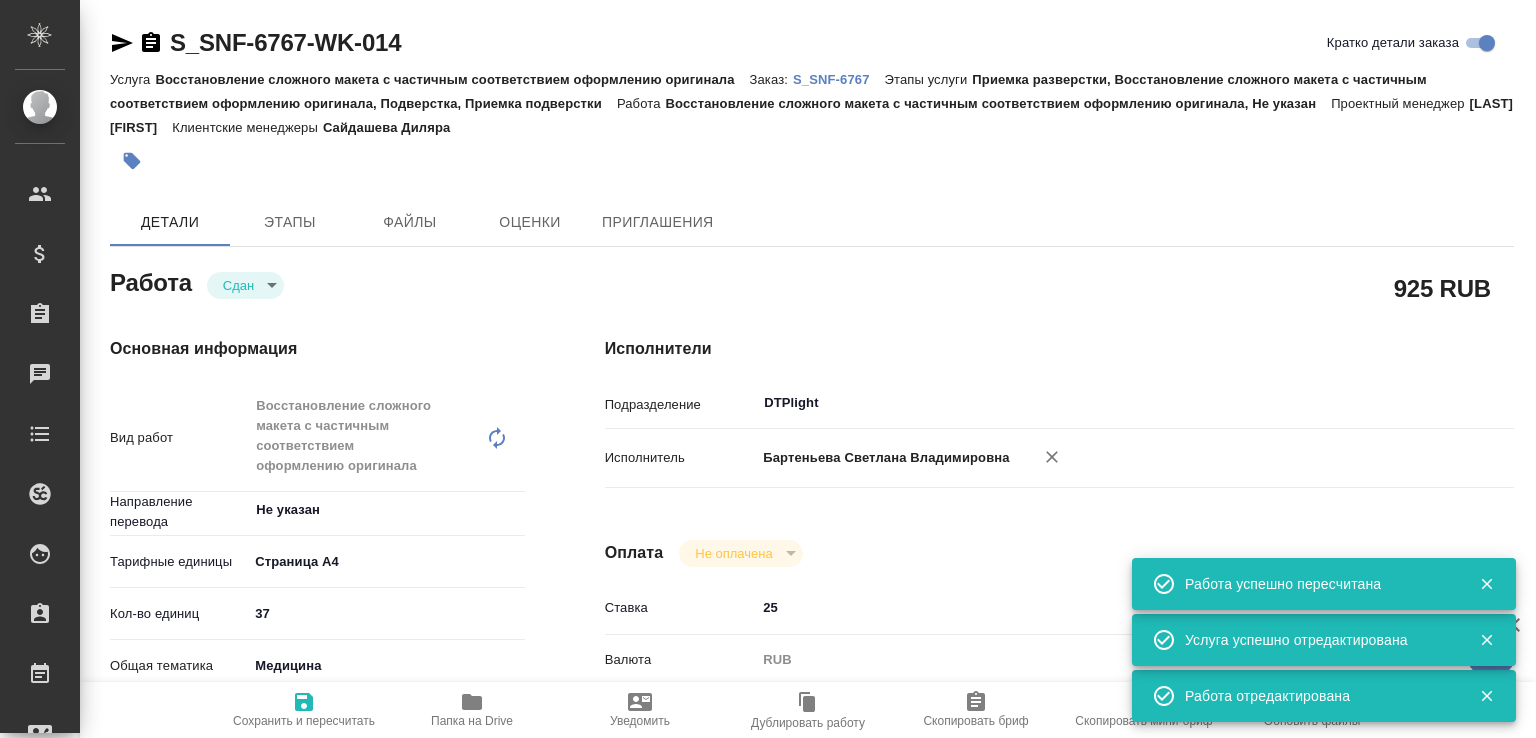 type on "x" 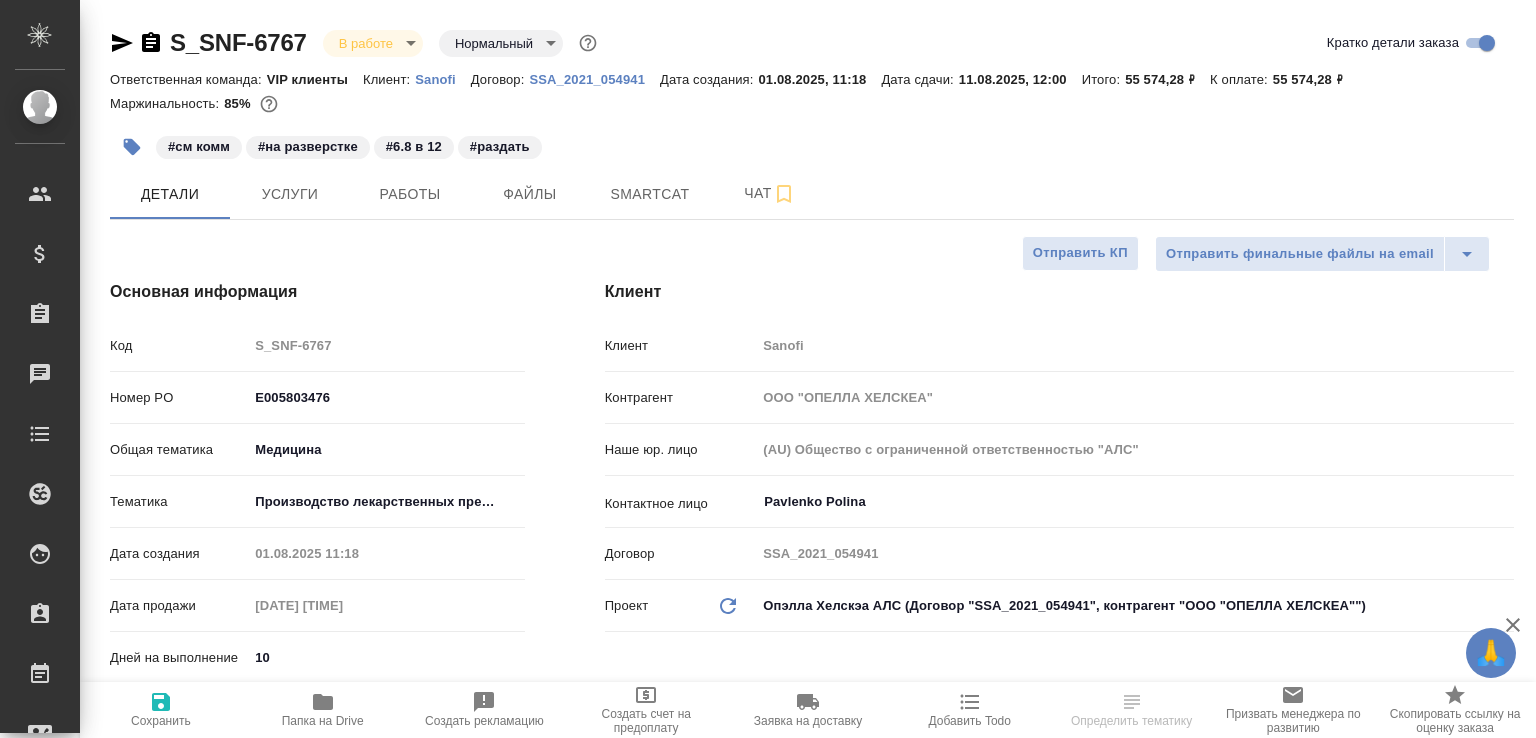 select on "RU" 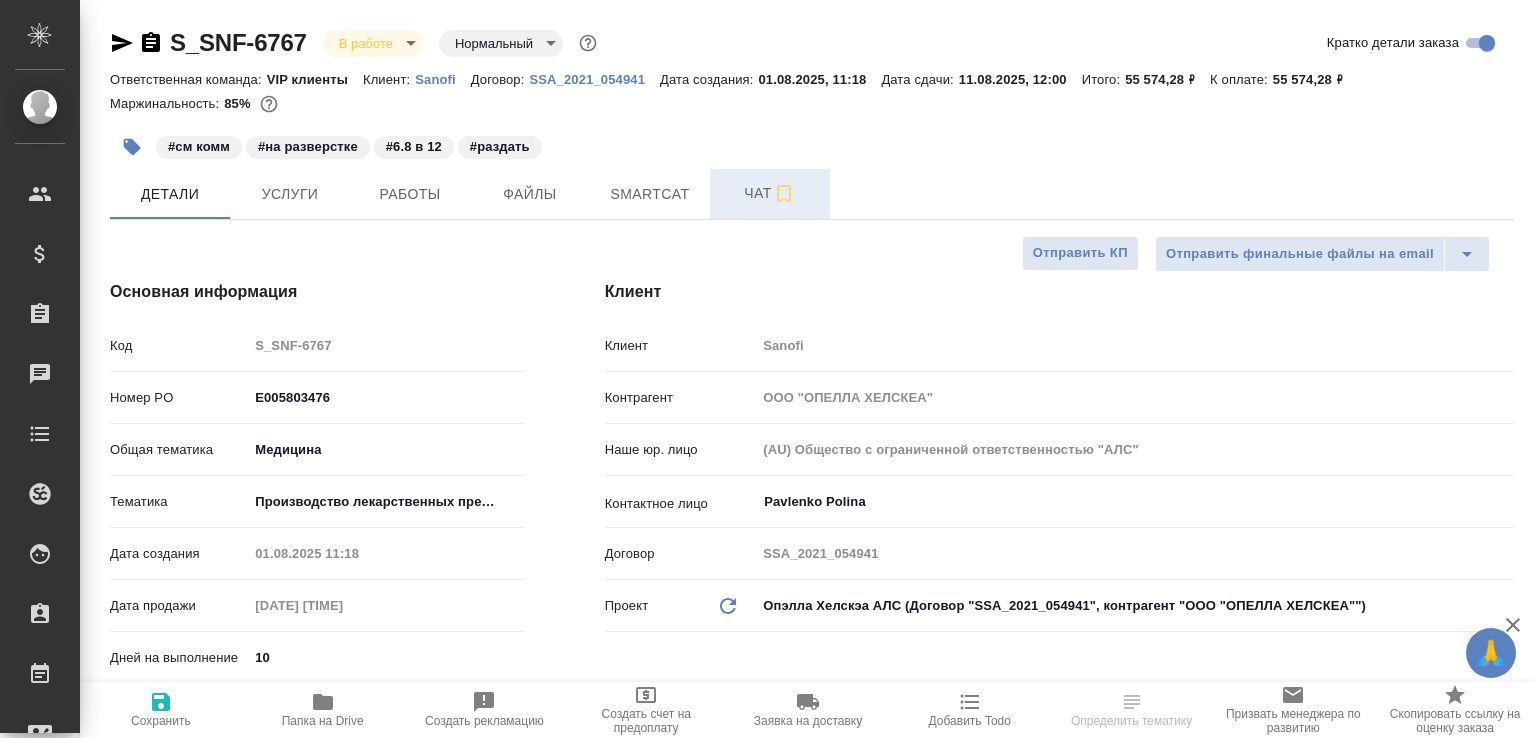 scroll, scrollTop: 0, scrollLeft: 0, axis: both 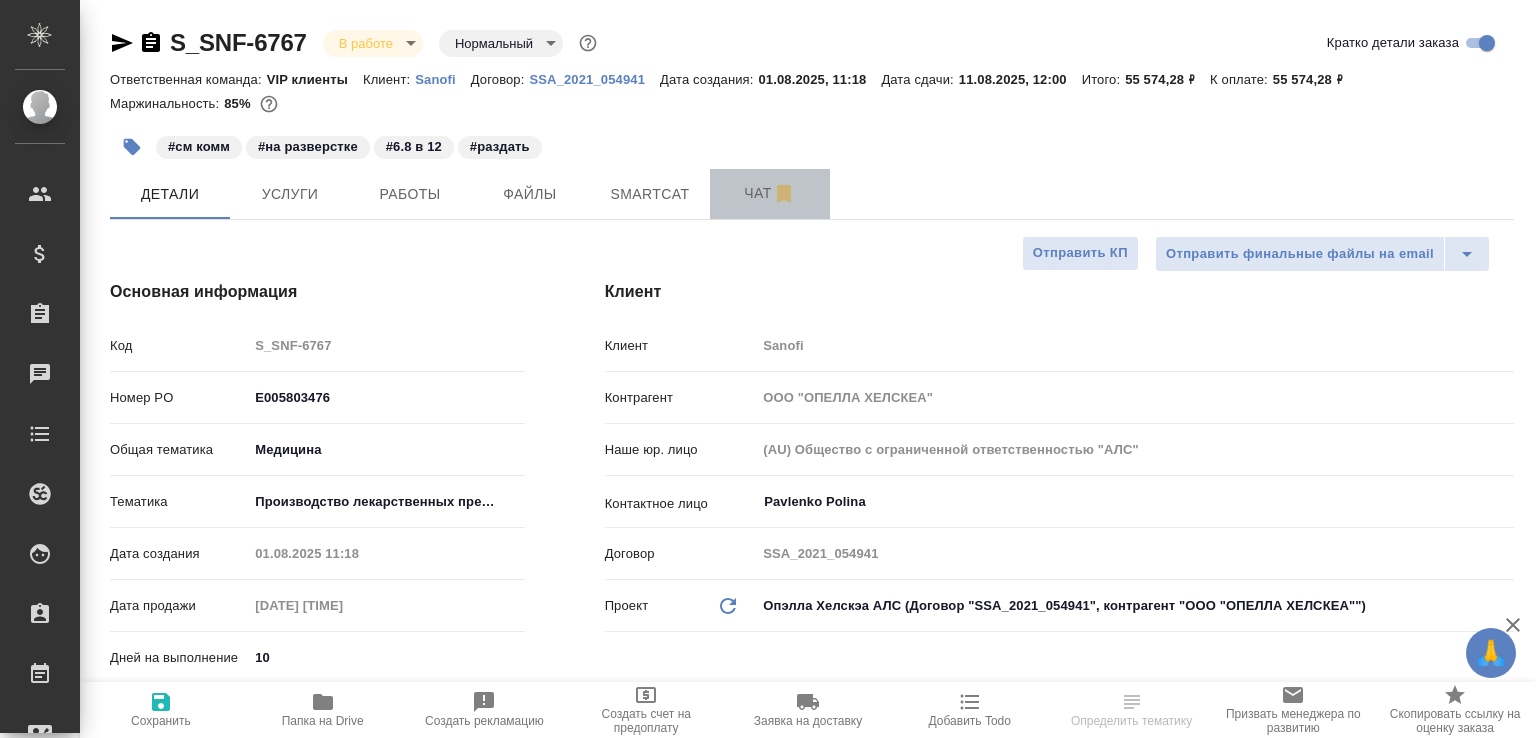 click on "Чат" at bounding box center [770, 193] 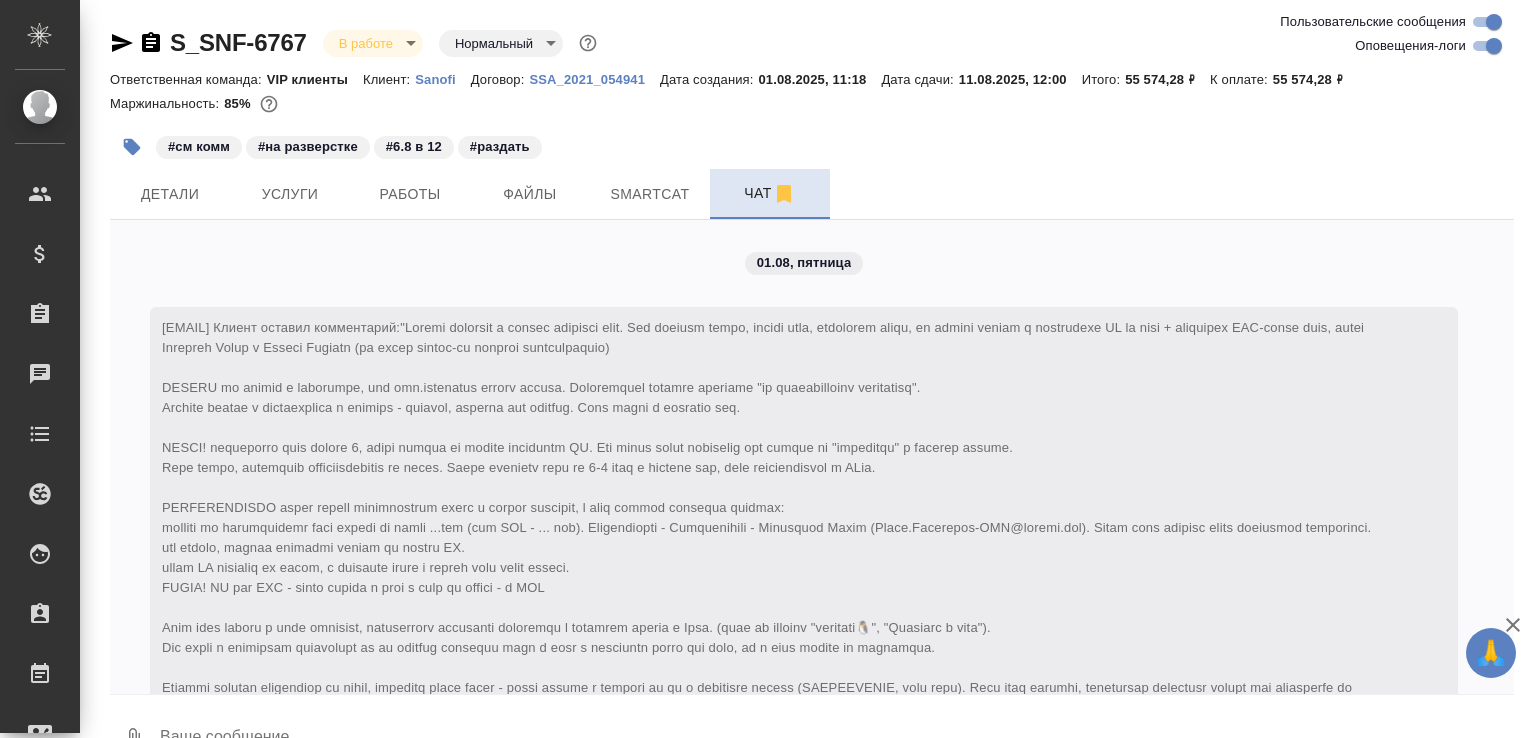 scroll, scrollTop: 11599, scrollLeft: 0, axis: vertical 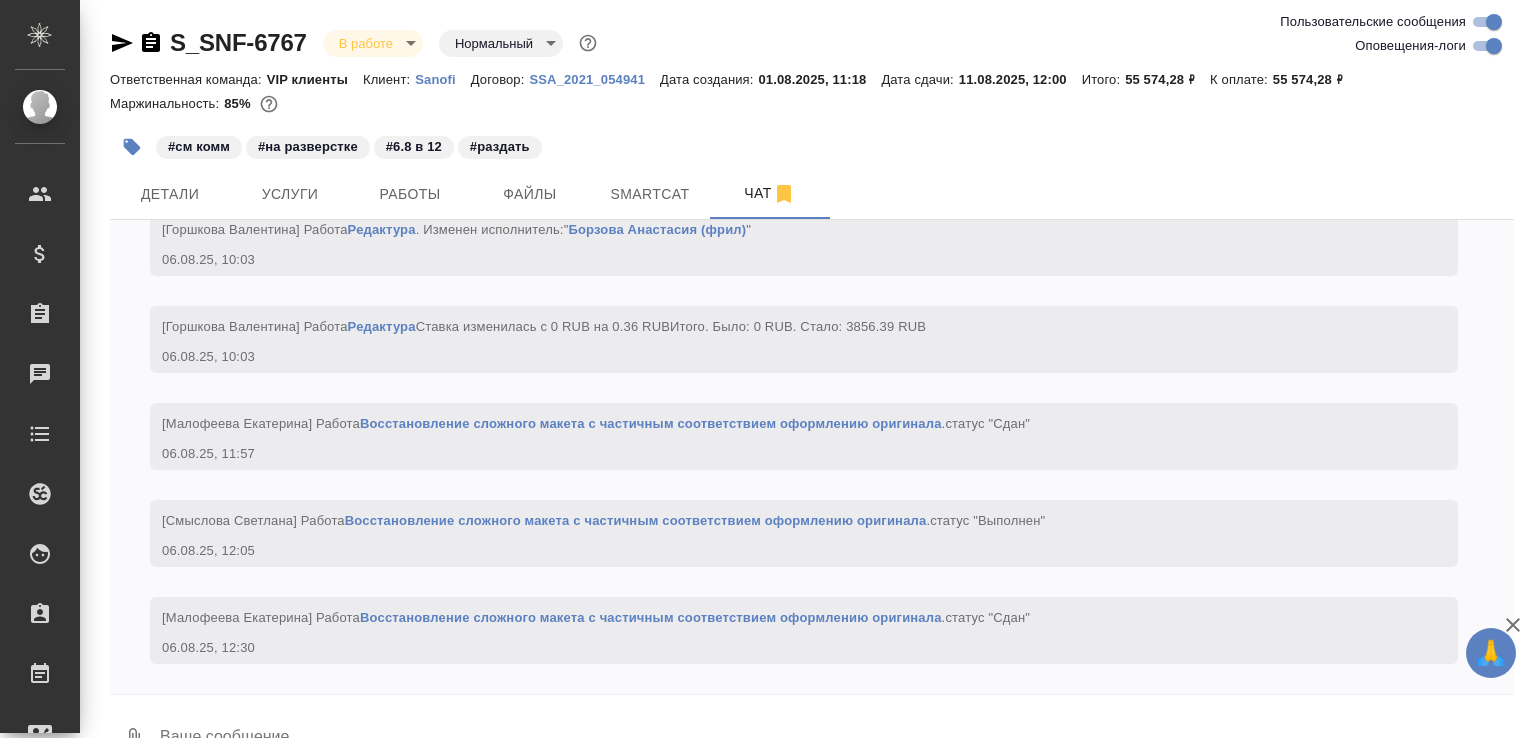 click at bounding box center (836, 739) 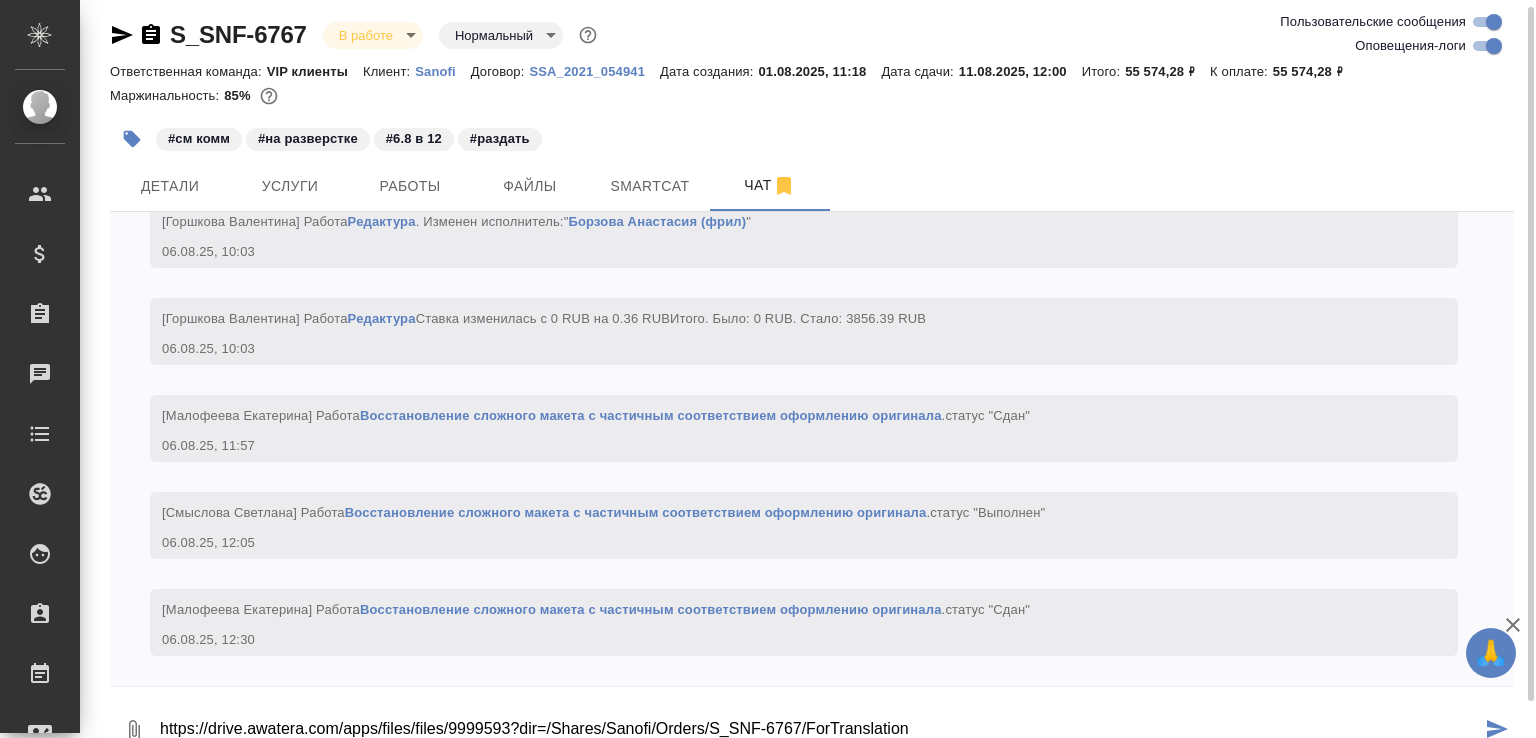 type on "https://drive.awatera.com/apps/files/files/9999593?dir=/Shares/Sanofi/Orders/S_SNF-6767/ForTranslation" 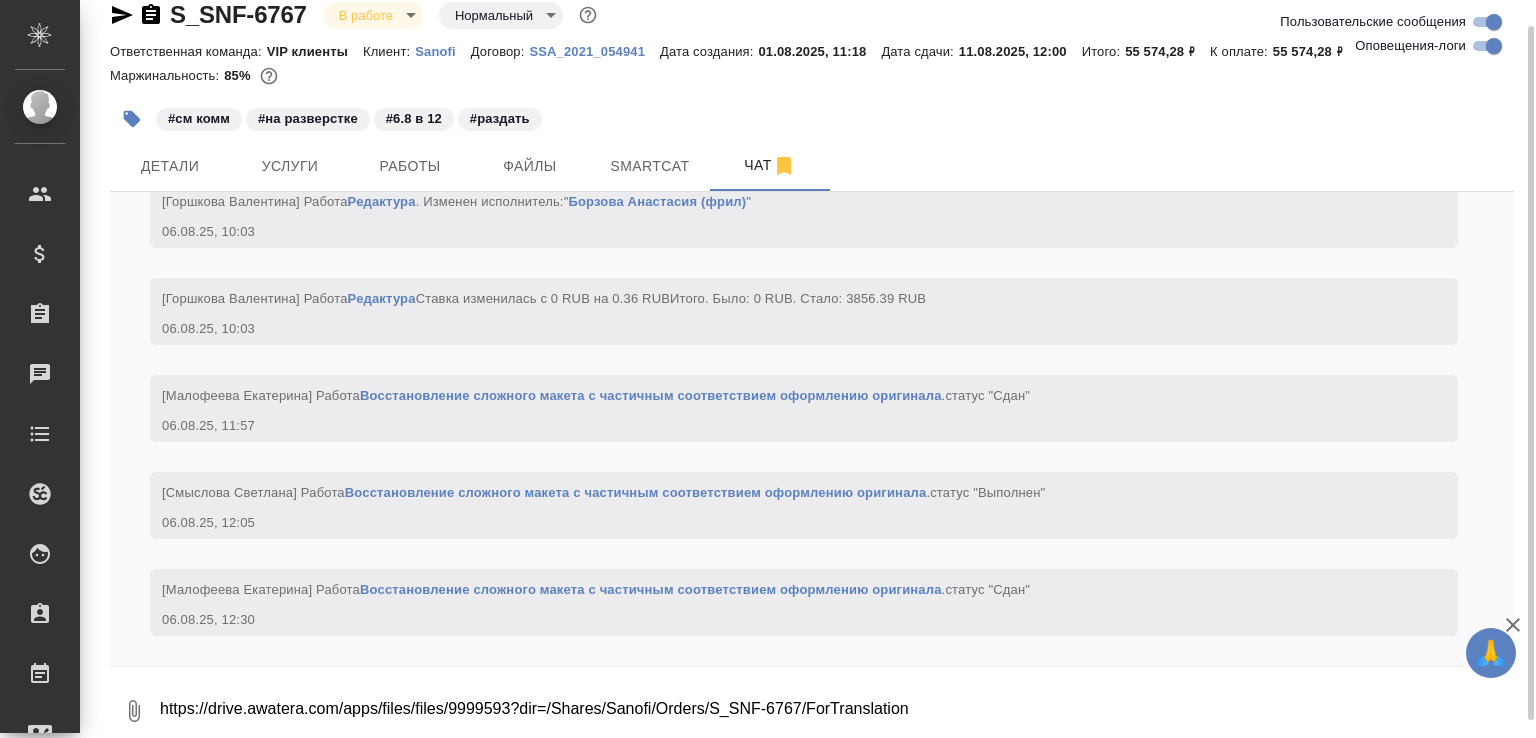 scroll, scrollTop: 12177, scrollLeft: 0, axis: vertical 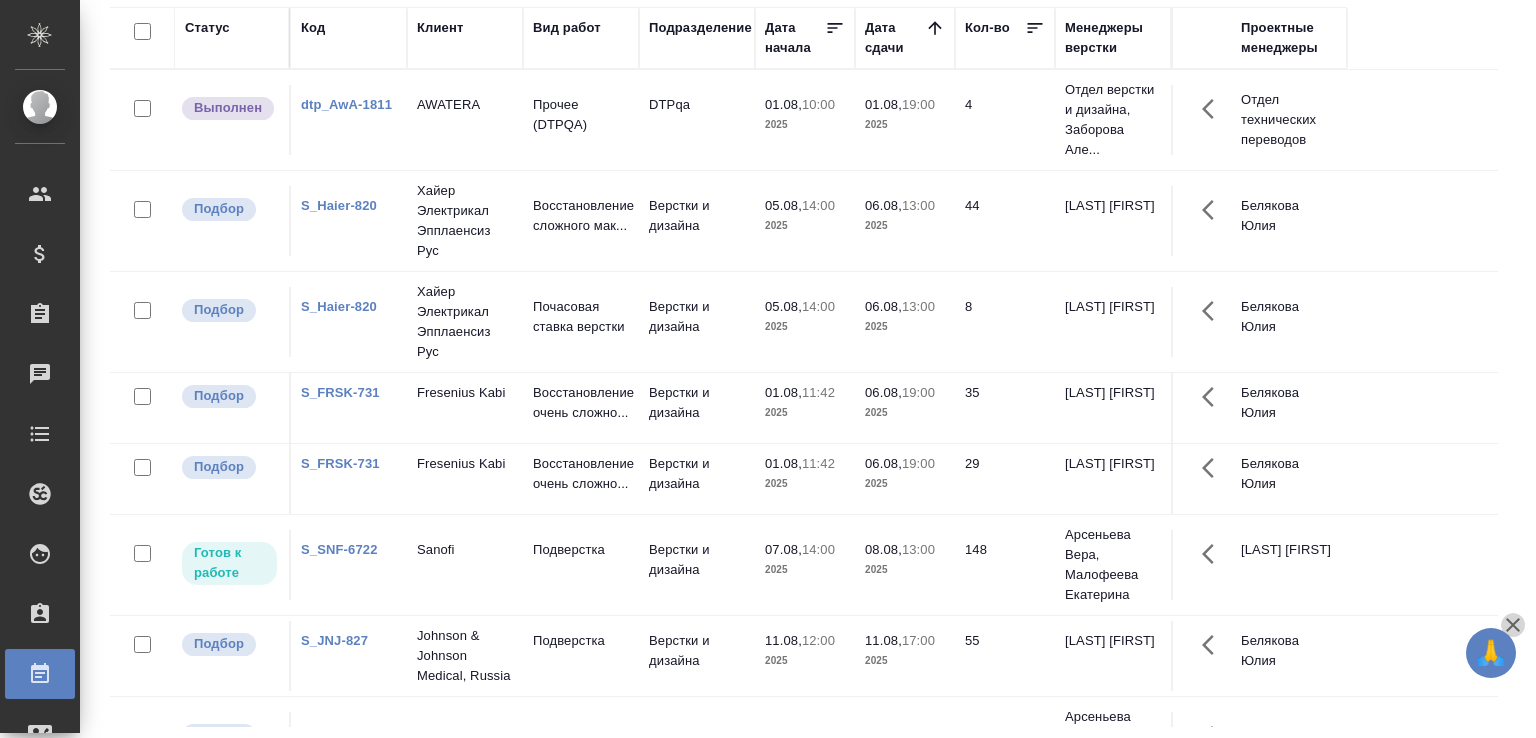 click 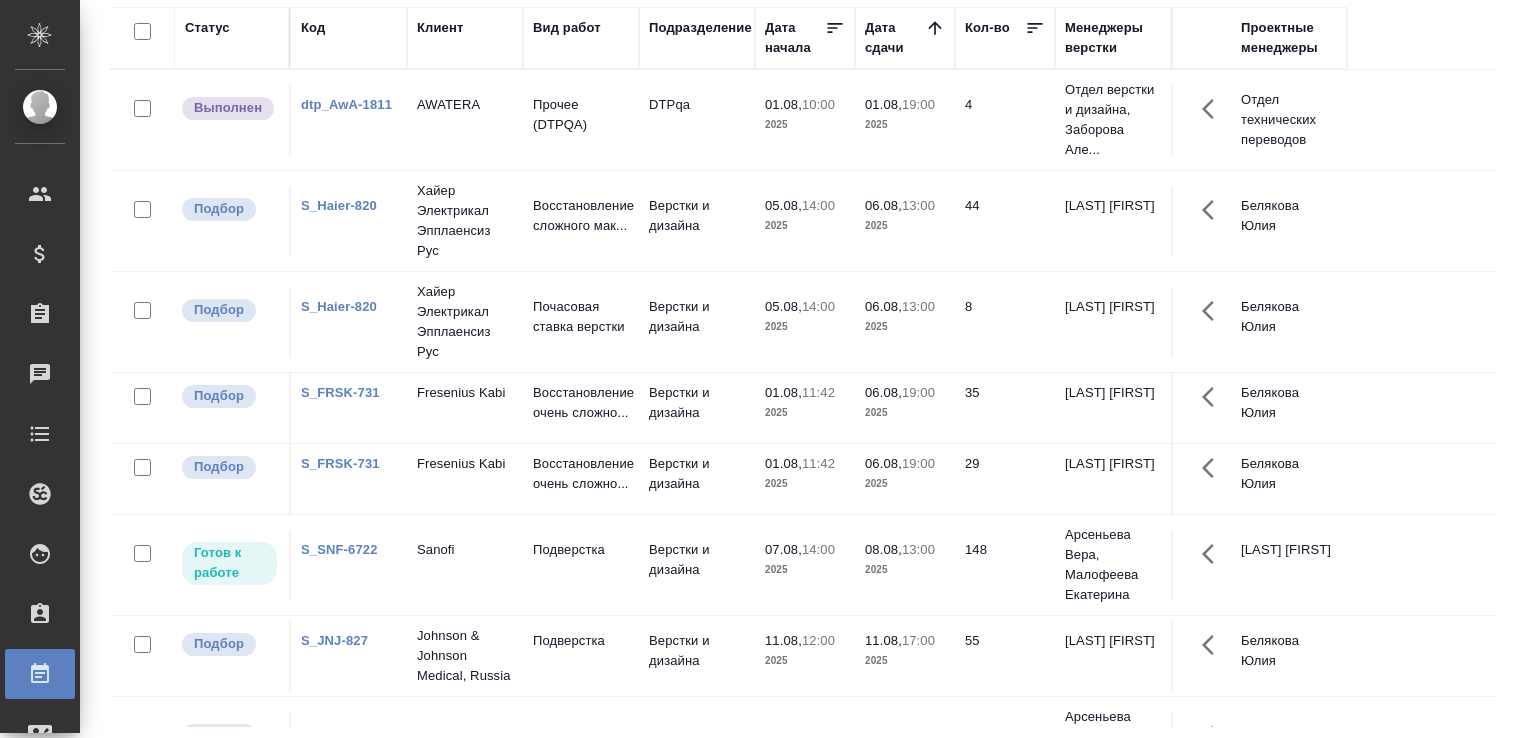click on "Статус Код Клиент Вид работ Подразделение Дата начала Дата сдачи Кол-во Менеджеры верстки   Проектные менеджеры Выполнен dtp_AwA-1811 AWATERA Прочее (DTPQA) DTPqa 01.08,  10:00 2025 01.08,  19:00 2025 4 Отдел верстки и дизайна, Заборова Але... Отдел технических переводов Подбор S_Haier-820 Хайер Электрикал Эпплаенсиз Рус Восстановление сложного мак... Верстки и дизайна 05.08,  14:00 2025 06.08,  13:00 2025 44 Малофеева Екатерина Белякова Юлия Подбор S_Haier-820 Хайер Электрикал Эпплаенсиз Рус Почасовая ставка верстки Верстки и дизайна 05.08,  14:00 2025 06.08,  13:00 2025 8 Малофеева Екатерина Белякова Юлия Подбор S_FRSK-731 Fresenius Kabi" at bounding box center [812, 367] 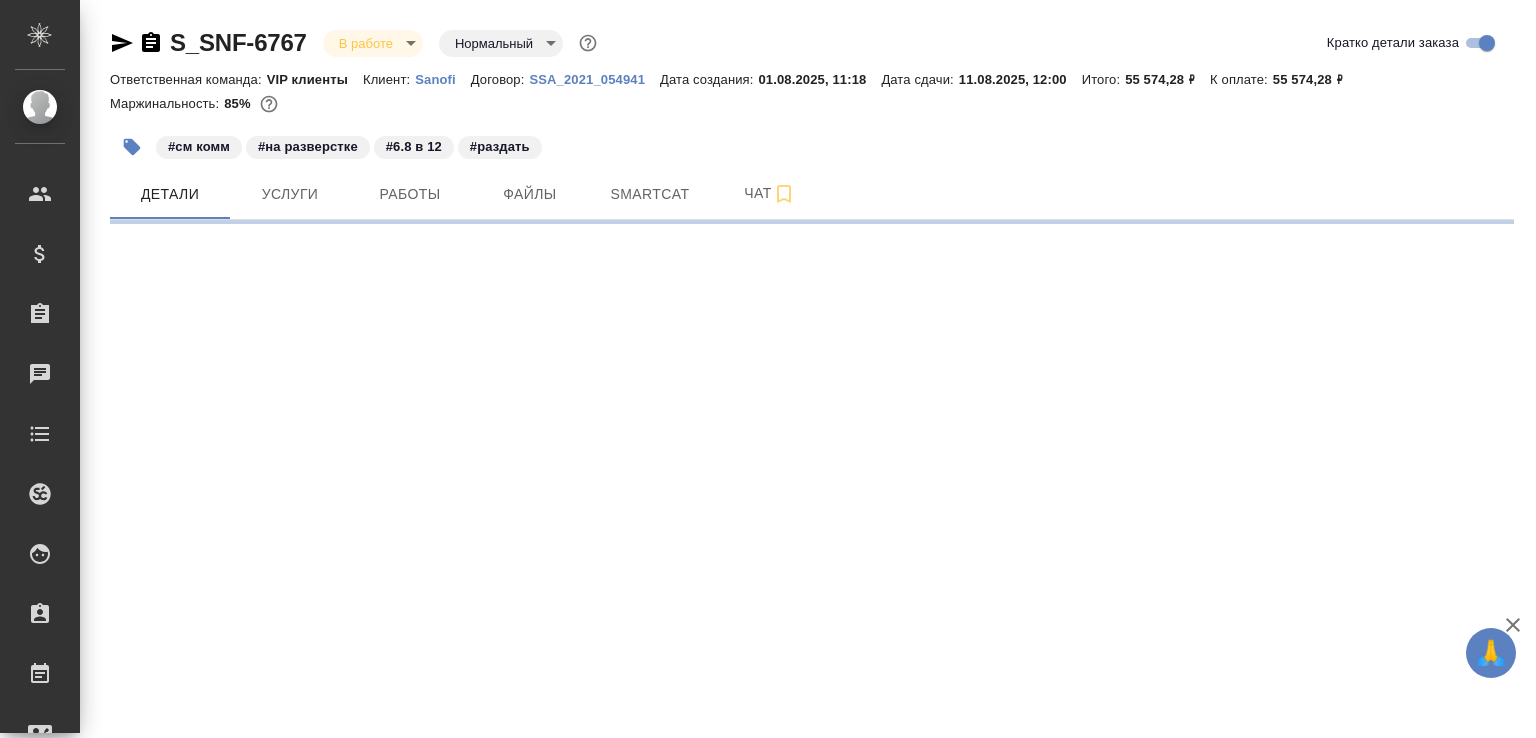 scroll, scrollTop: 0, scrollLeft: 0, axis: both 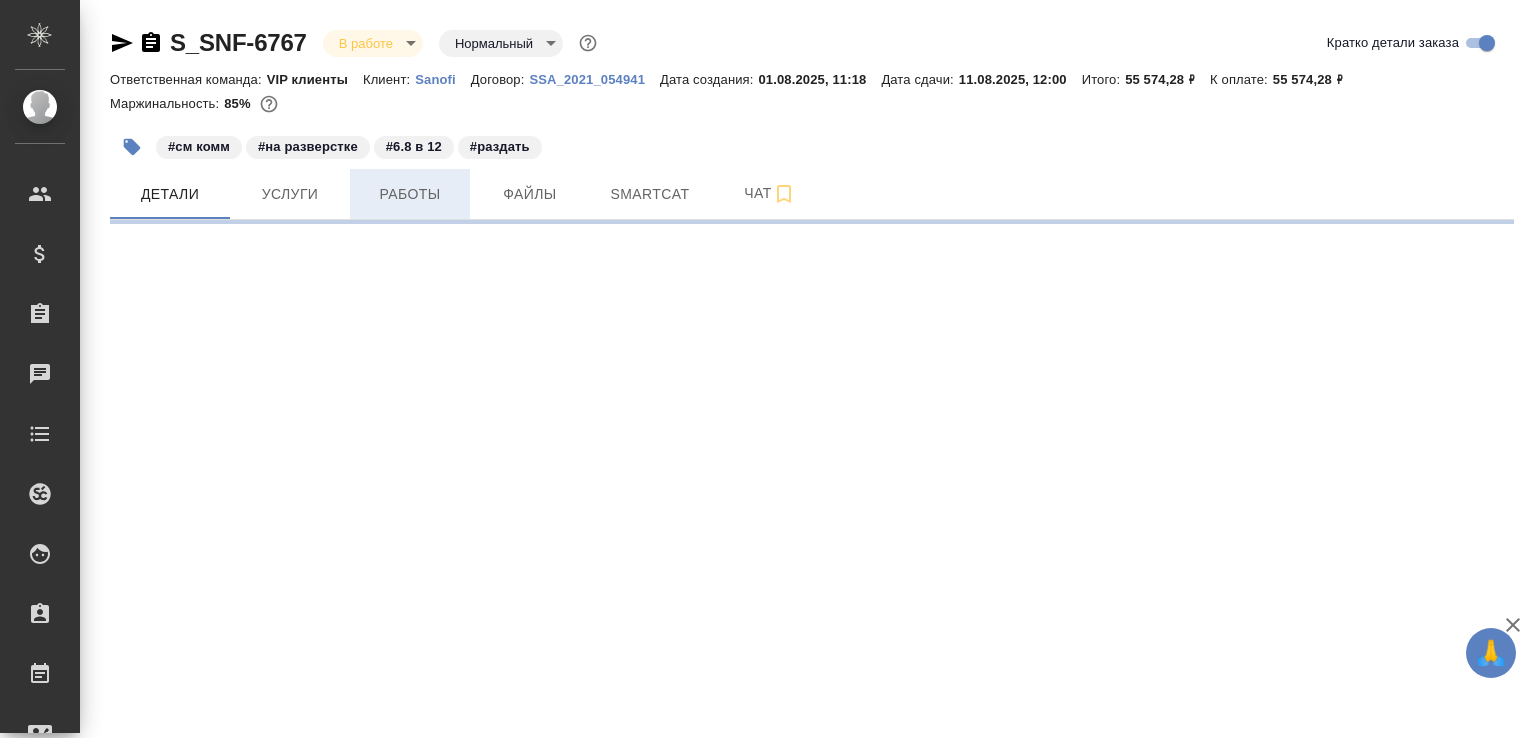 select on "RU" 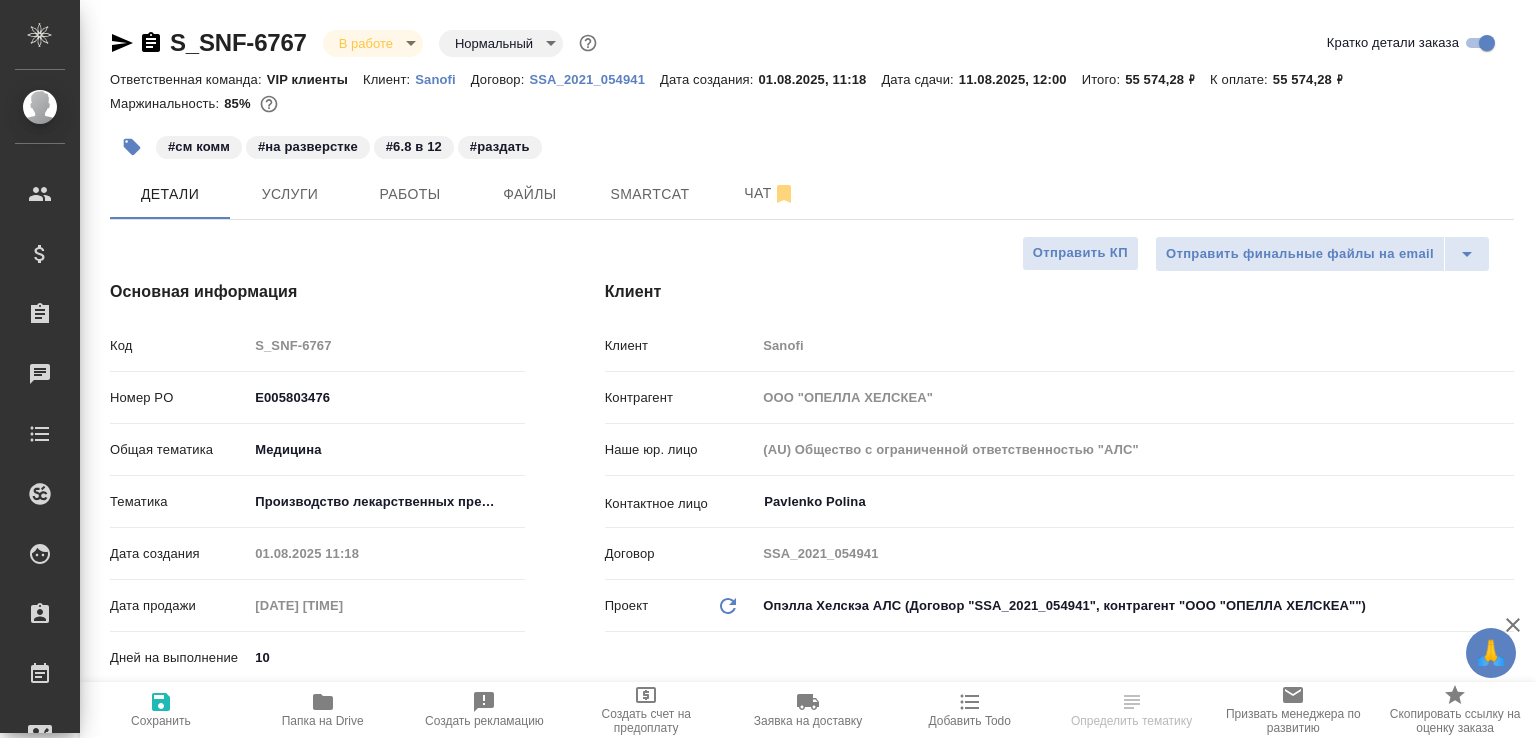 type on "x" 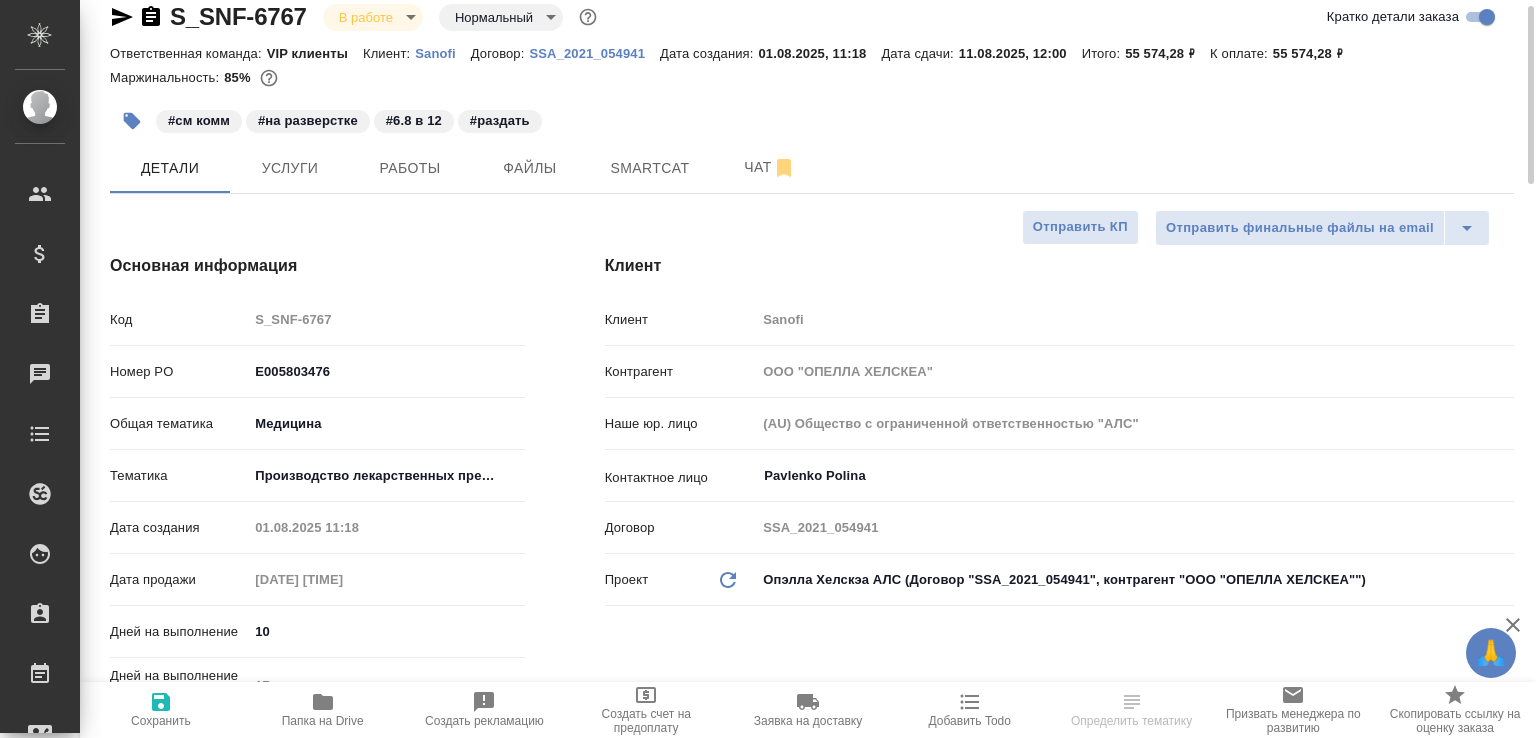 scroll, scrollTop: 764, scrollLeft: 0, axis: vertical 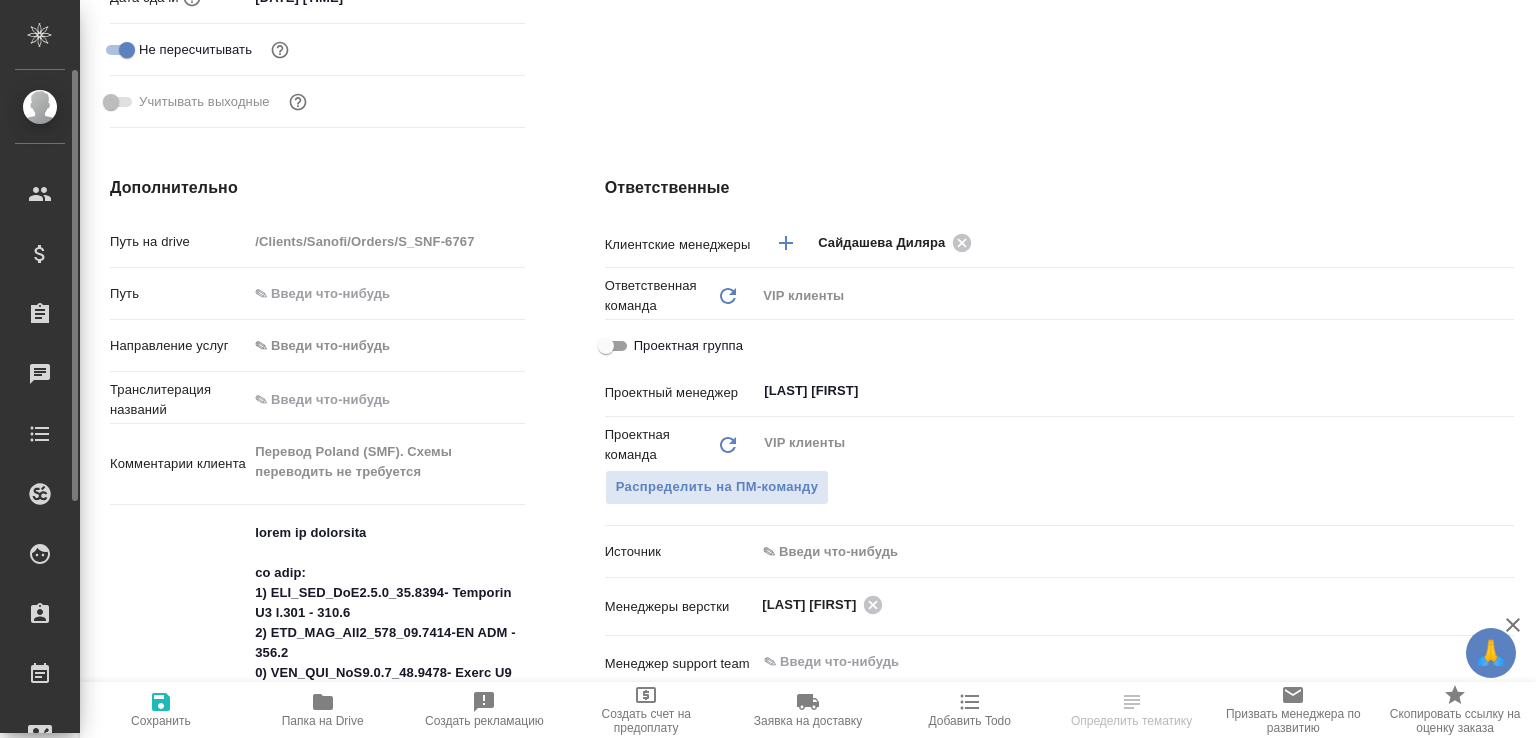 type on "x" 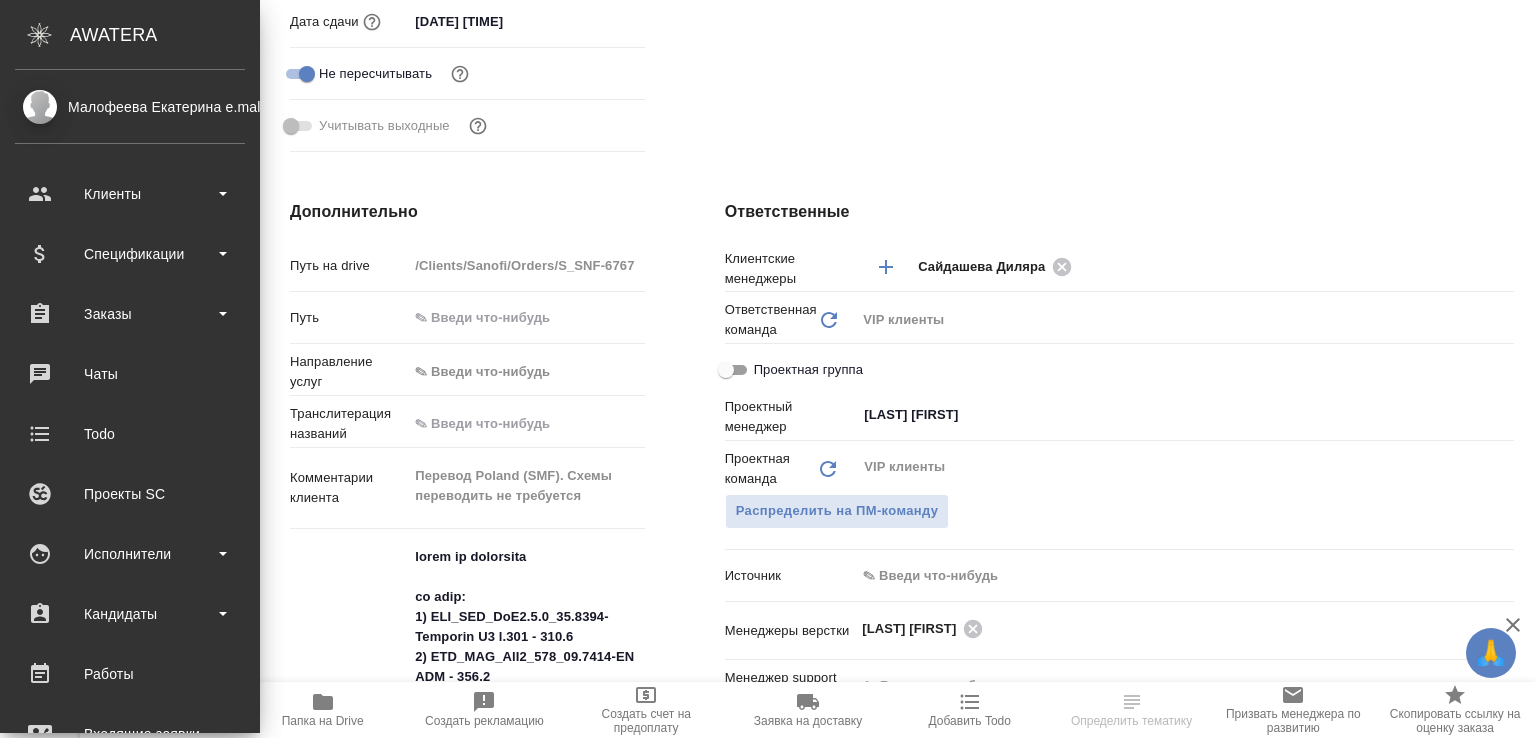type on "x" 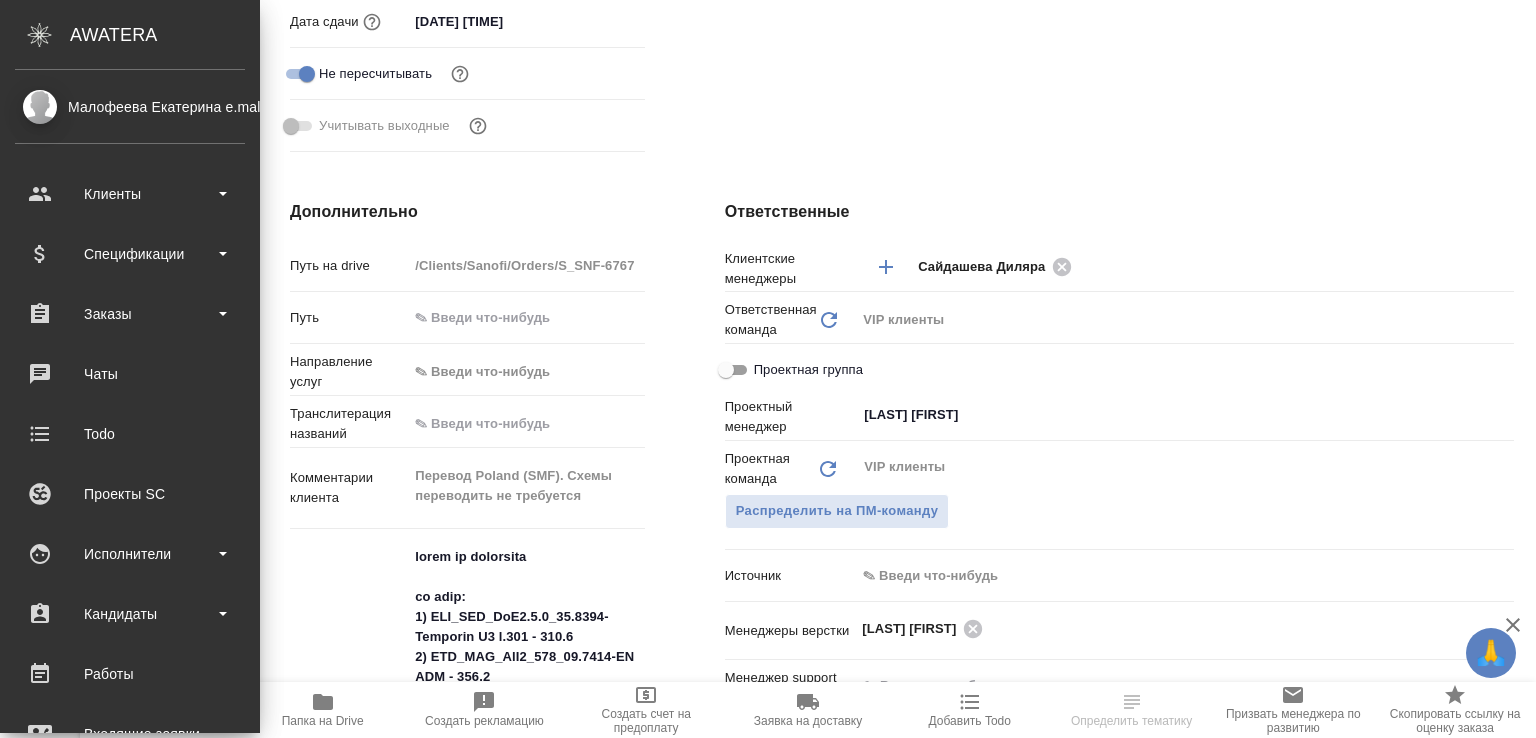 type on "x" 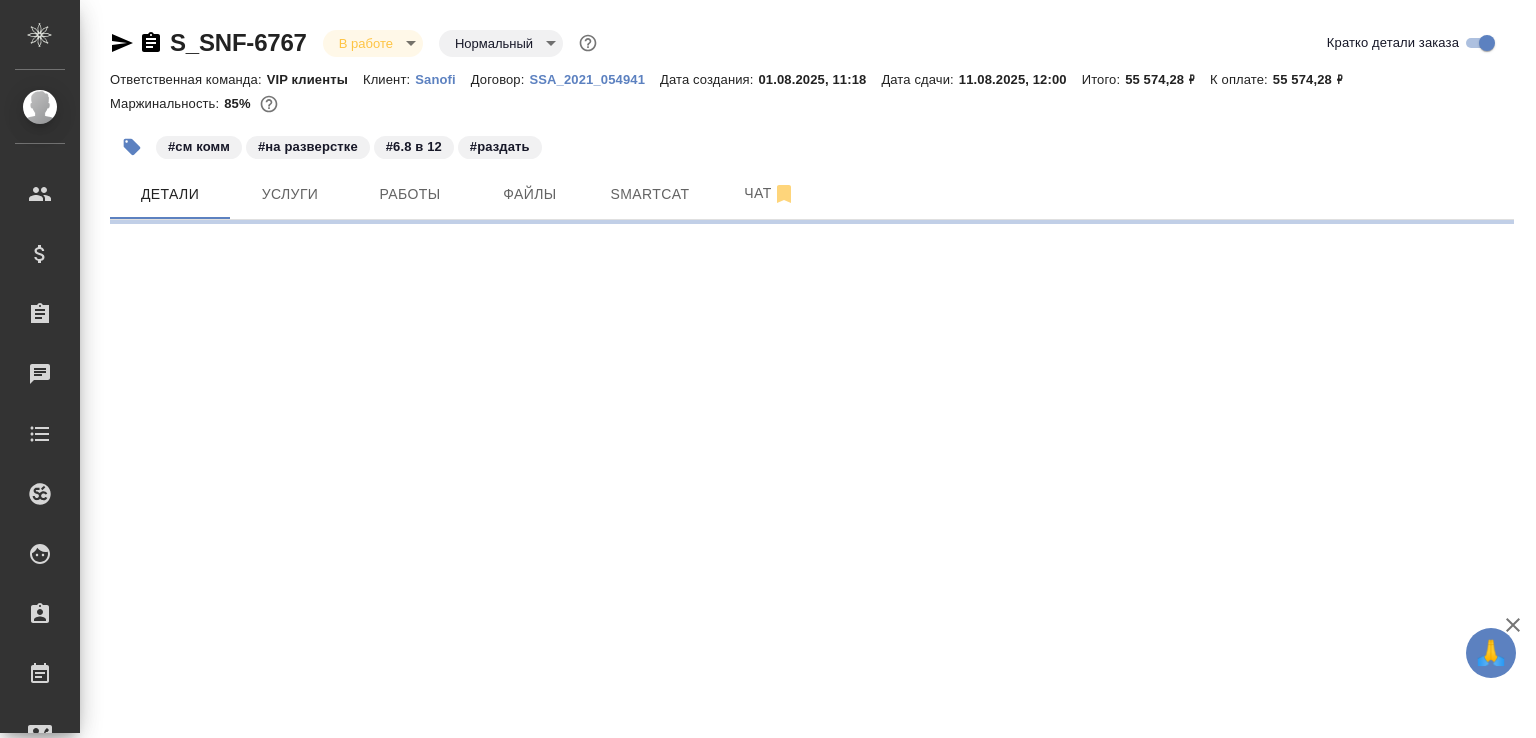 select on "RU" 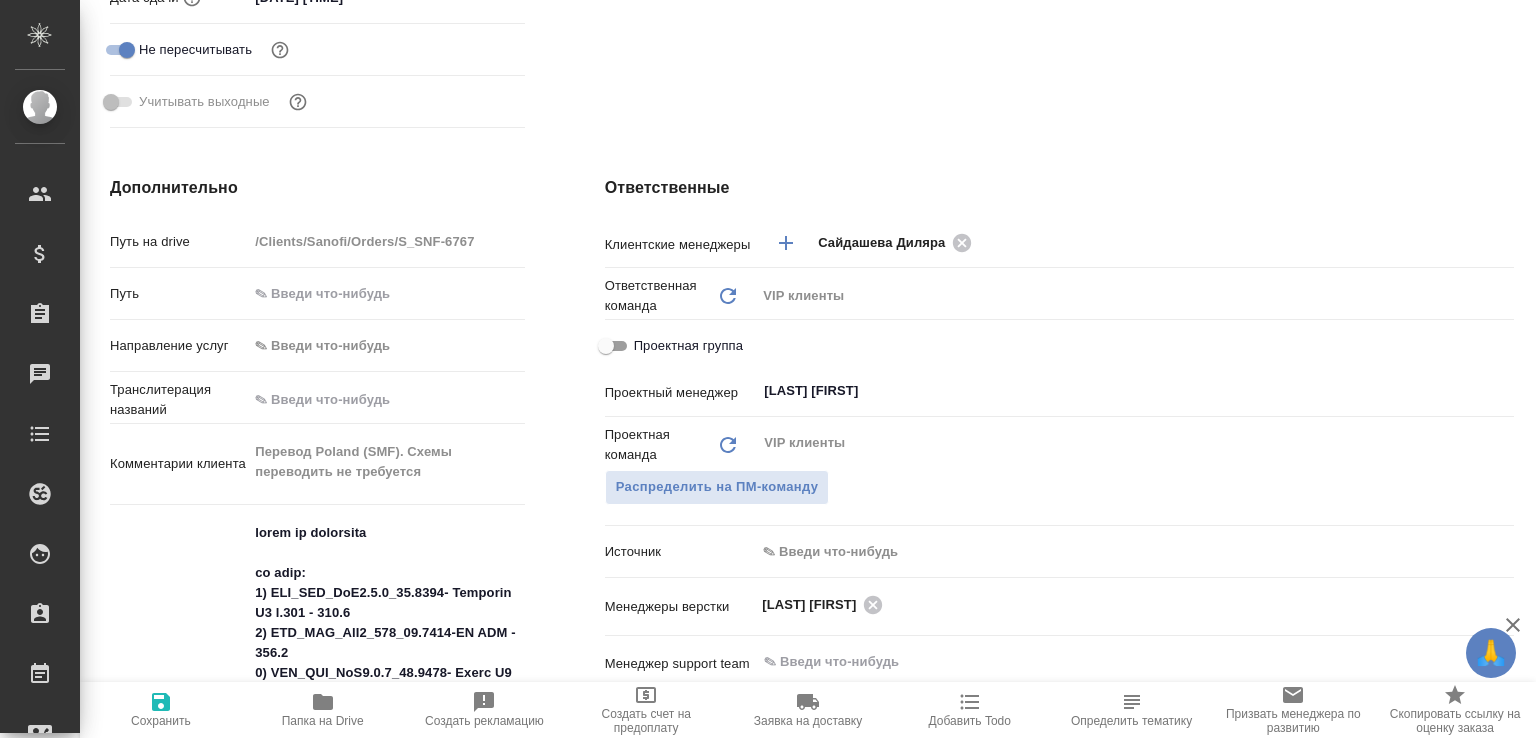 type on "x" 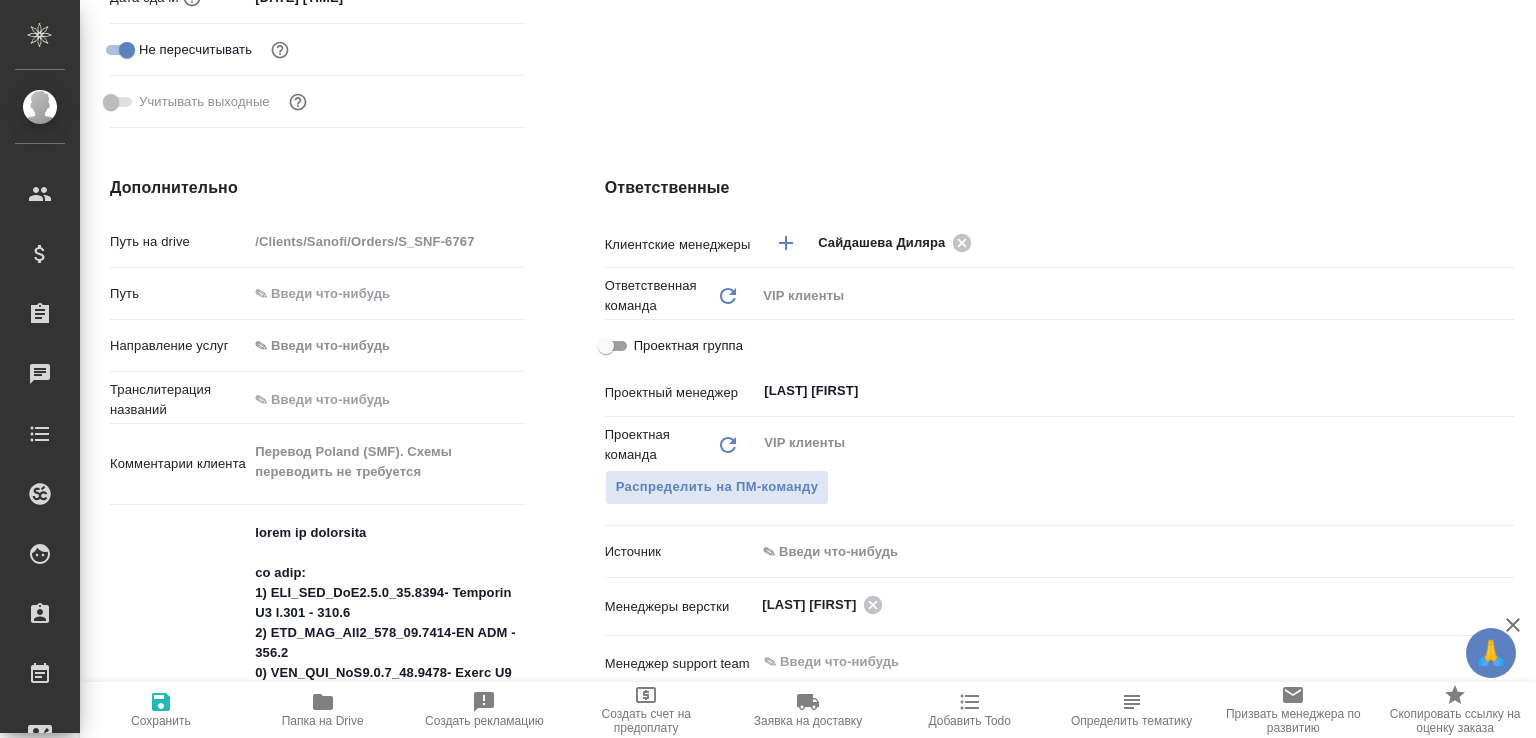 scroll, scrollTop: 0, scrollLeft: 0, axis: both 